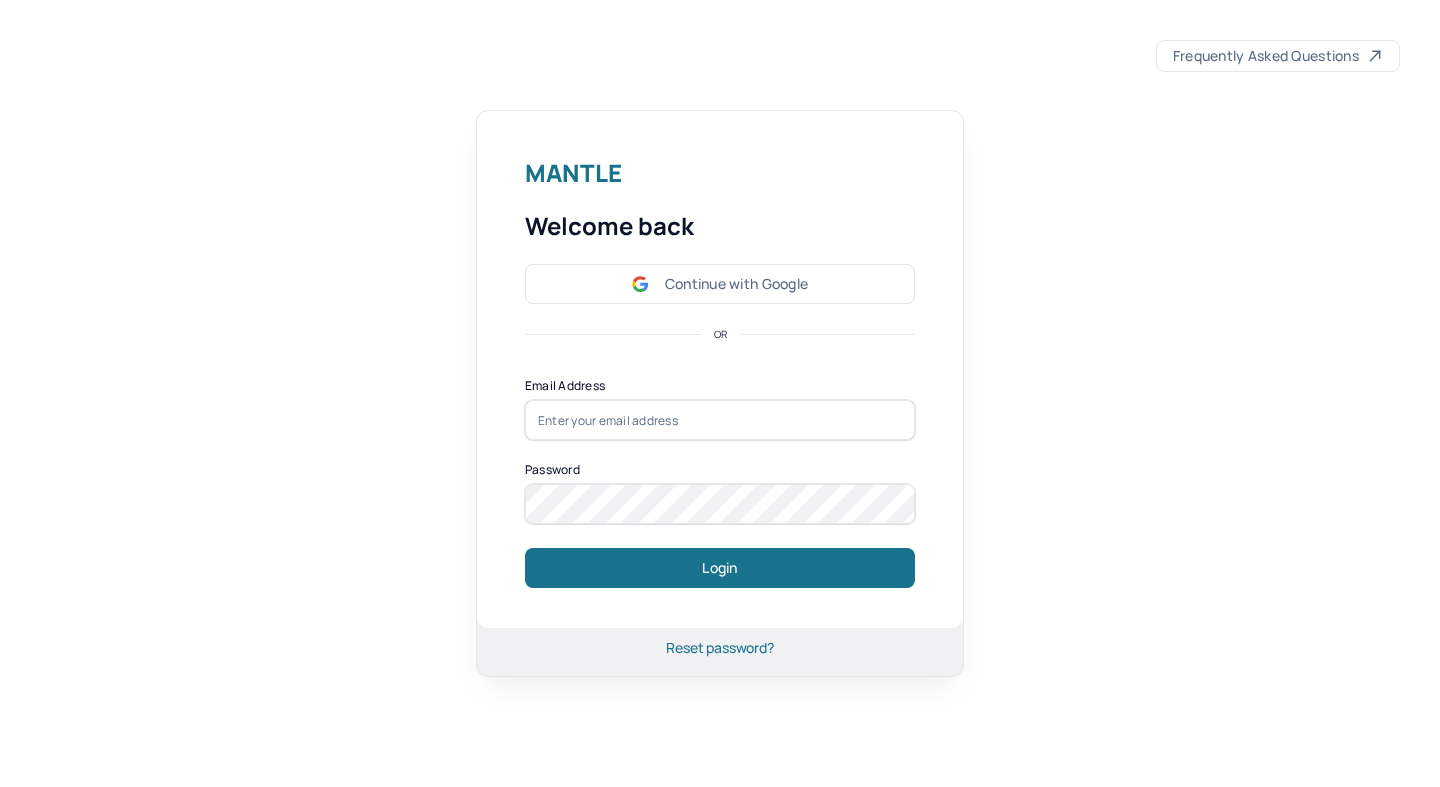 scroll, scrollTop: 0, scrollLeft: 0, axis: both 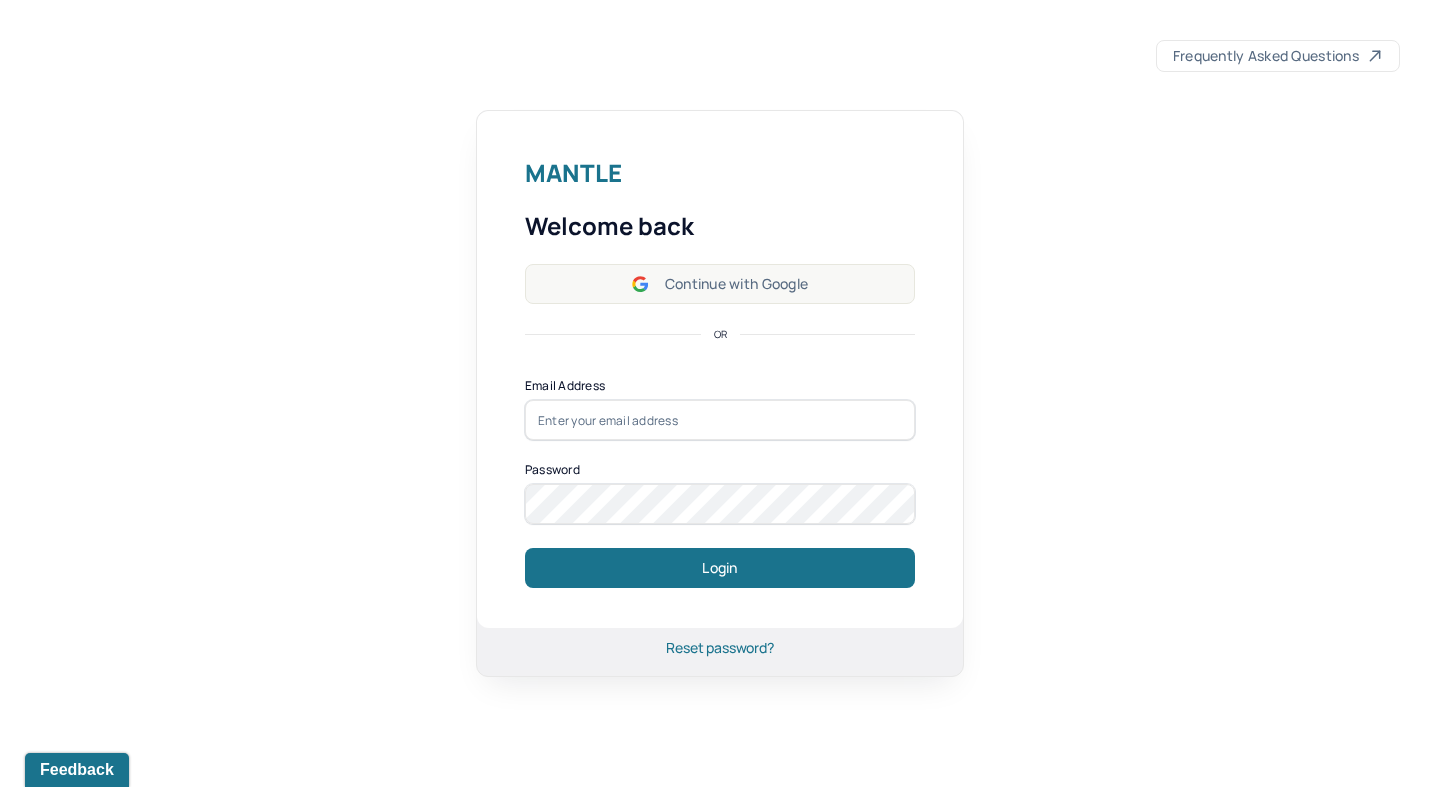click on "Continue with Google" at bounding box center (720, 284) 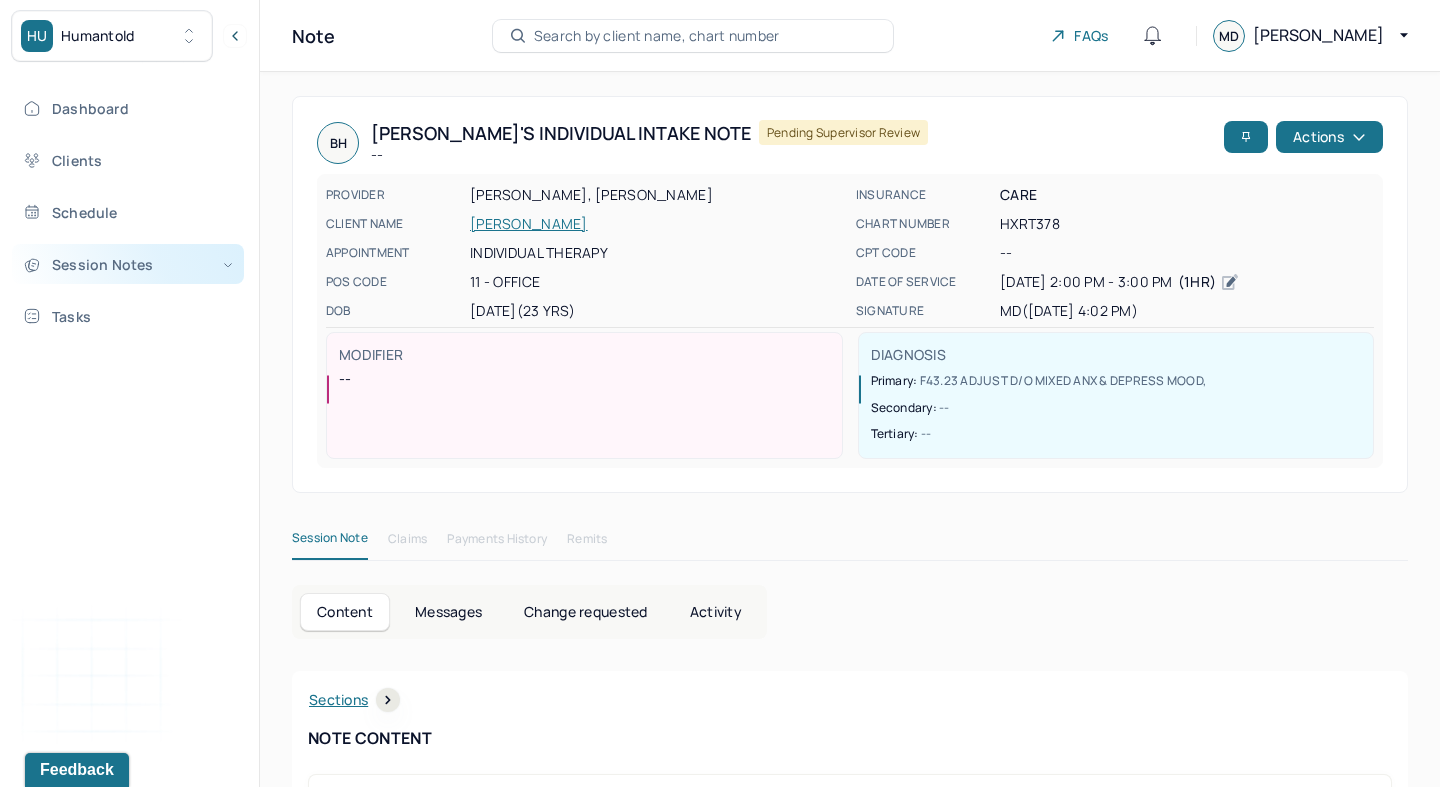 click on "Session Notes" at bounding box center (128, 264) 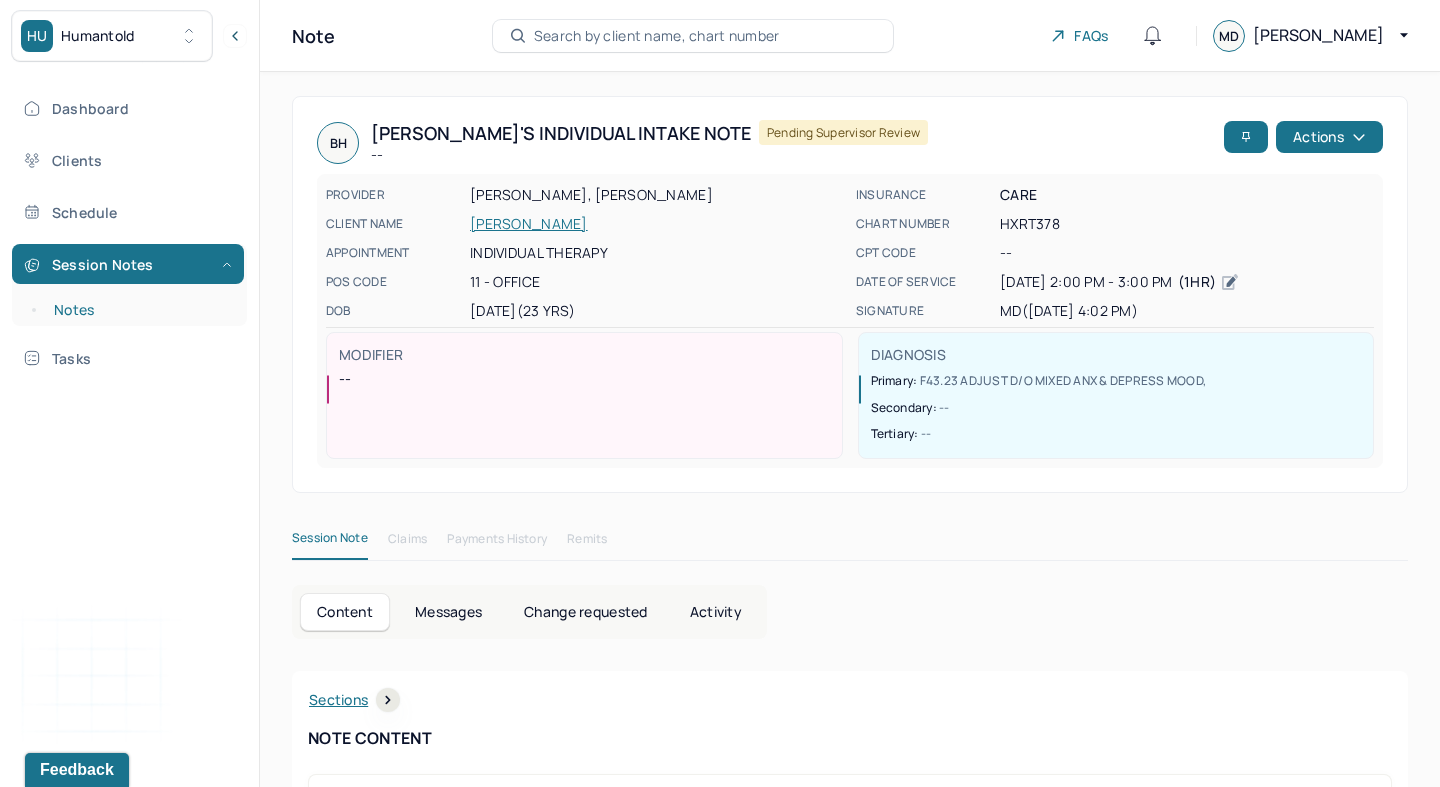 click on "Notes" at bounding box center [139, 310] 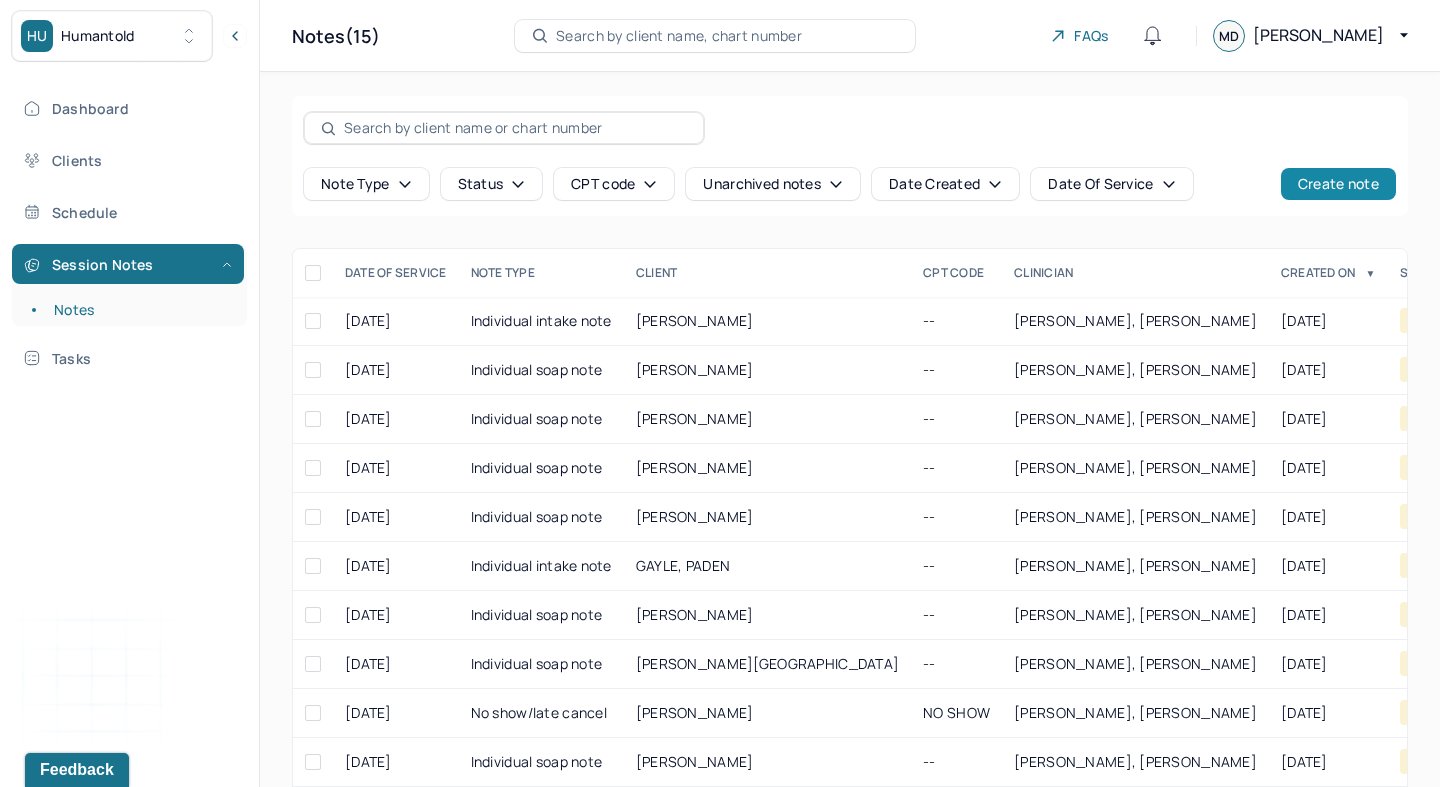 click on "Create note" at bounding box center (1338, 184) 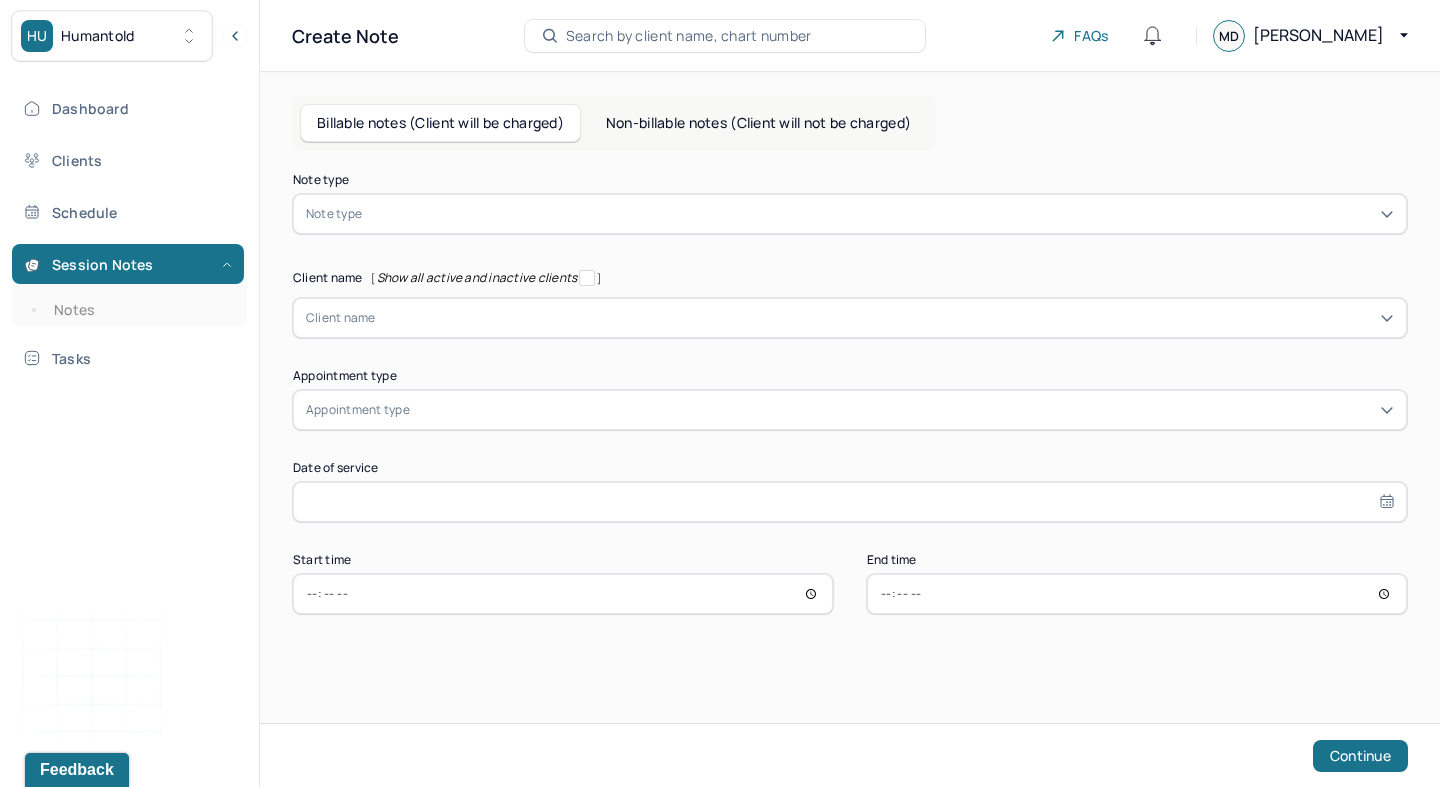 click at bounding box center (880, 214) 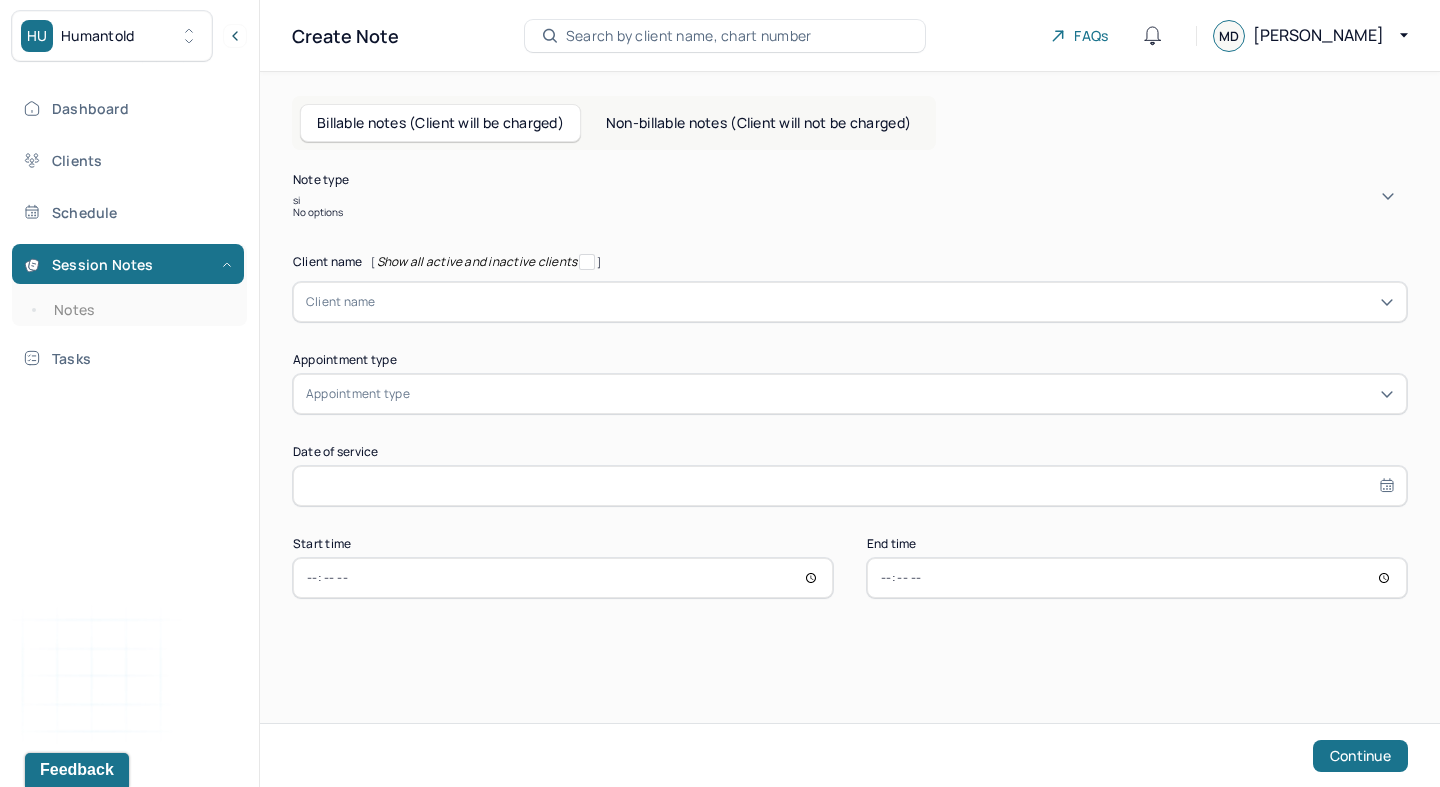 type on "s" 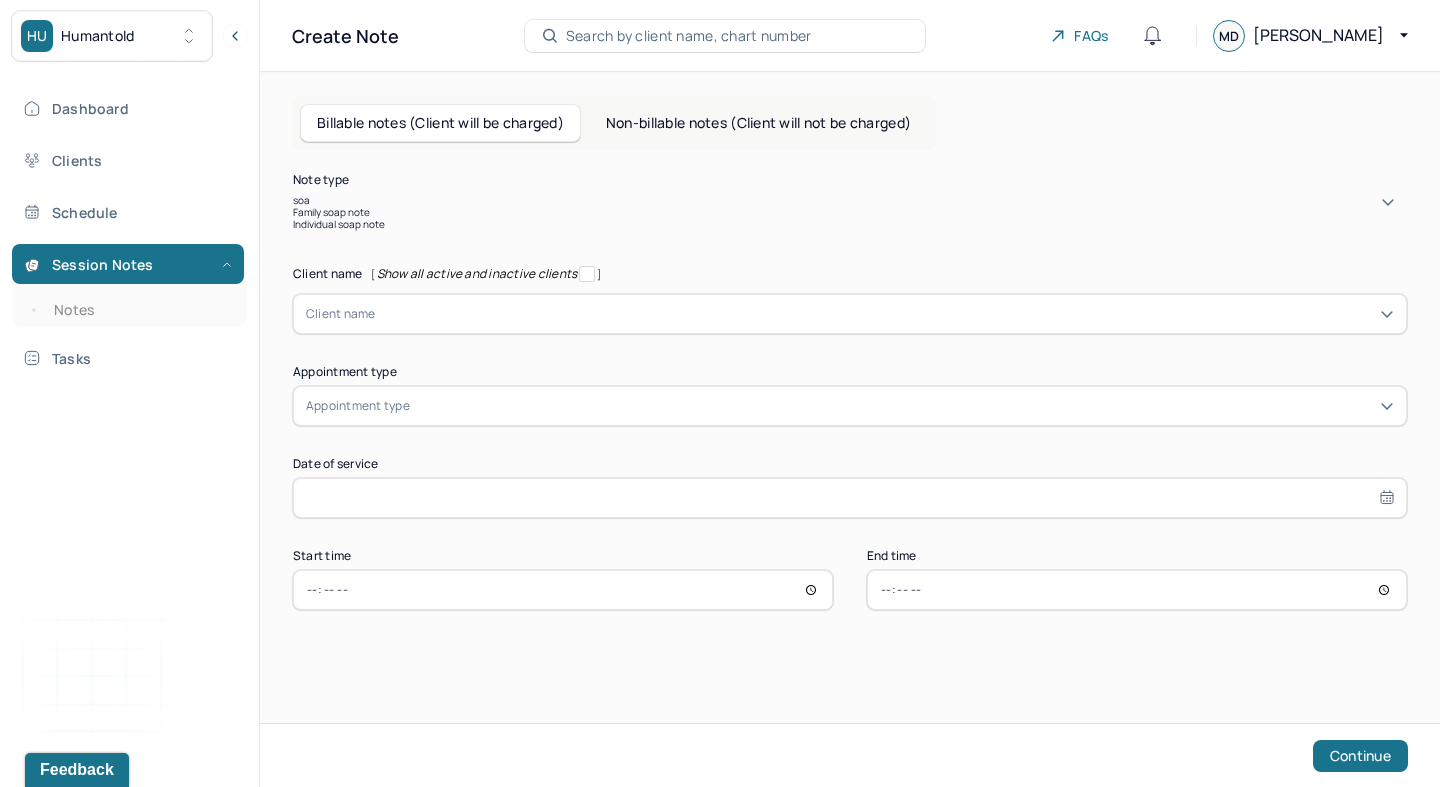 type on "soap" 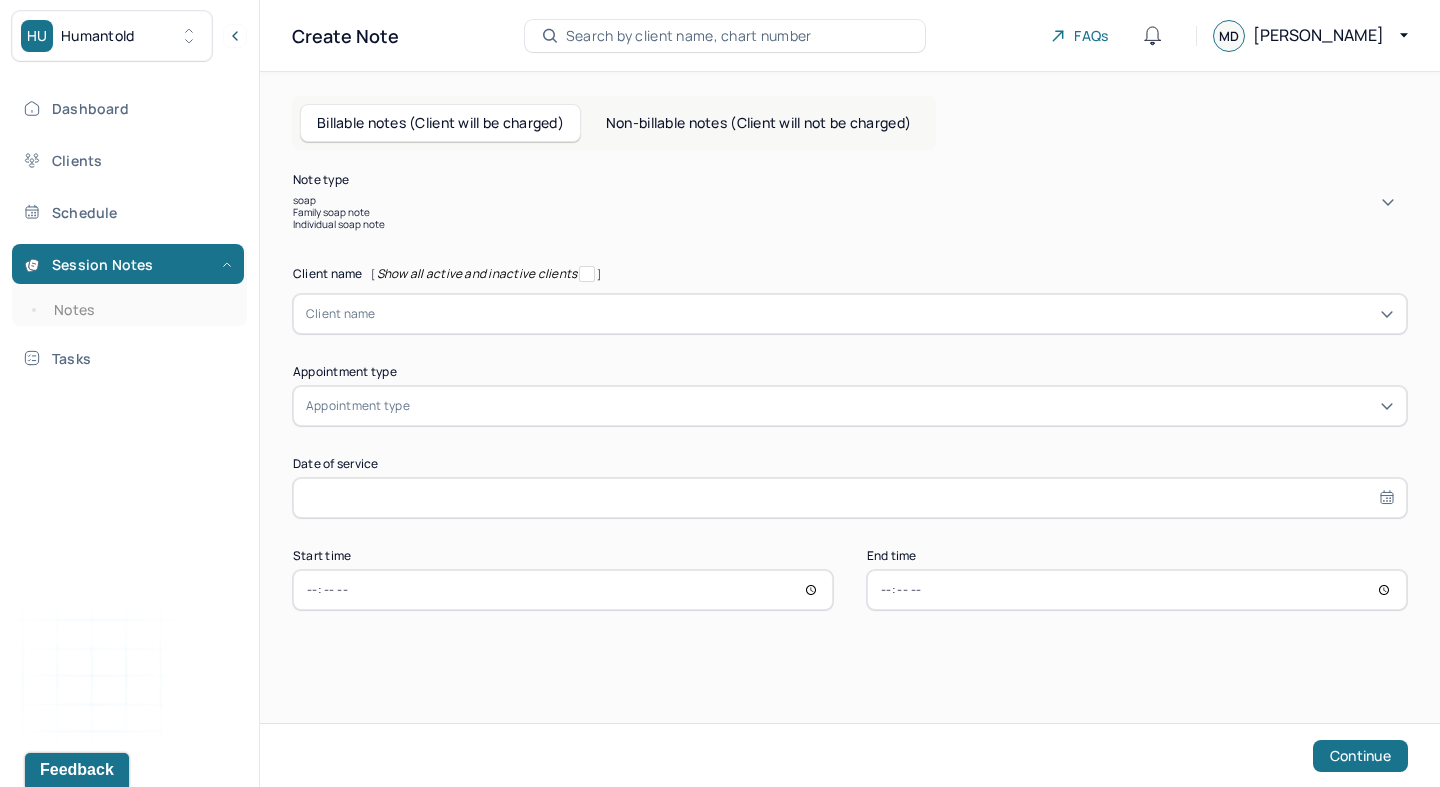 click on "Individual soap note" at bounding box center (850, 224) 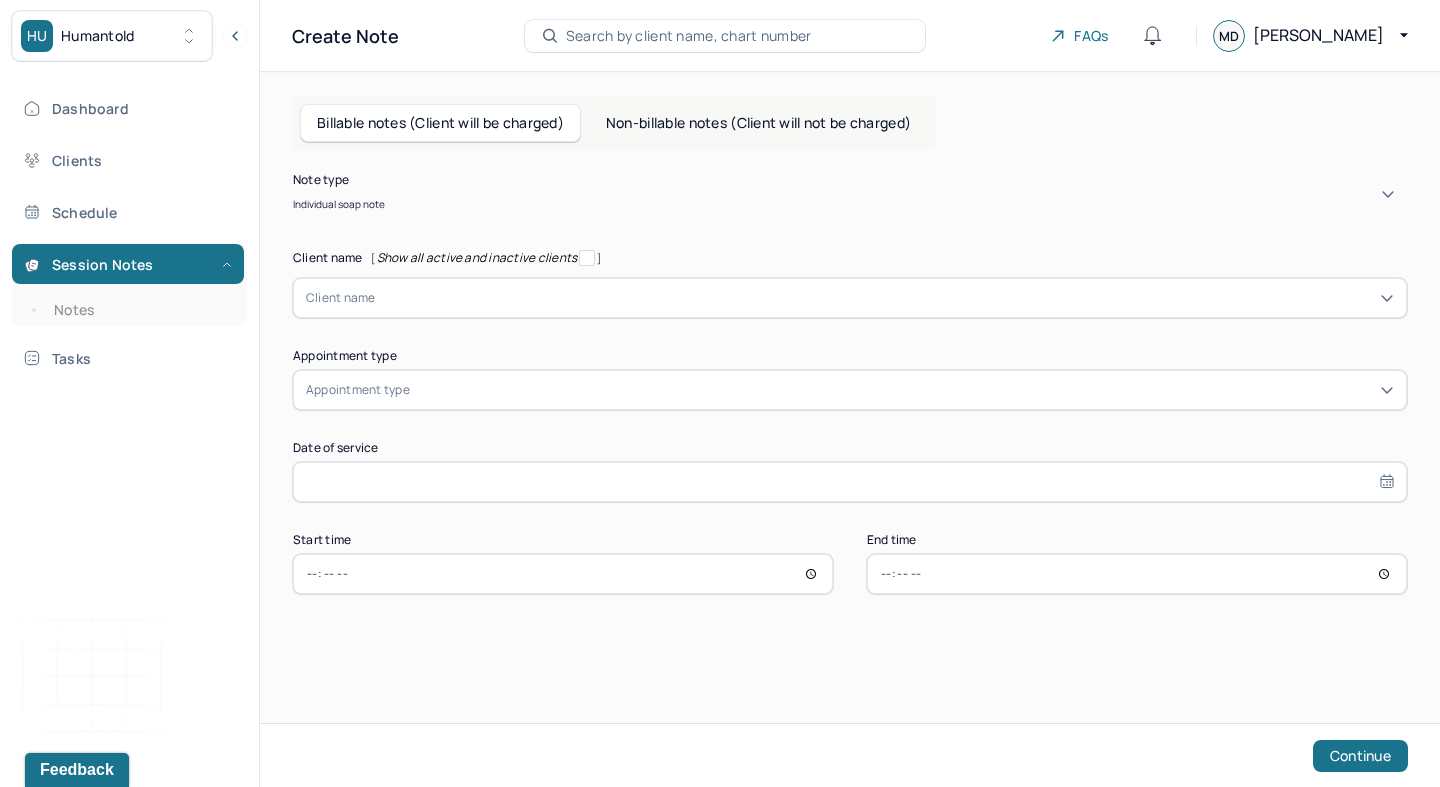 click at bounding box center (885, 298) 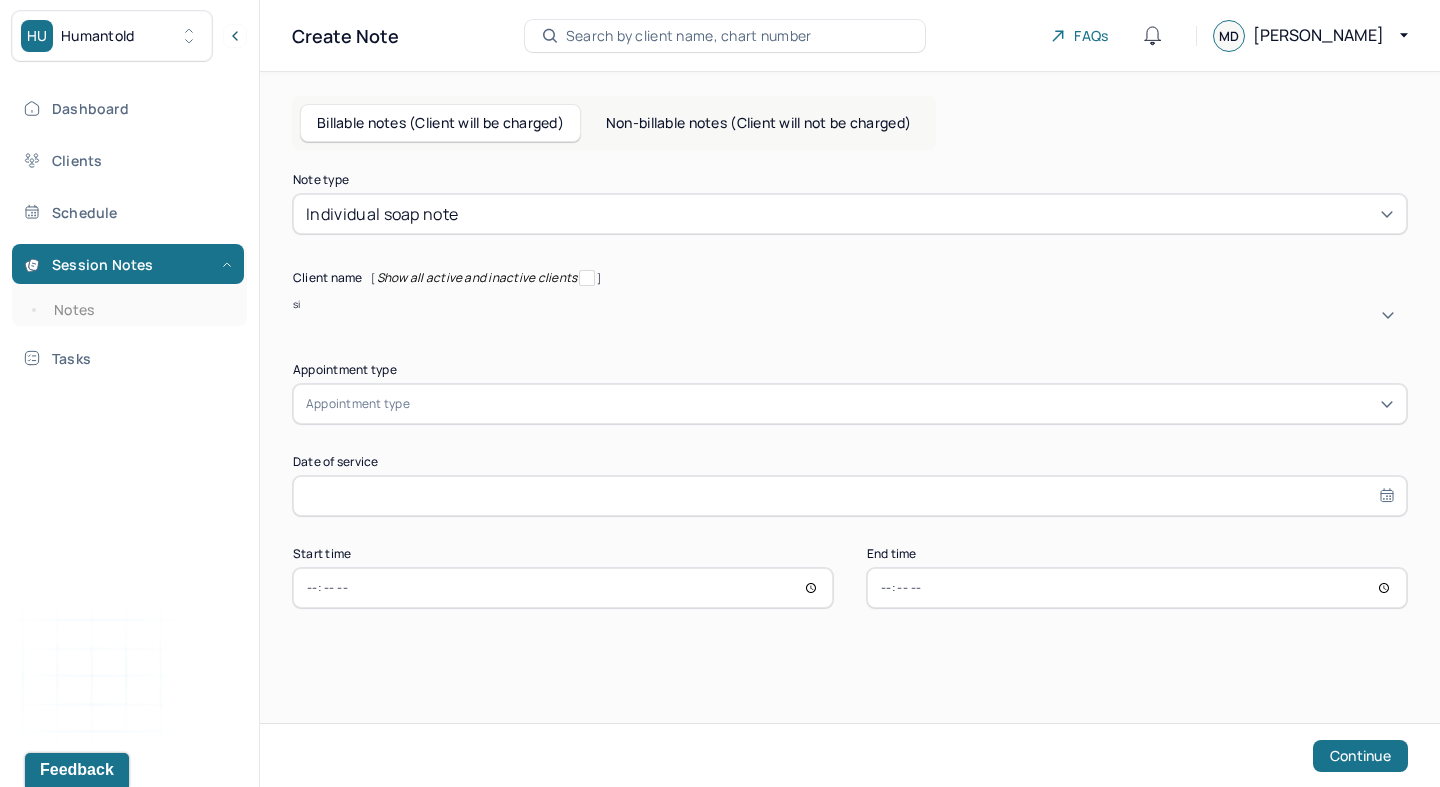 type on "sid" 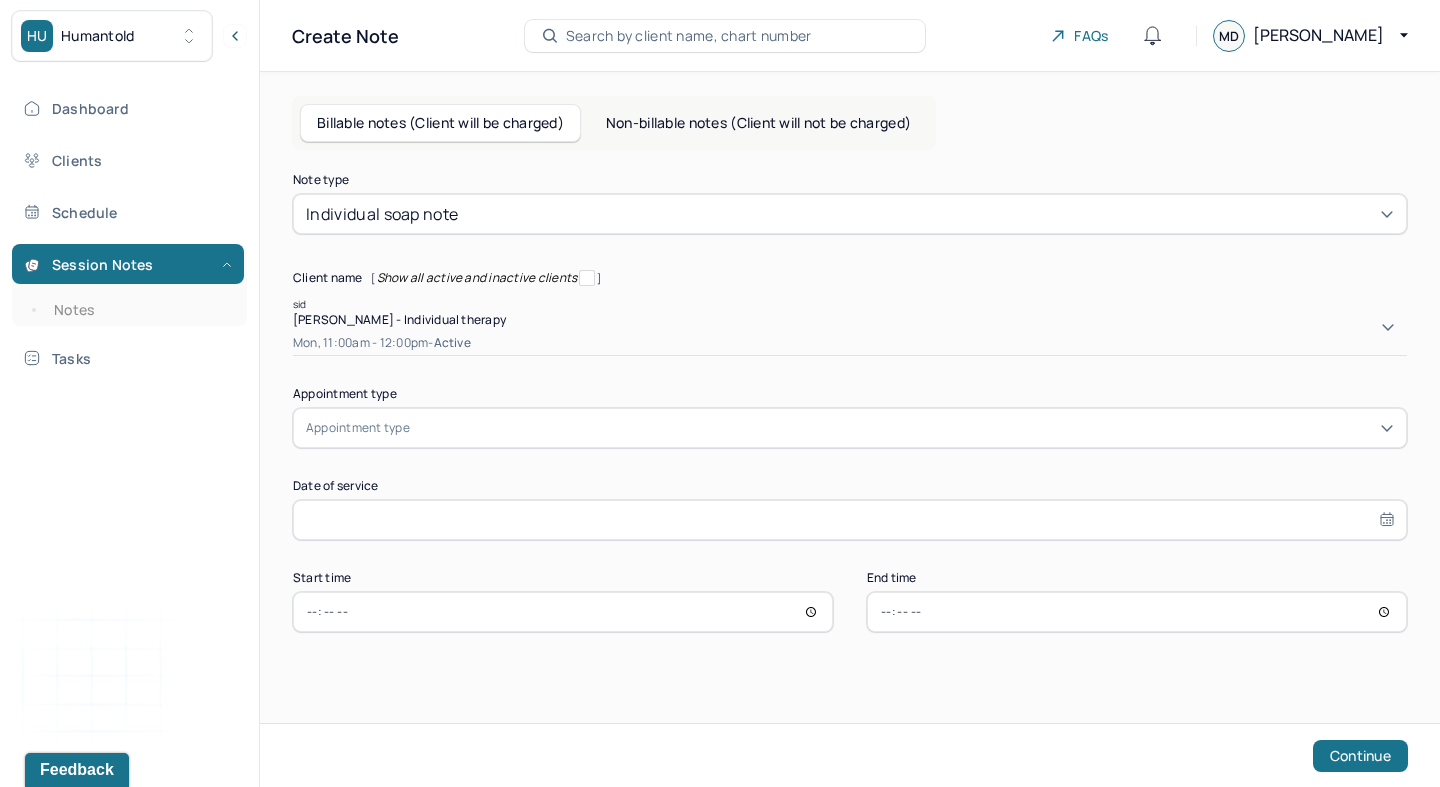click on "[PERSON_NAME] - Individual therapy" at bounding box center (850, 319) 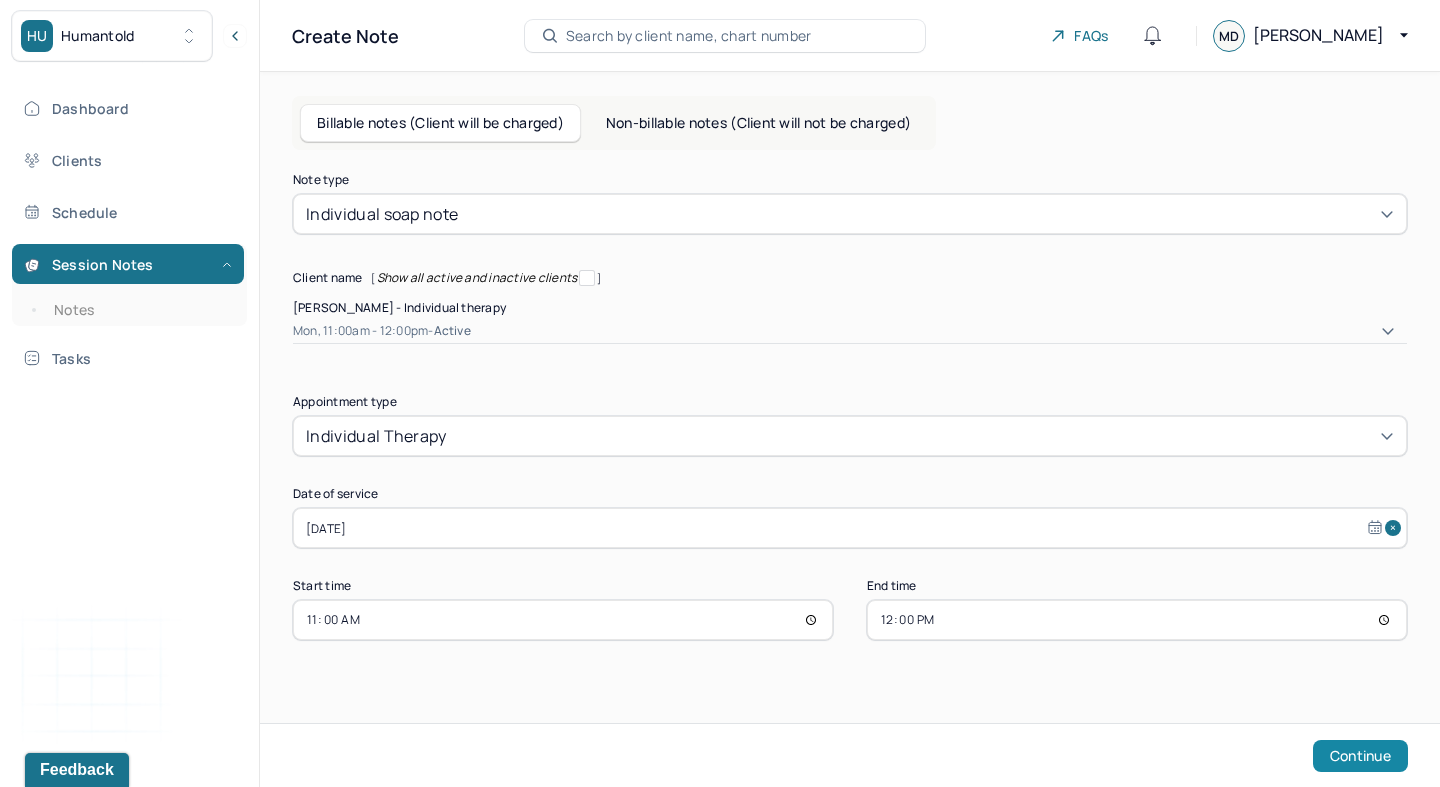 click on "Continue" at bounding box center (1360, 756) 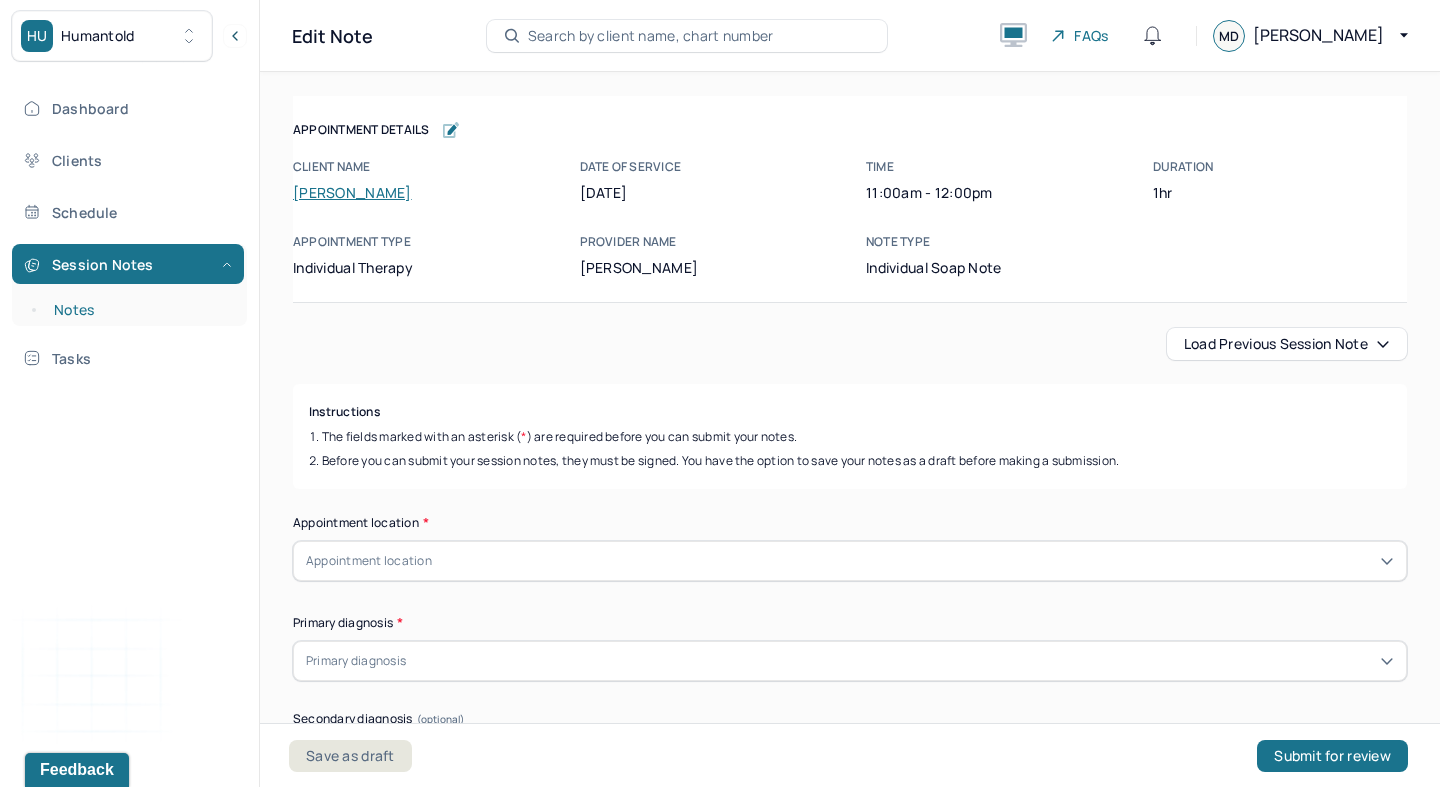 click on "Notes" at bounding box center [139, 310] 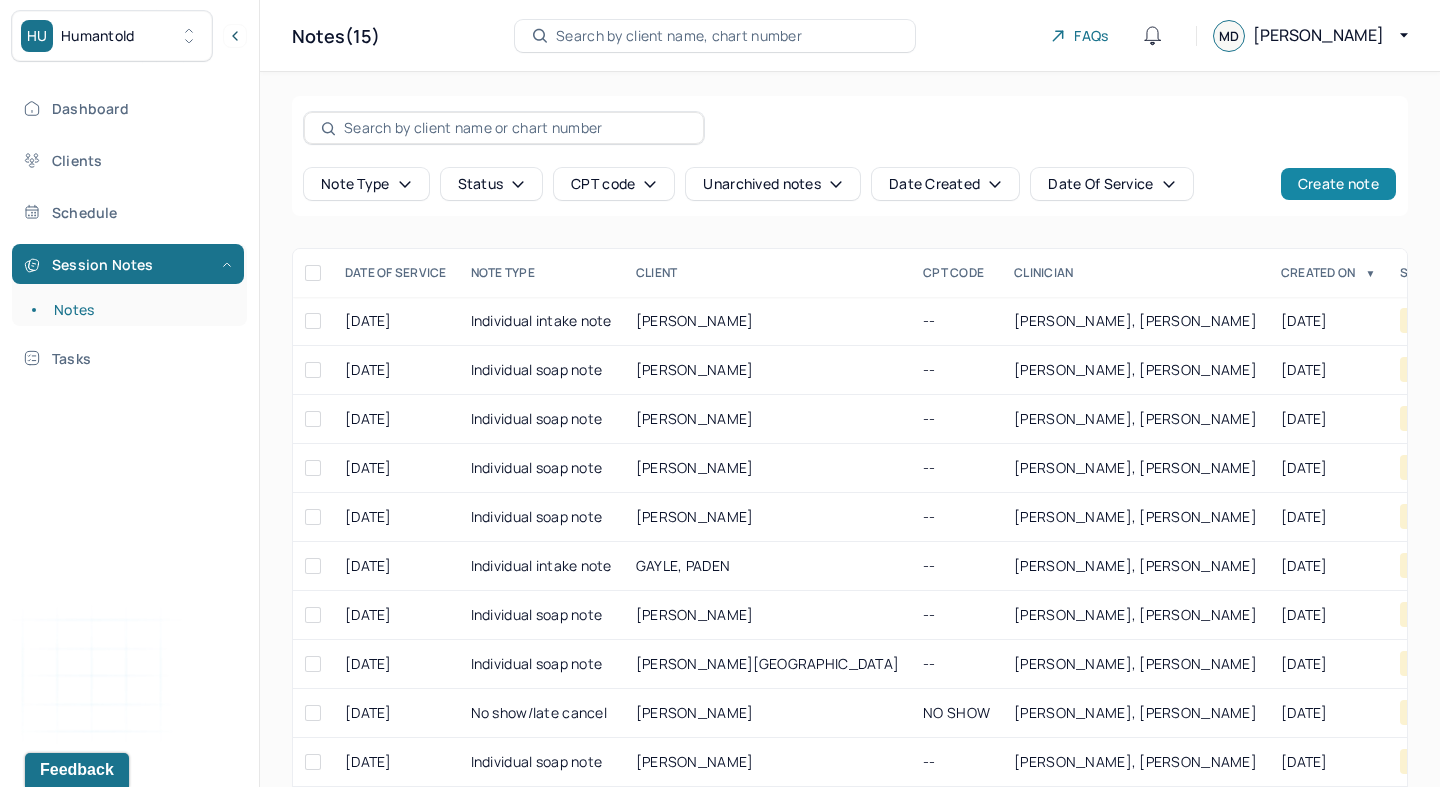 click on "Create note" at bounding box center (1338, 184) 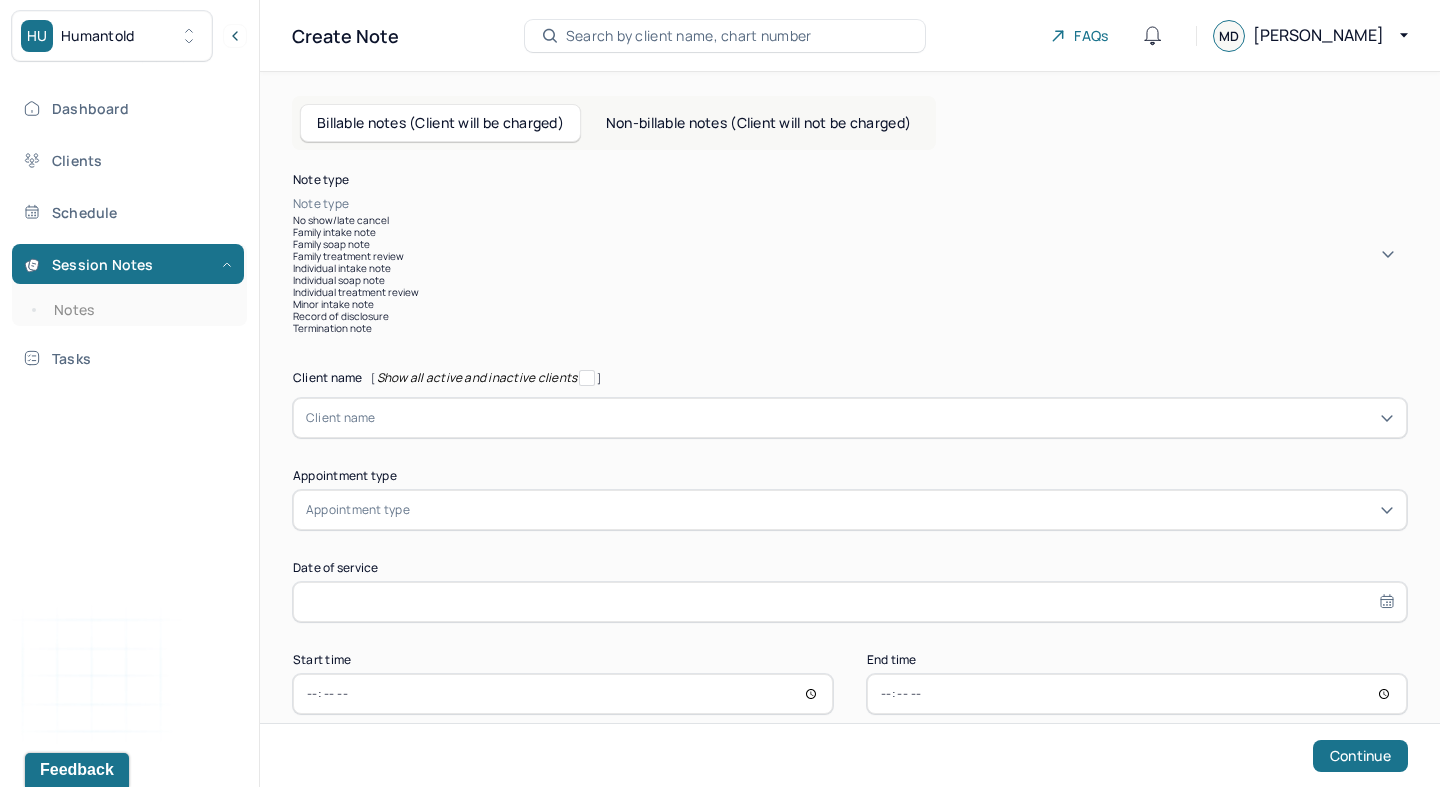 click at bounding box center (880, 204) 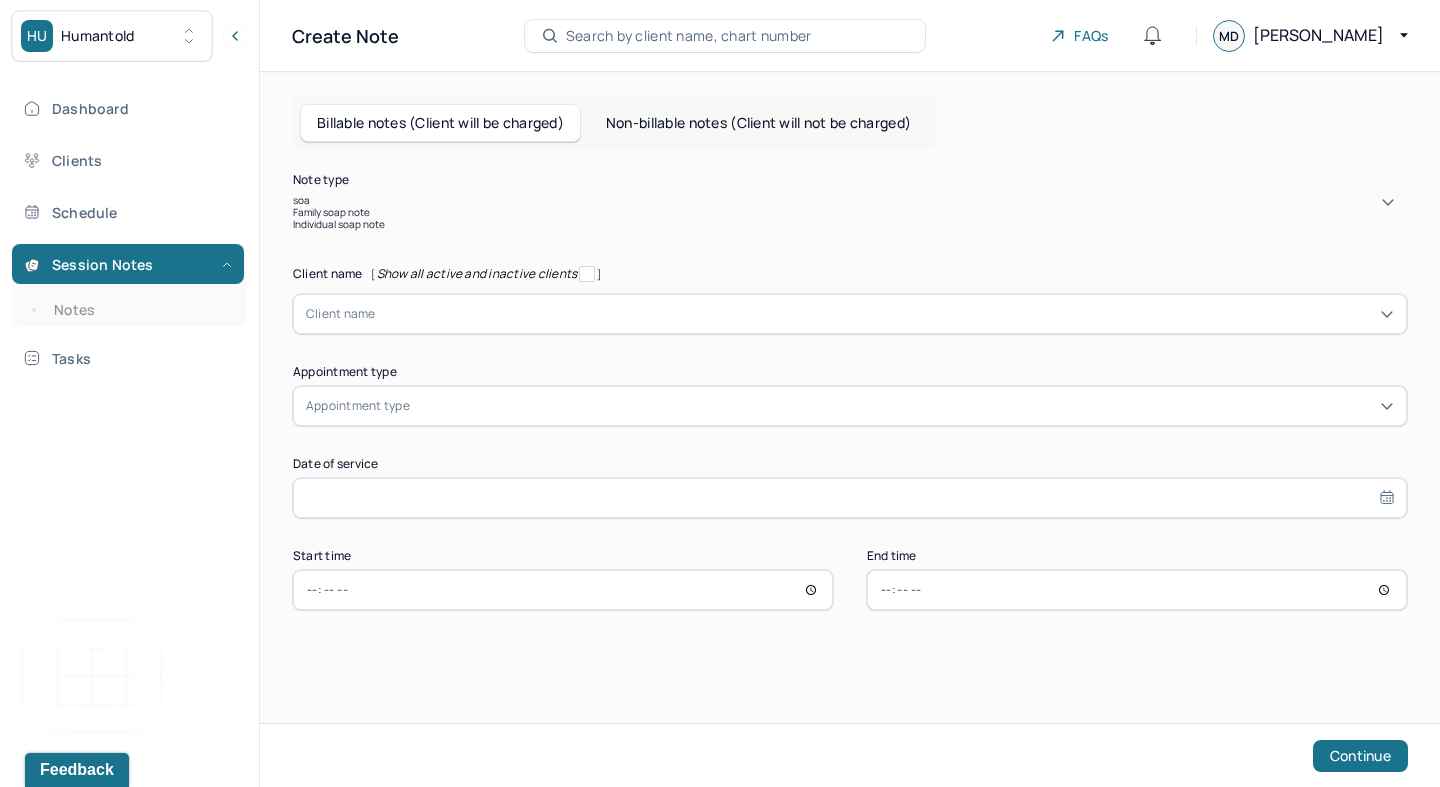type on "soap" 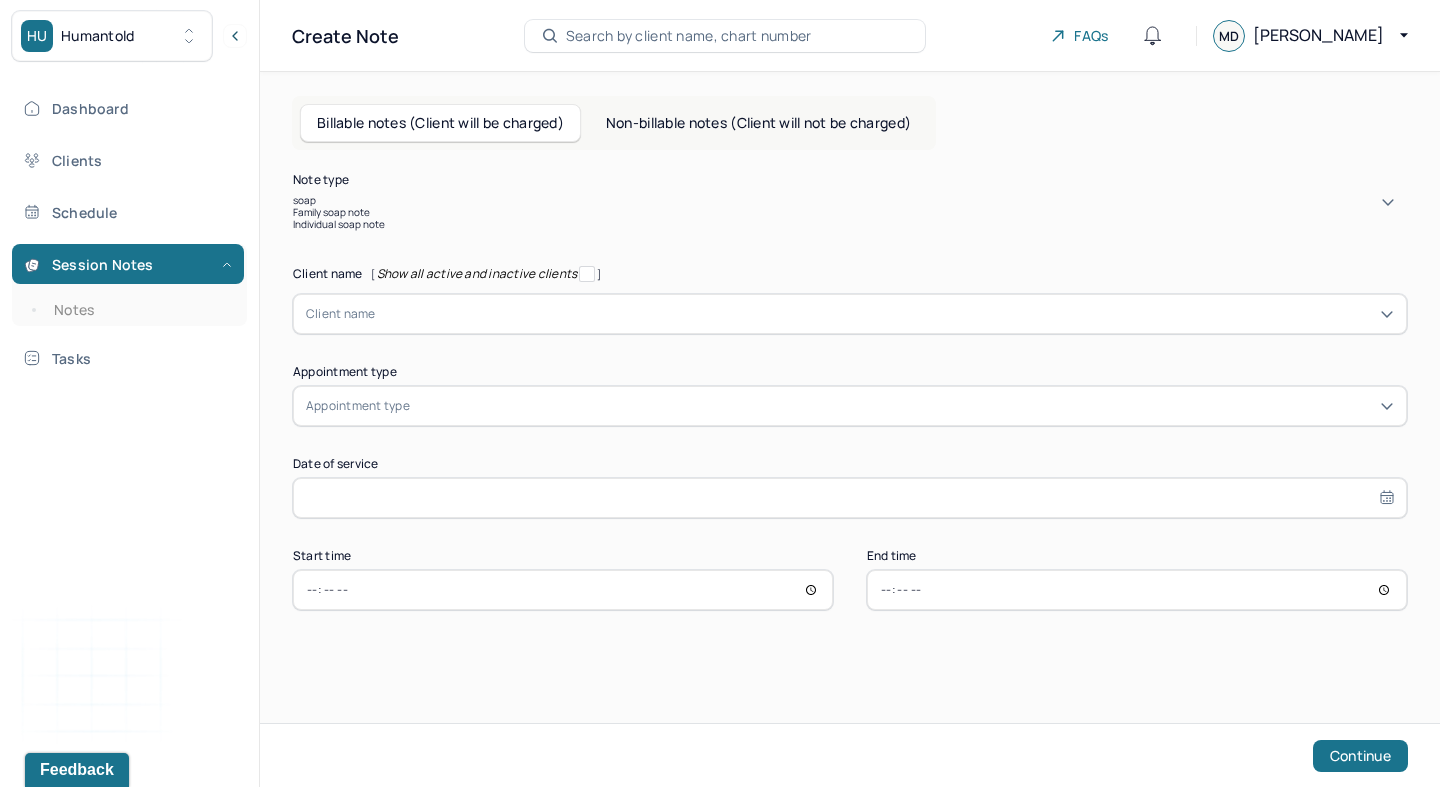 click on "Individual soap note" at bounding box center (850, 224) 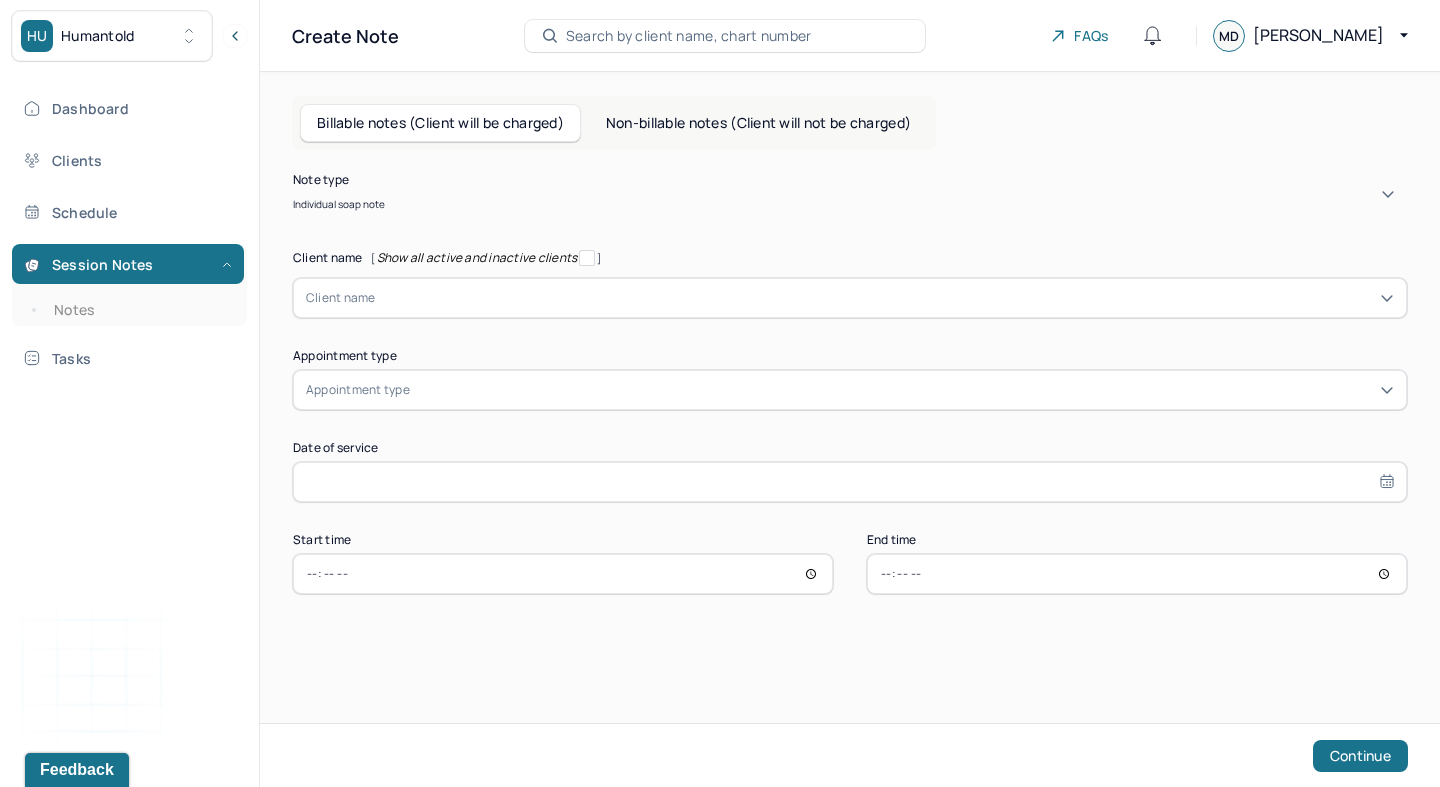 click at bounding box center (885, 298) 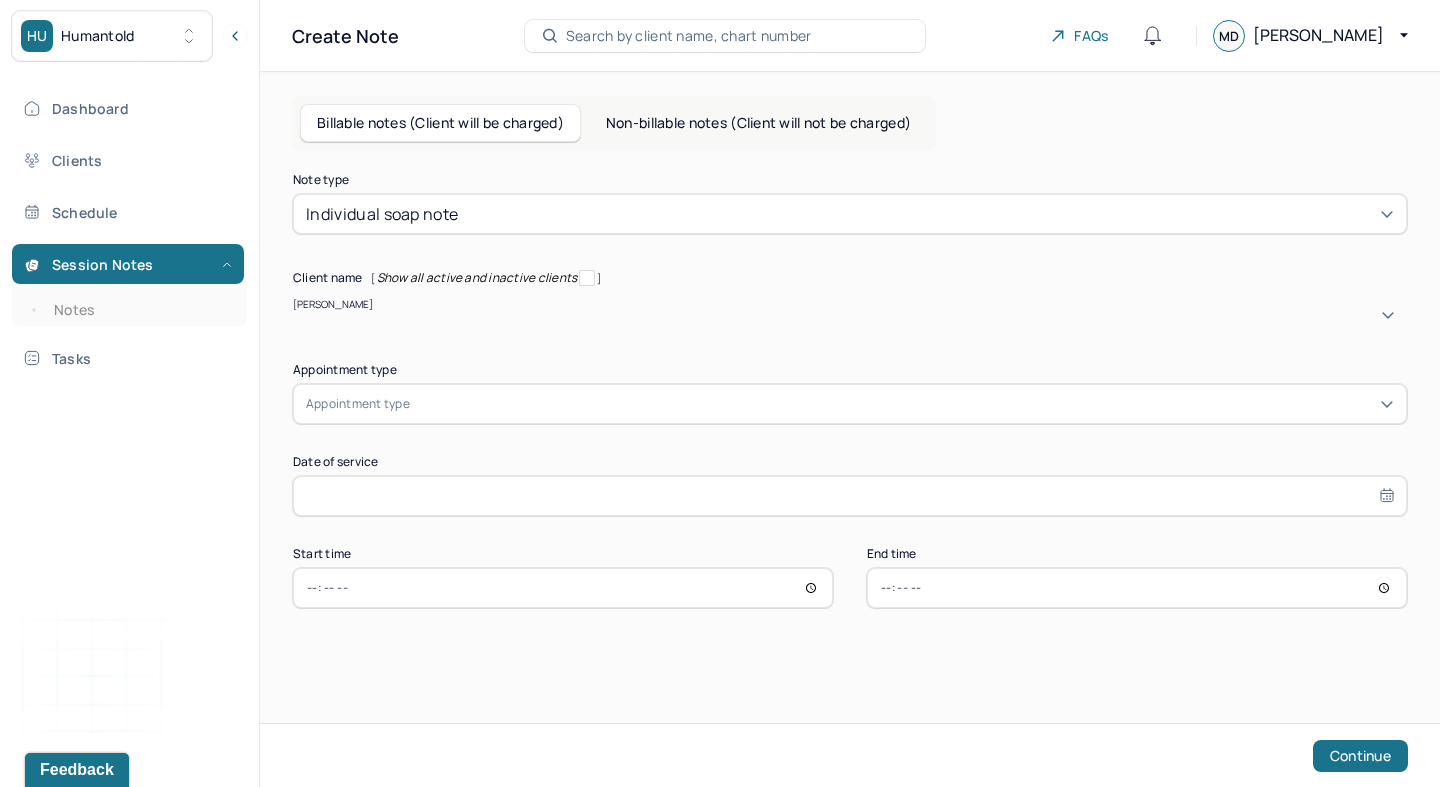 type on "franc" 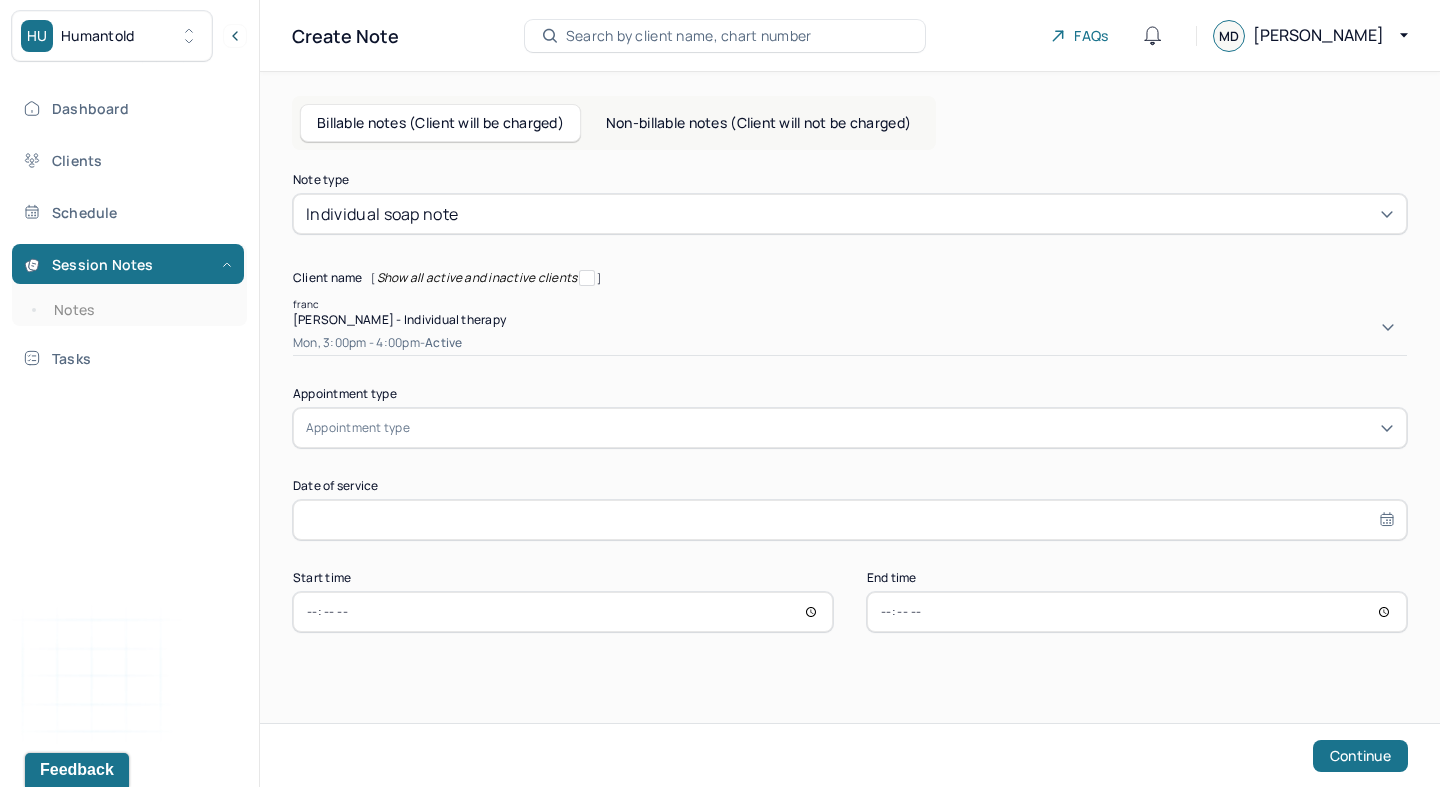 click on "[PERSON_NAME] - Individual therapy" at bounding box center [850, 319] 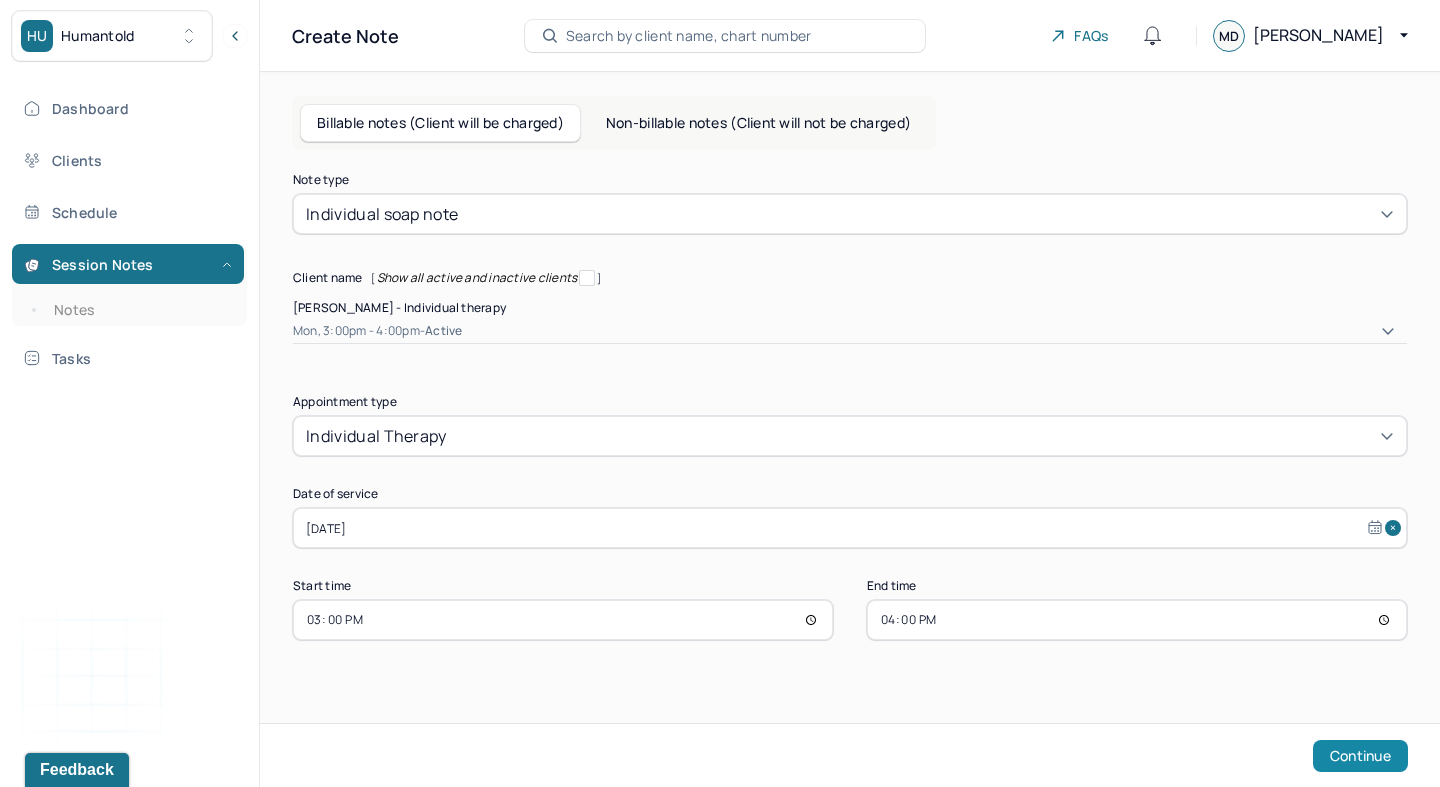 click on "Continue" at bounding box center [1360, 756] 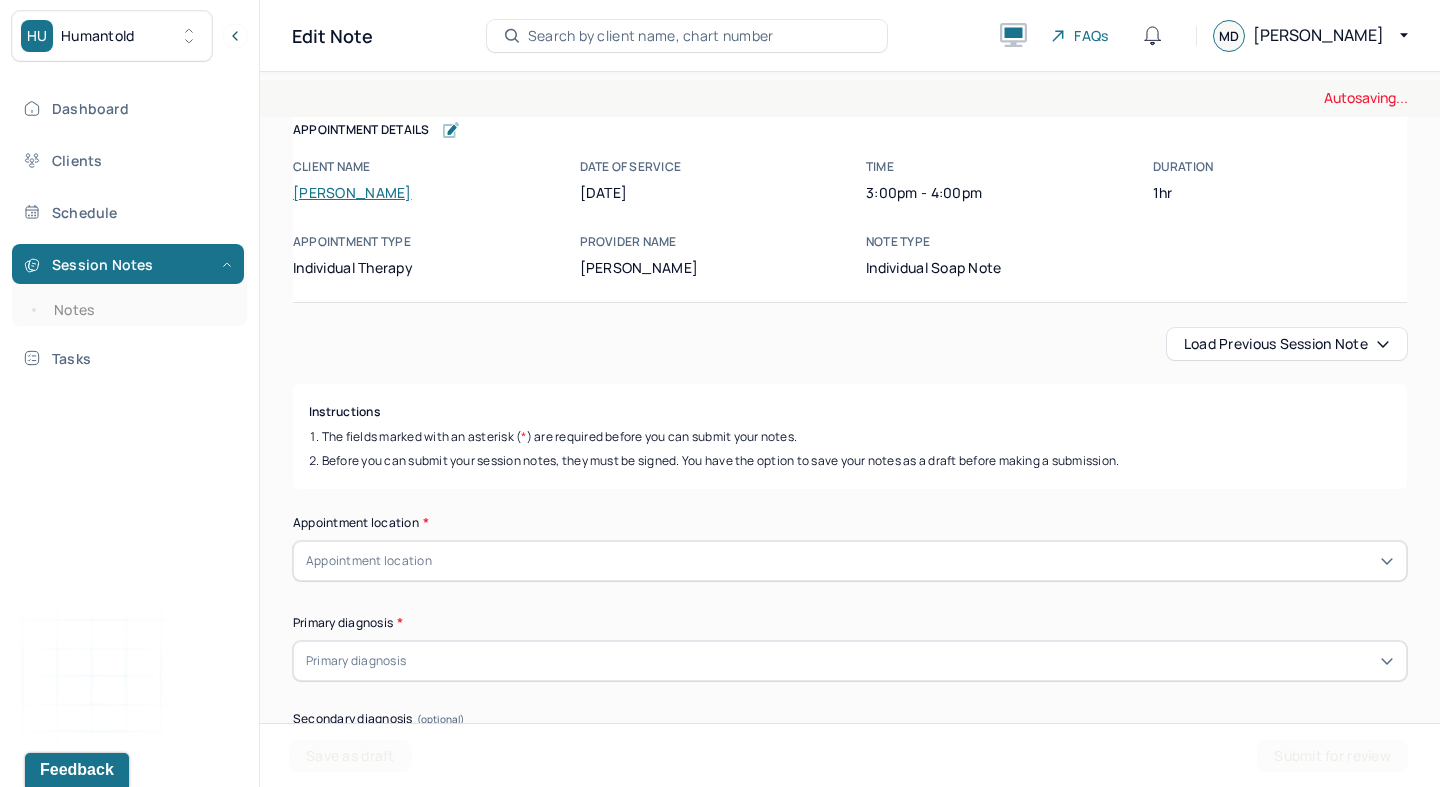 click on "Save as draft" at bounding box center (350, 756) 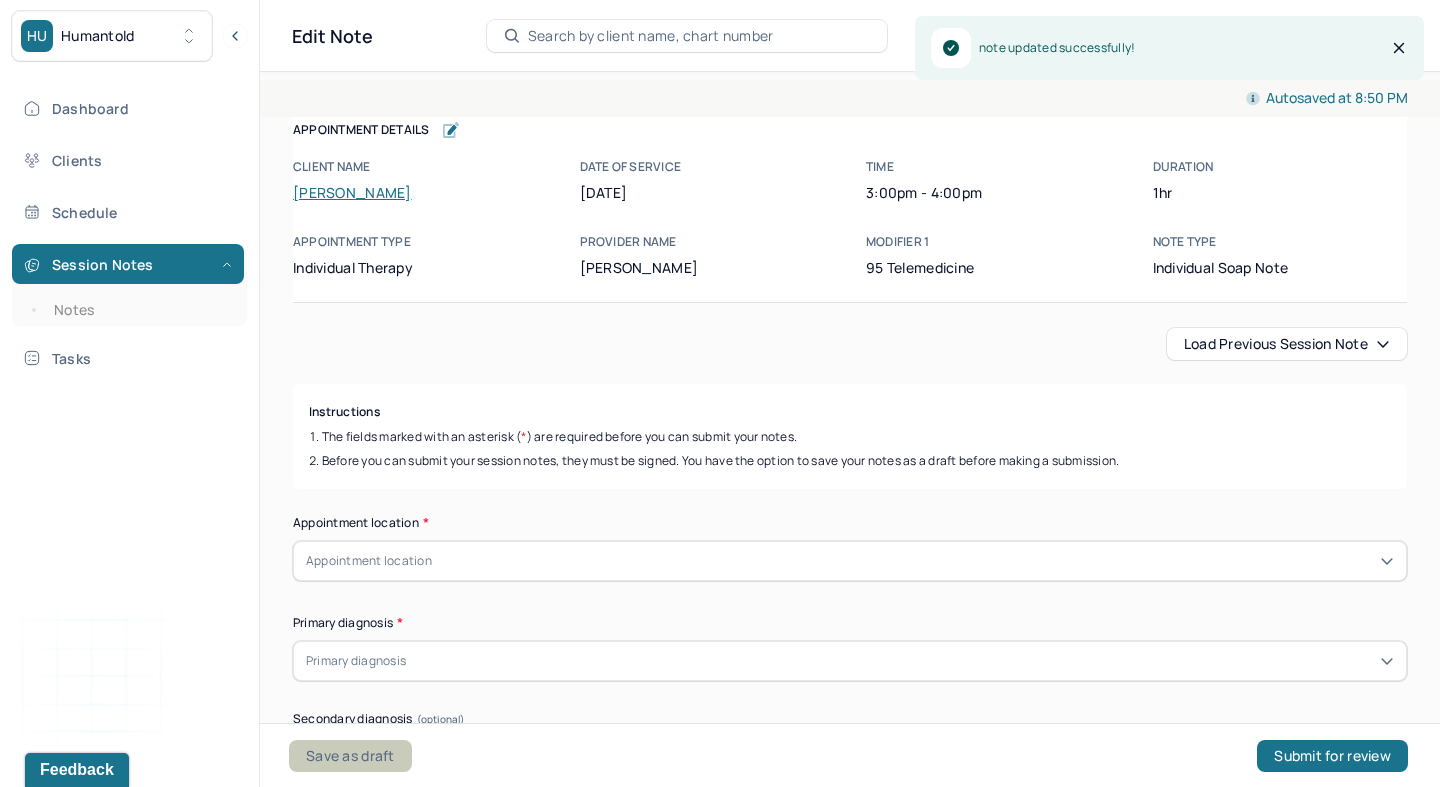 click on "Save as draft" at bounding box center [350, 756] 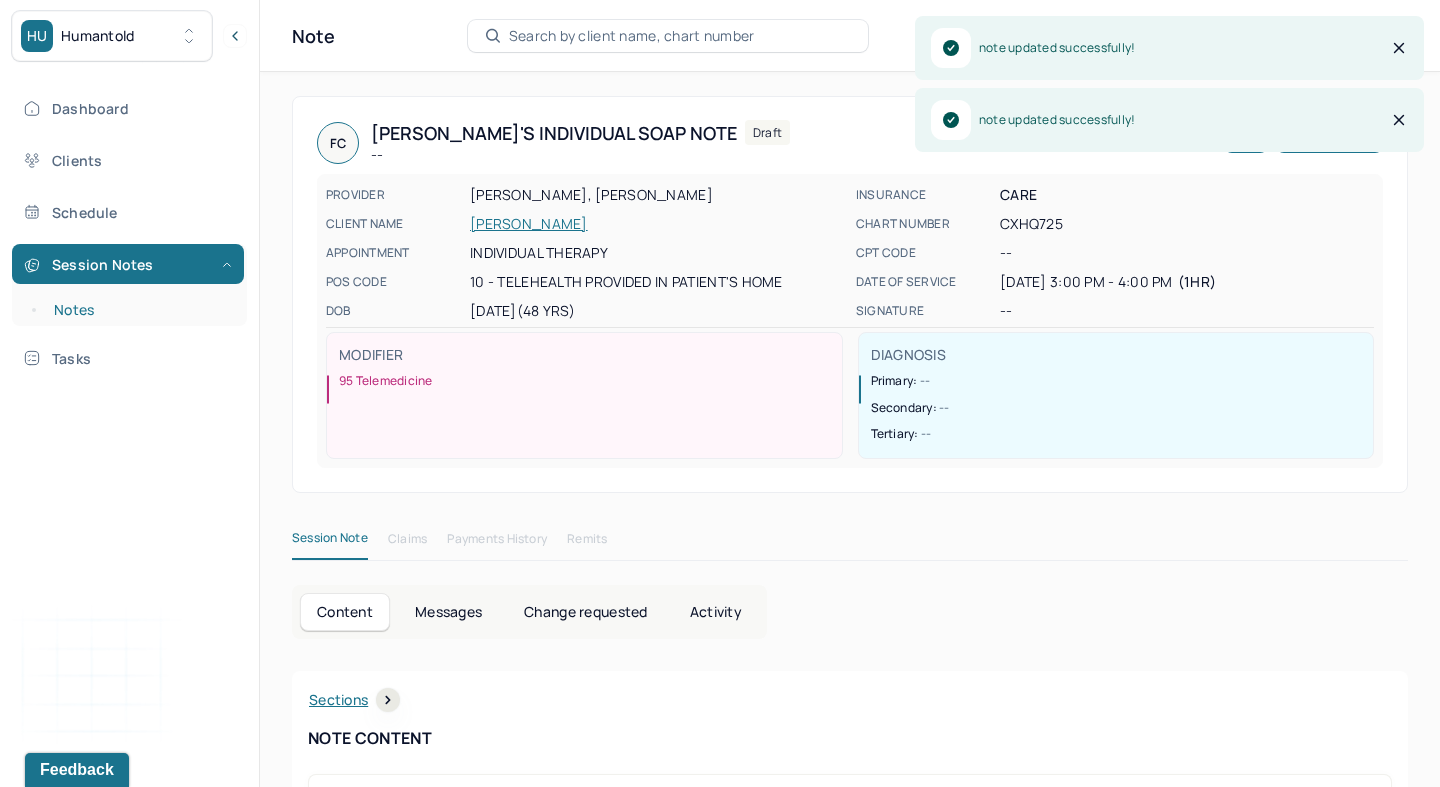 click on "Notes" at bounding box center [139, 310] 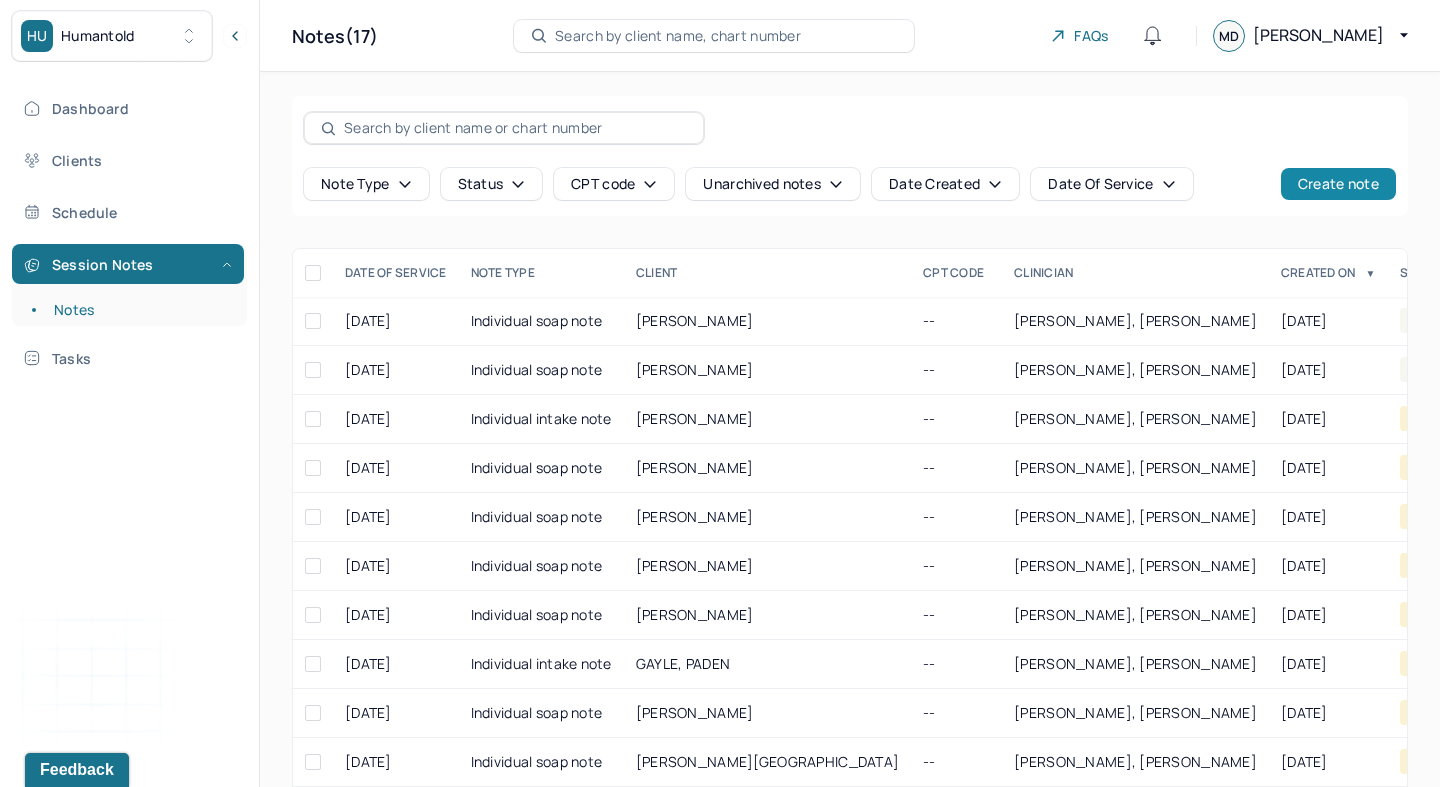 click on "Create note" at bounding box center [1338, 184] 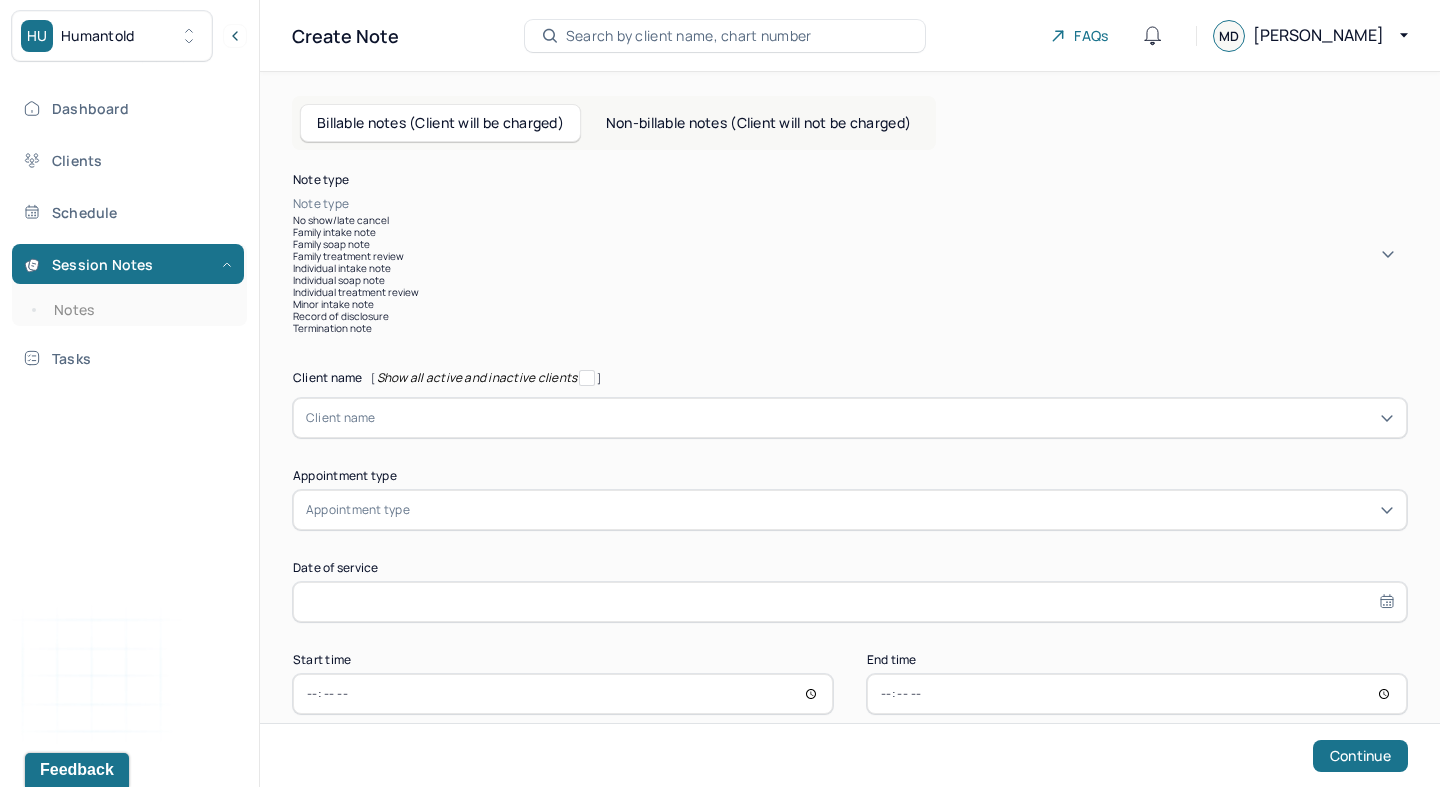 click at bounding box center [880, 204] 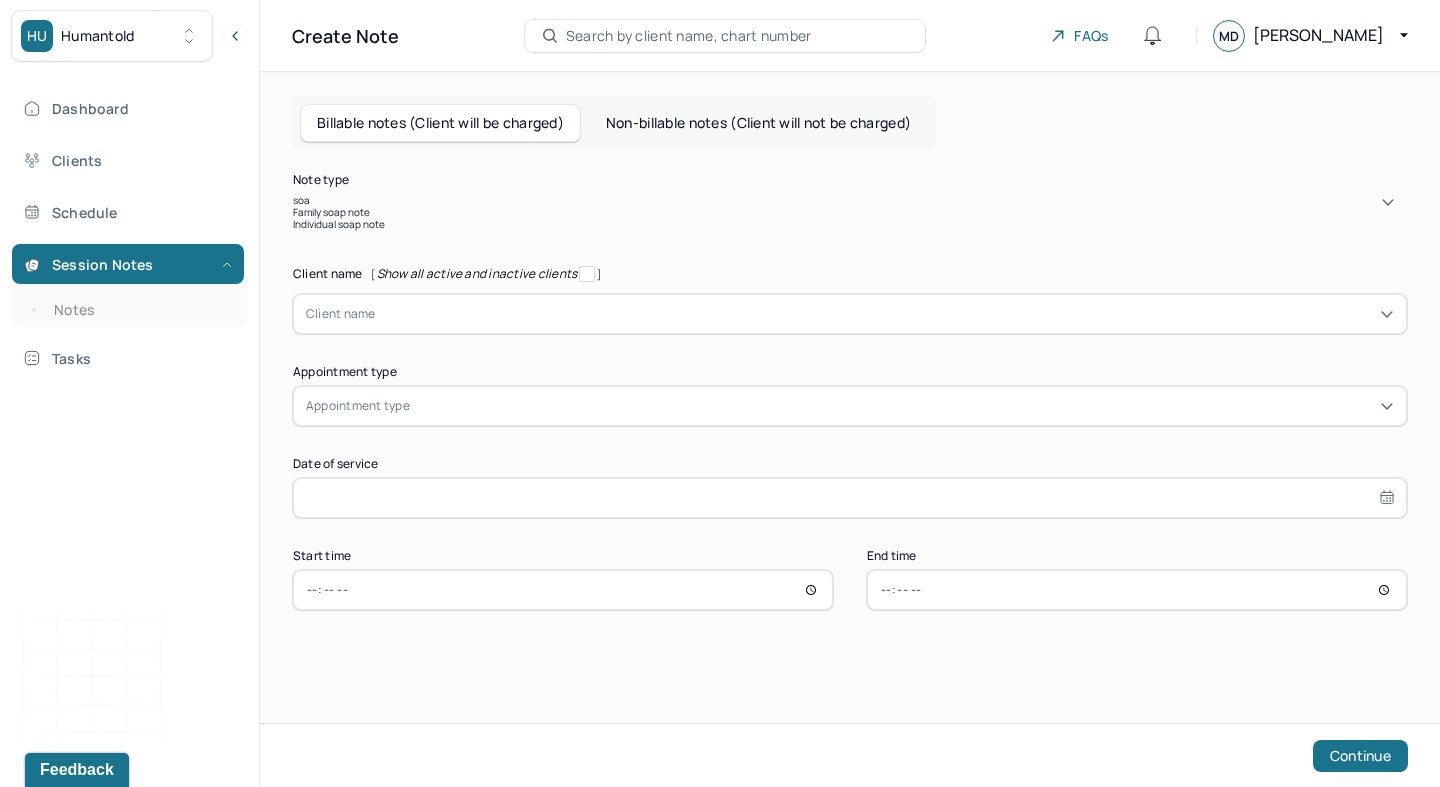 type on "soap" 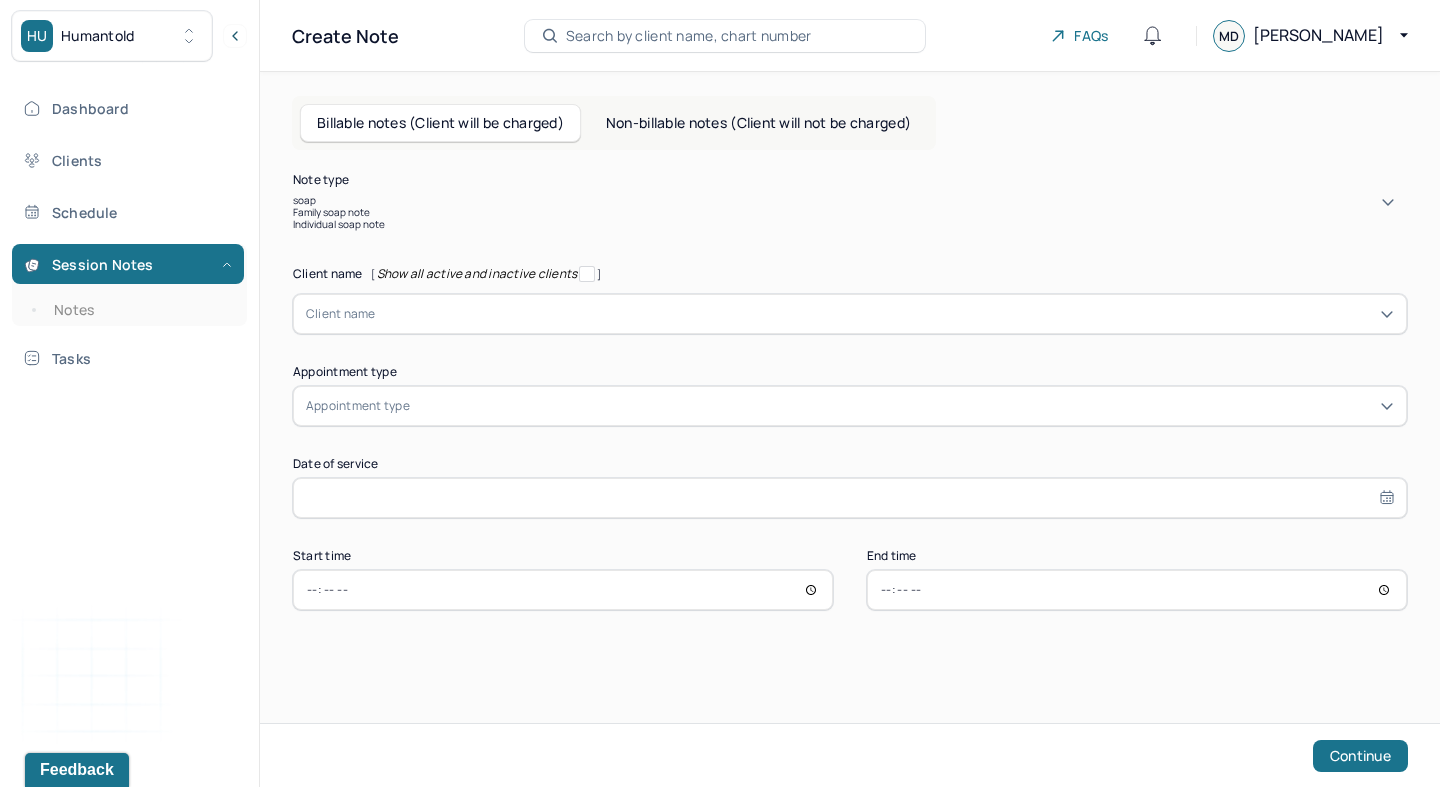 click on "Individual soap note" at bounding box center [850, 224] 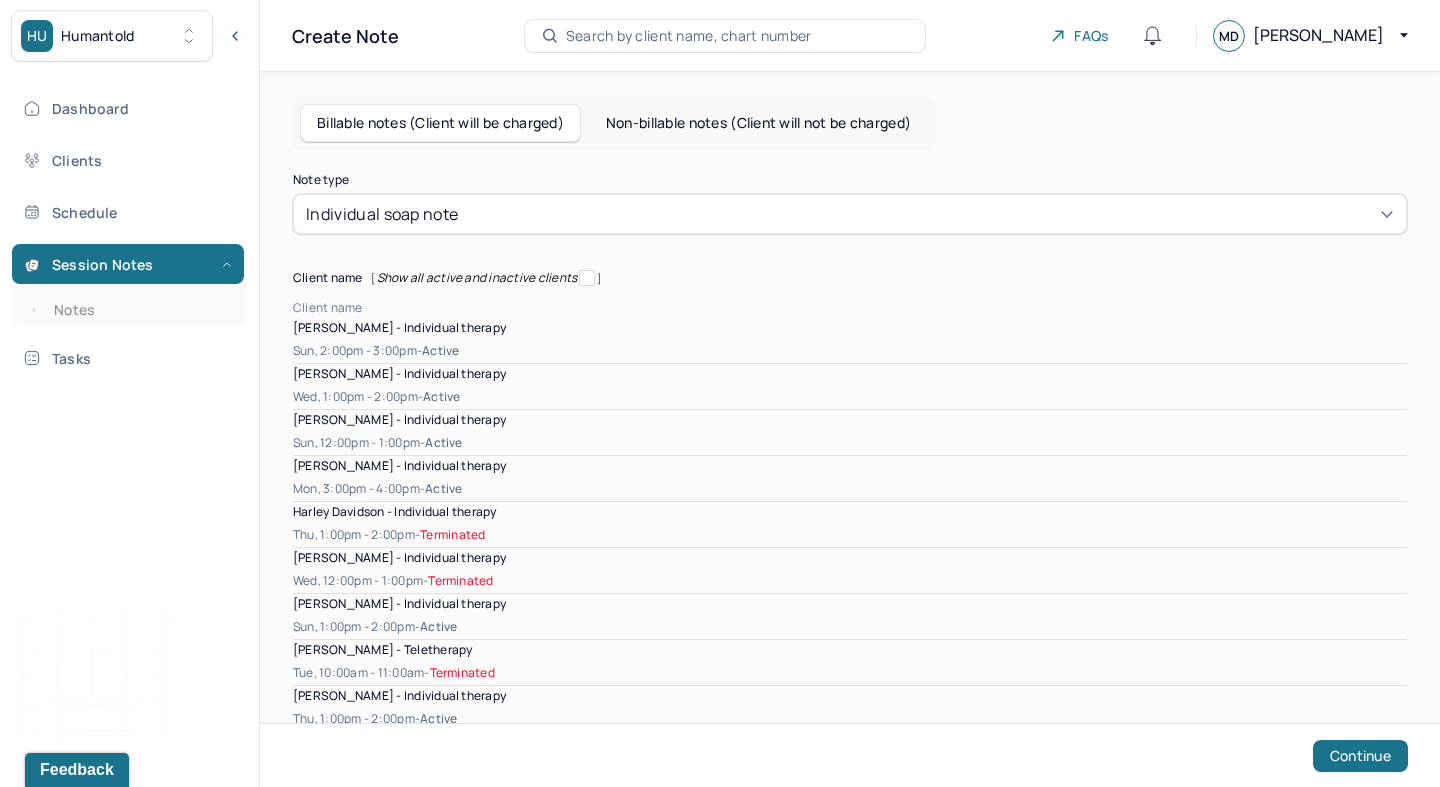 click at bounding box center (885, 308) 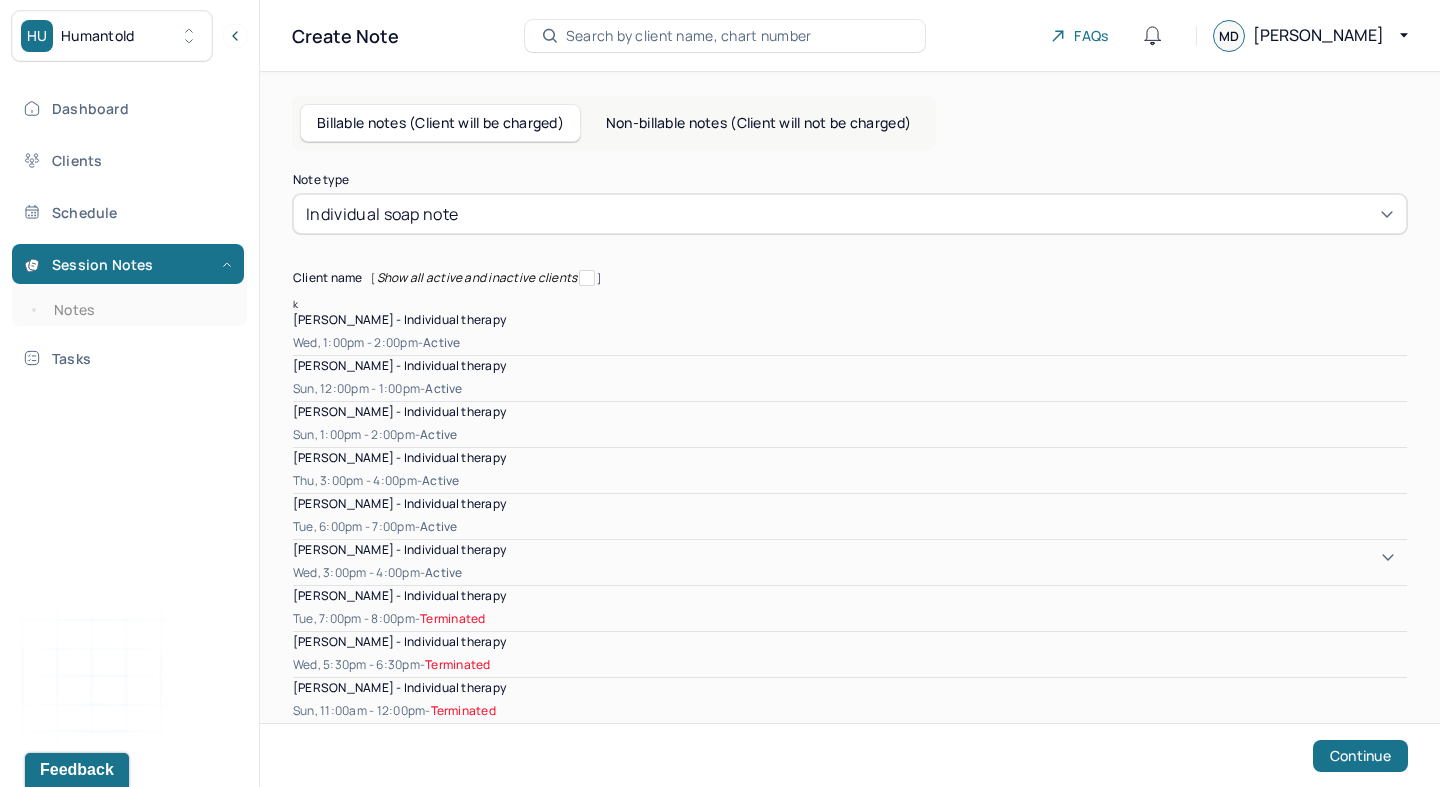 click on "[PERSON_NAME] - Individual therapy" at bounding box center (850, 503) 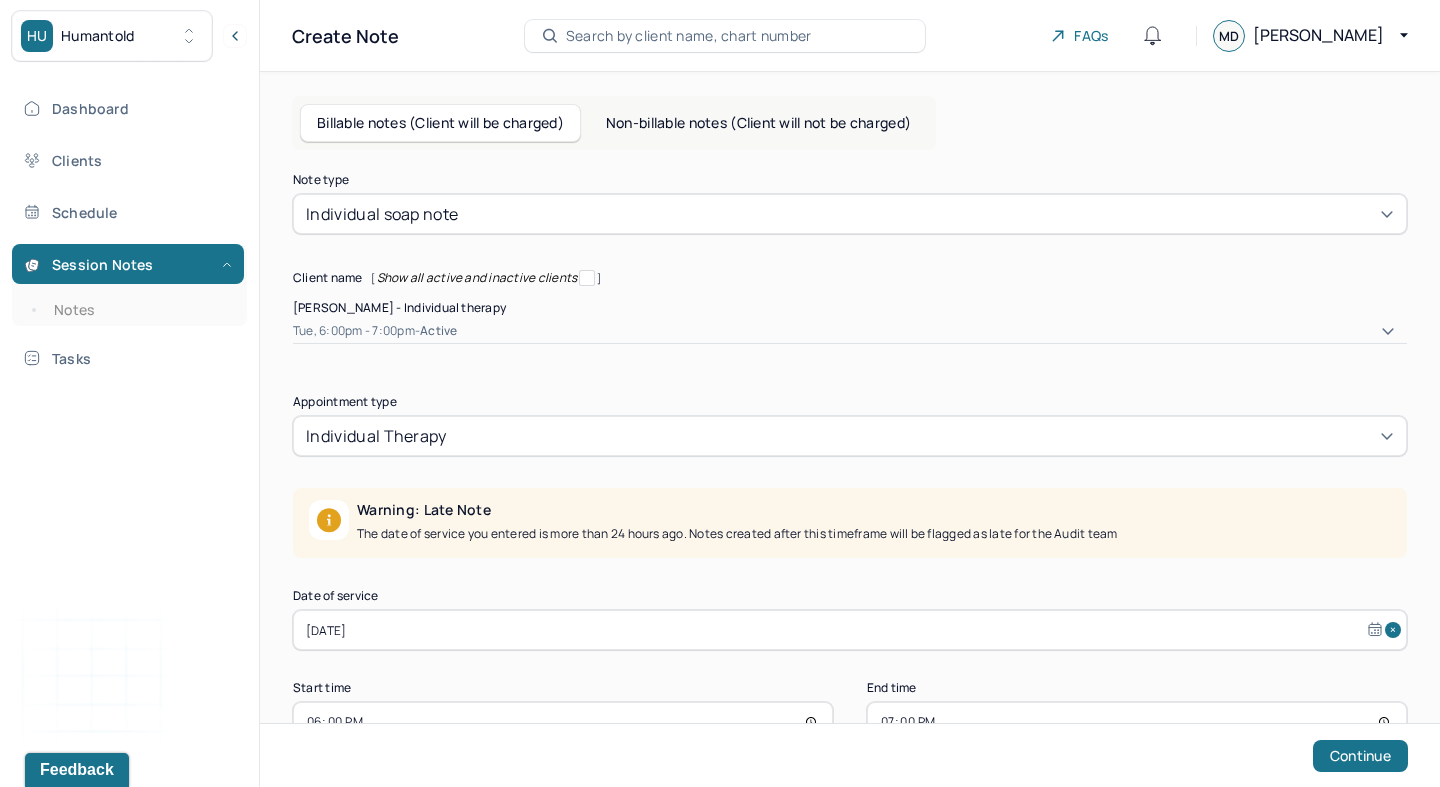 select on "5" 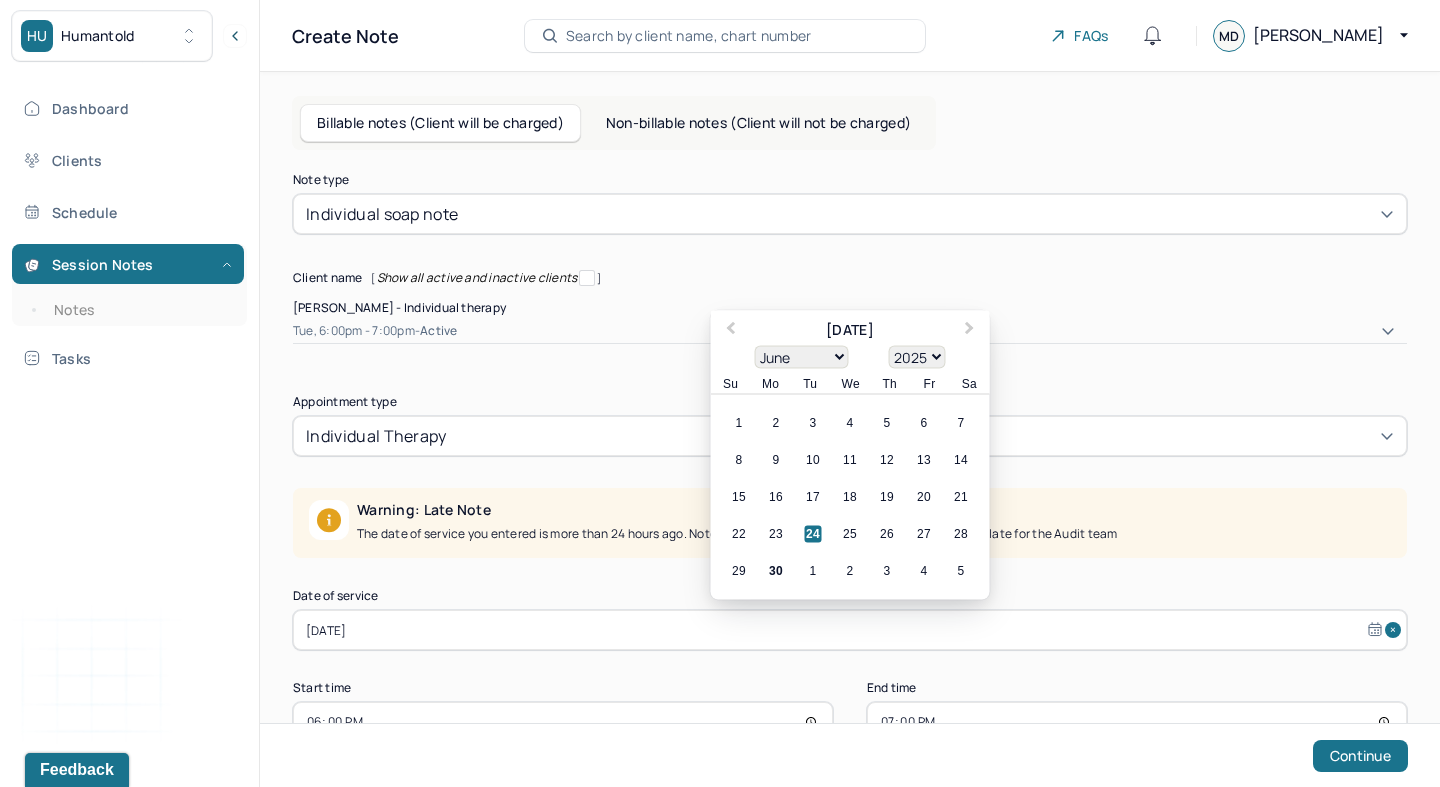 click on "[DATE]" at bounding box center (850, 630) 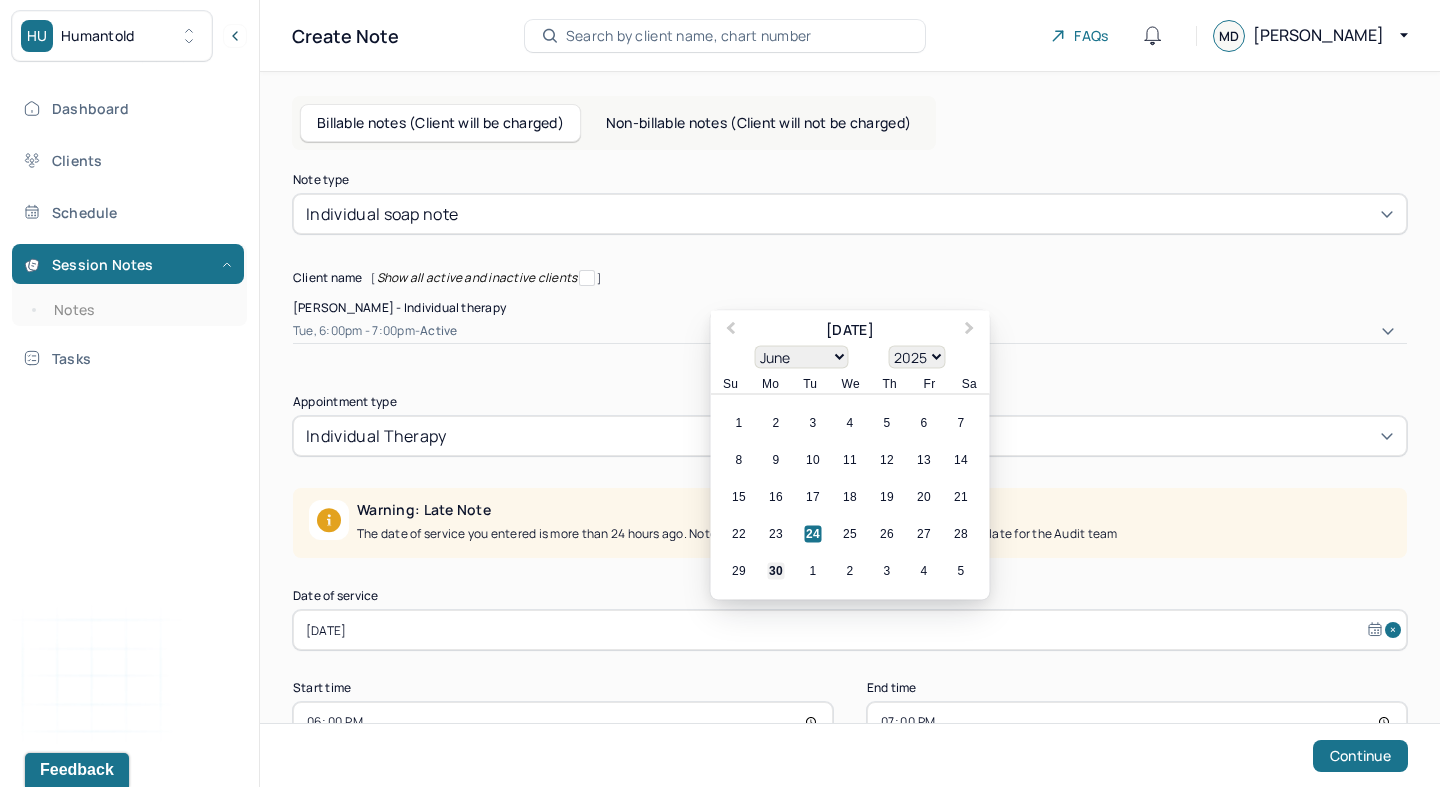 click on "30" at bounding box center [776, 571] 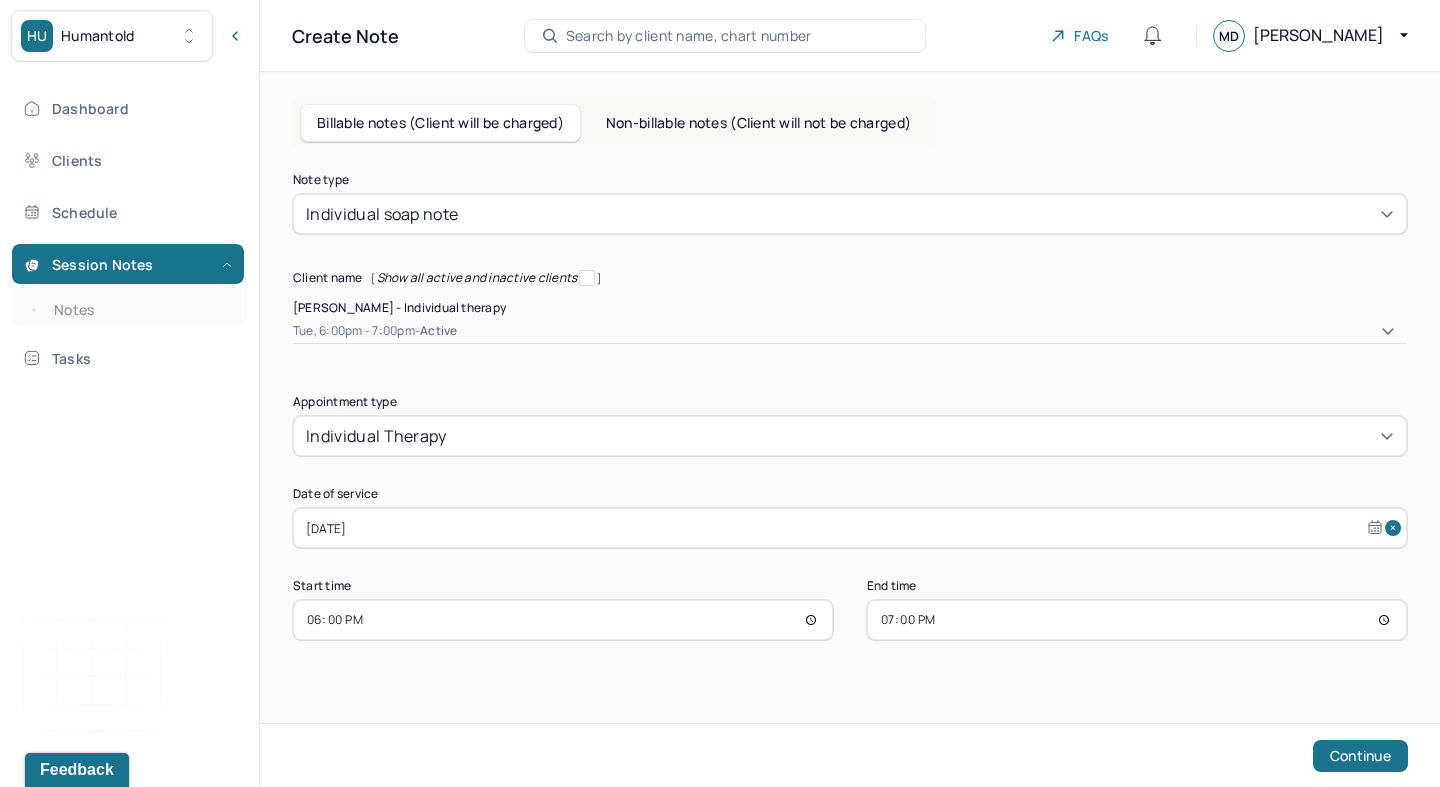 click on "18:00" at bounding box center (563, 620) 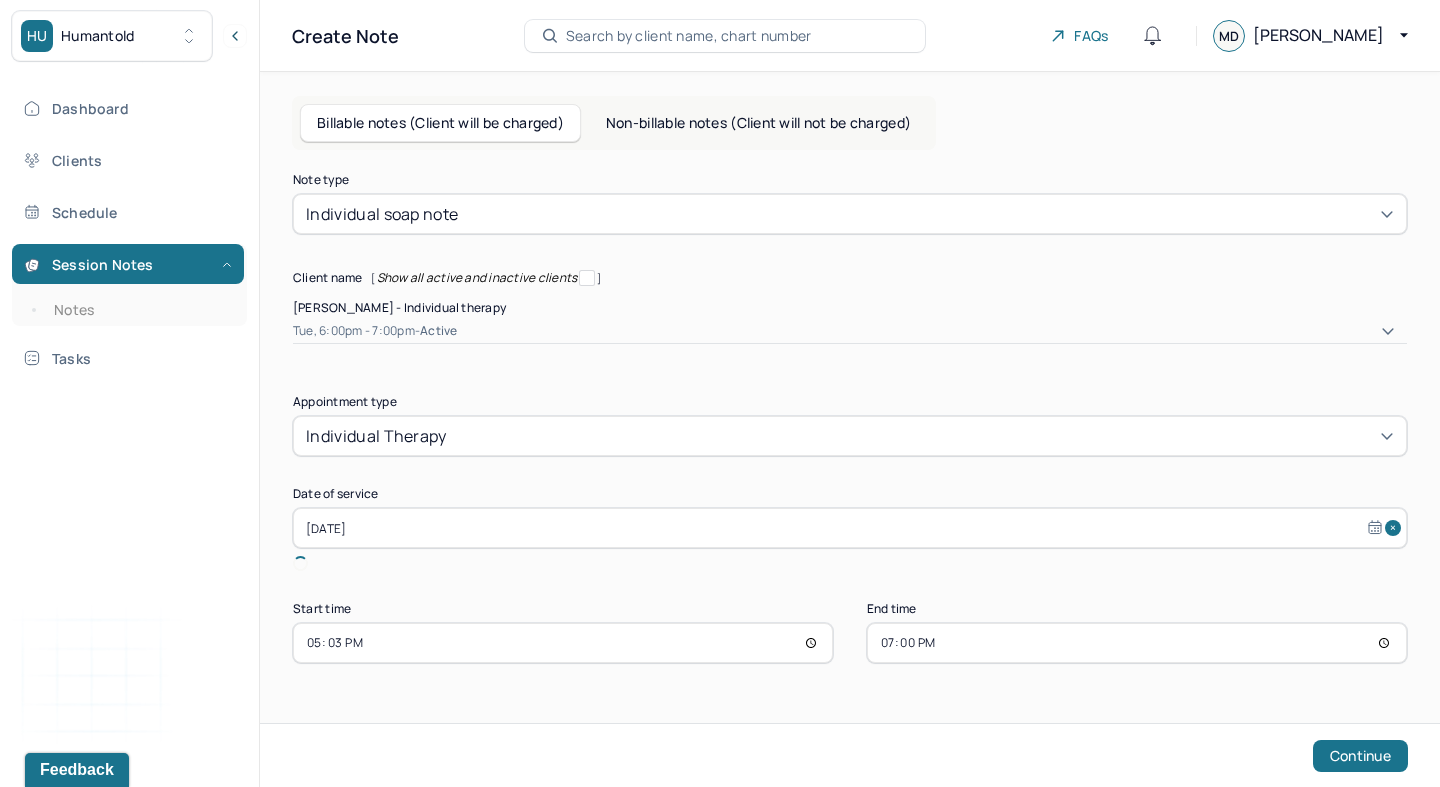 type on "17:30" 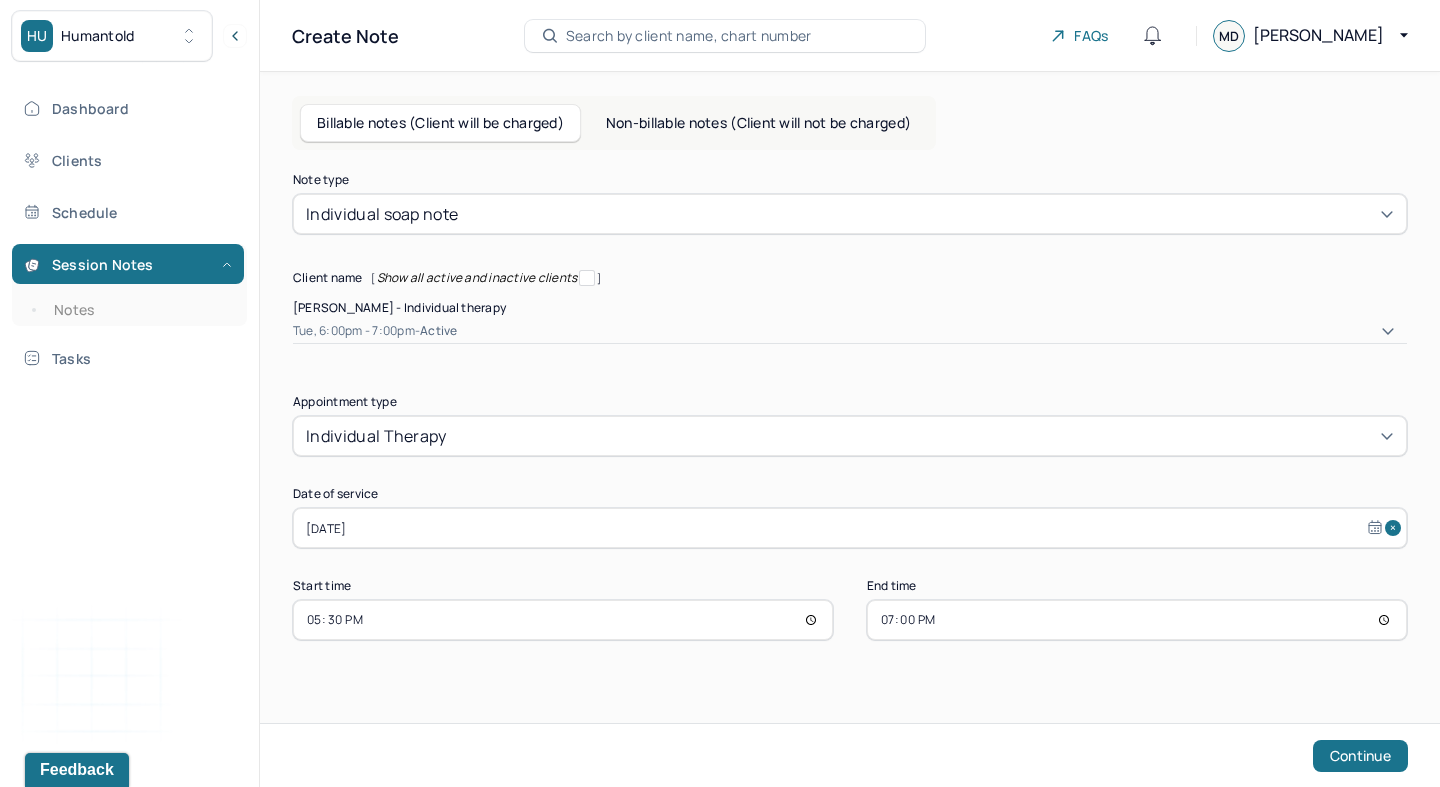 click on "19:00" at bounding box center [1137, 620] 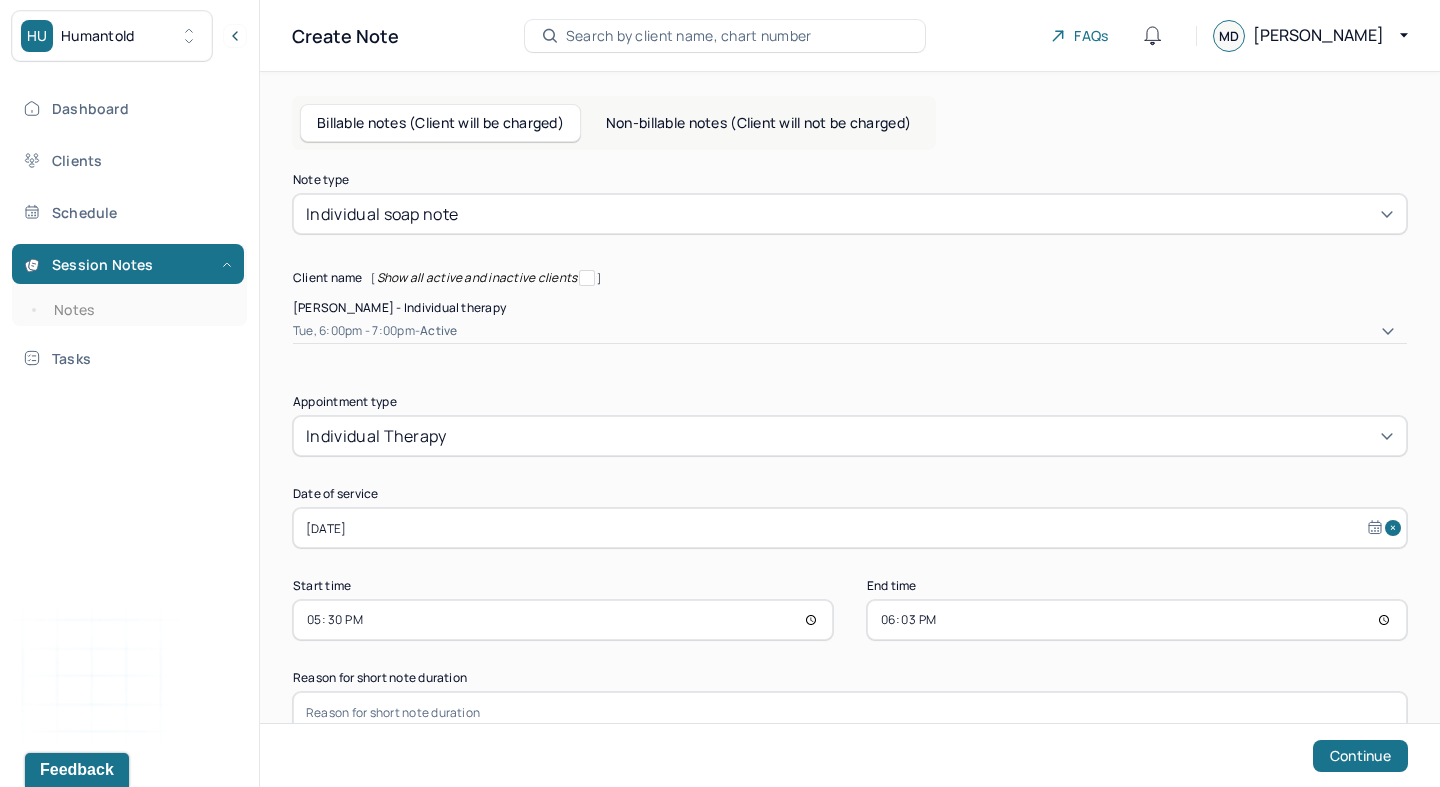 type on "18:30" 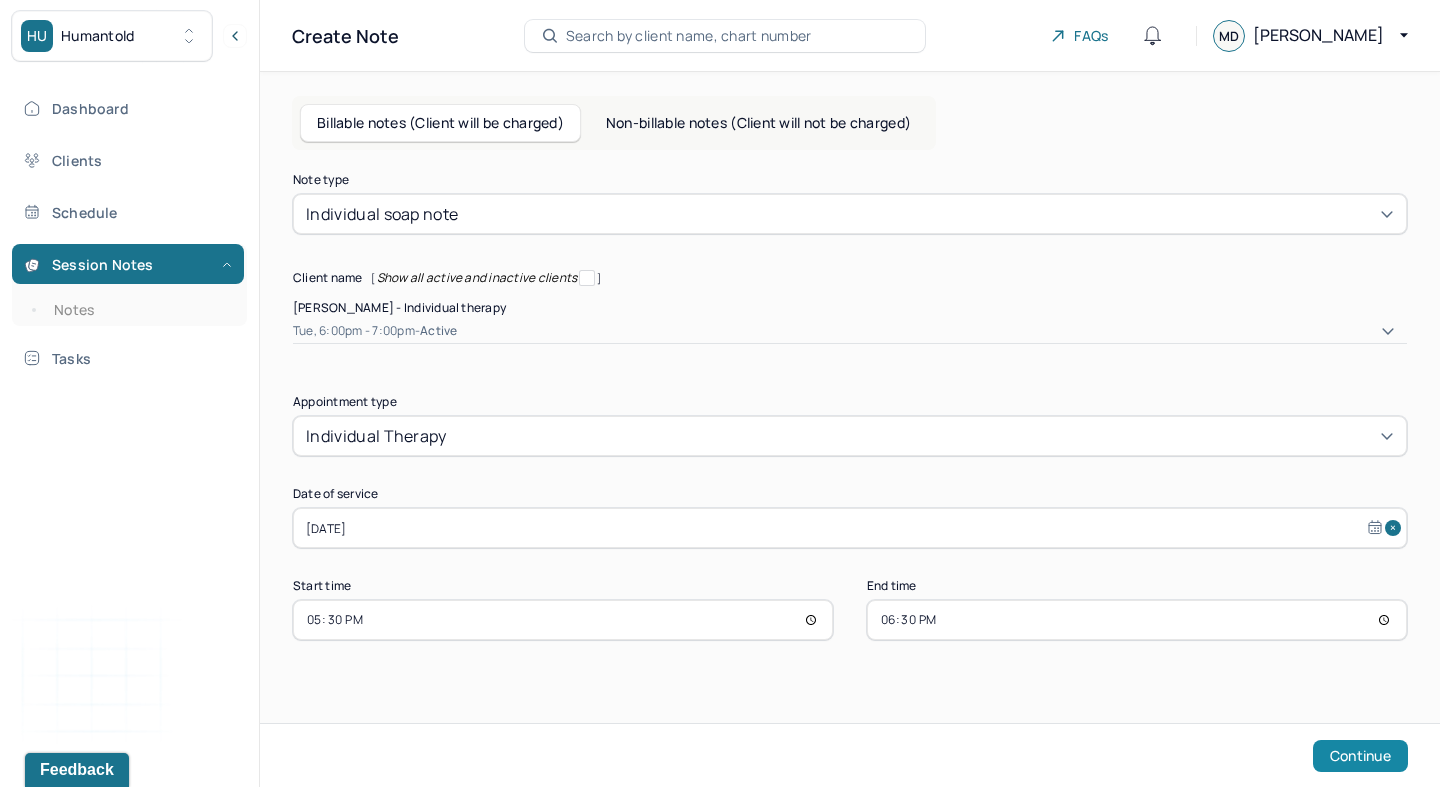 click on "Continue" at bounding box center (1360, 756) 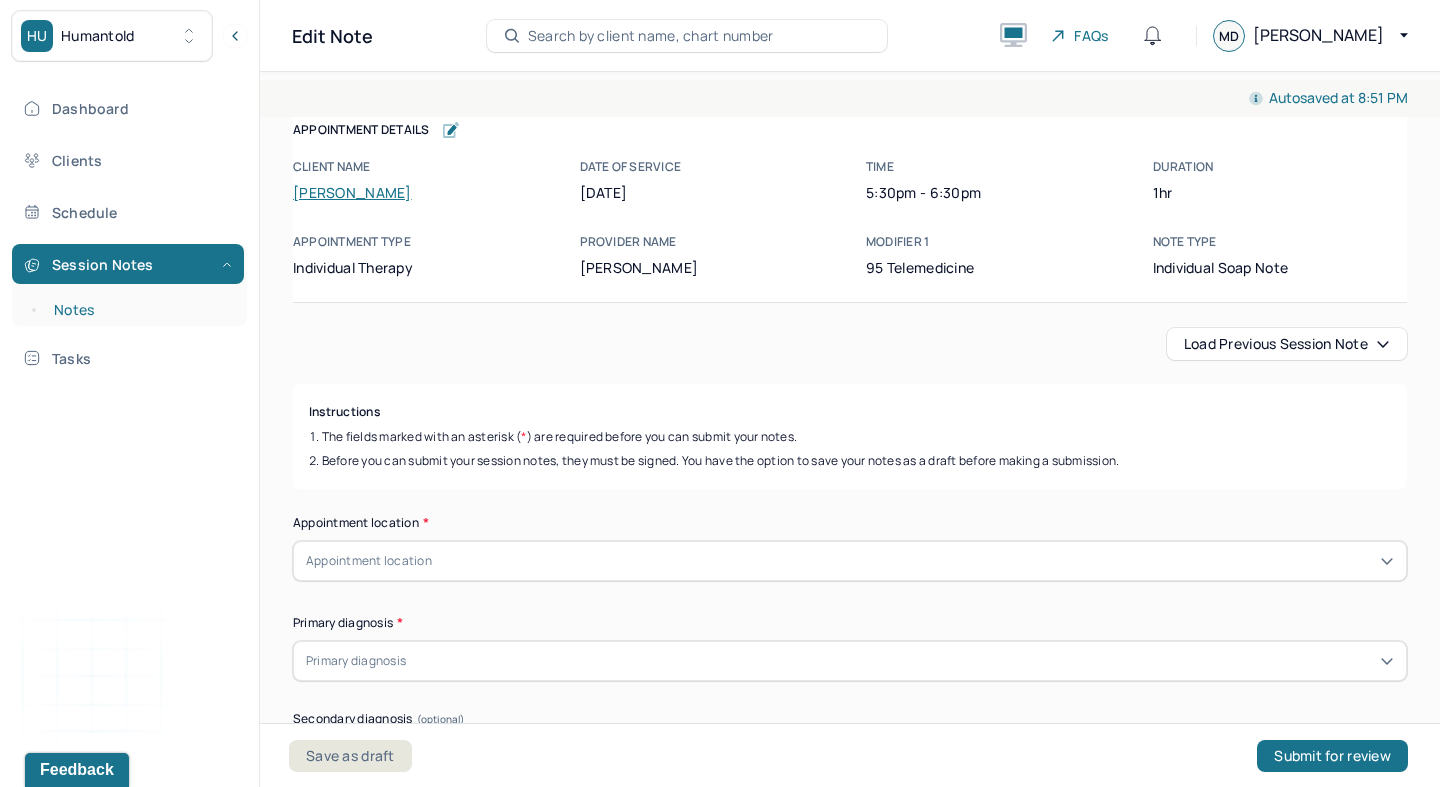 click on "Notes" at bounding box center [139, 310] 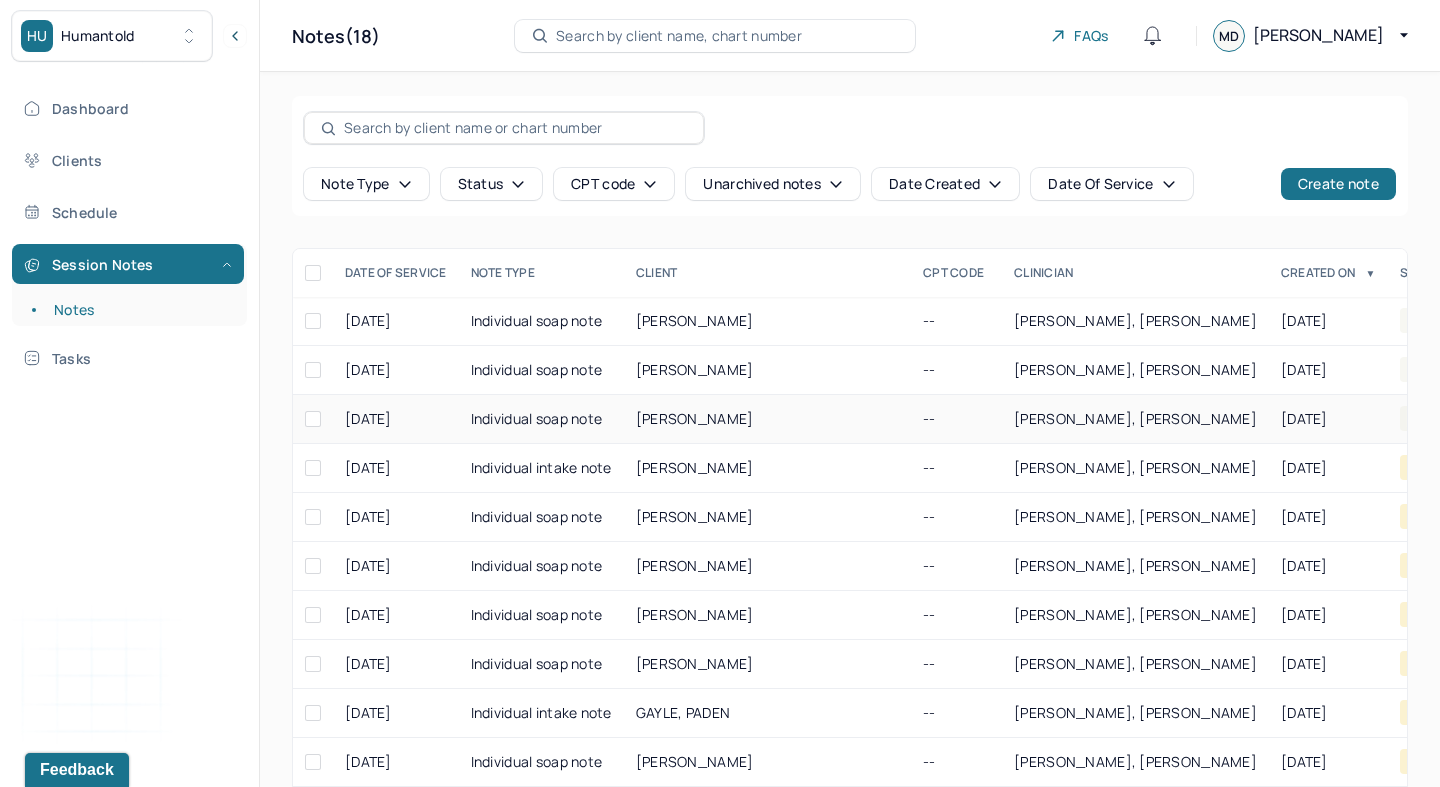 click on "[PERSON_NAME], [PERSON_NAME]" at bounding box center (1135, 418) 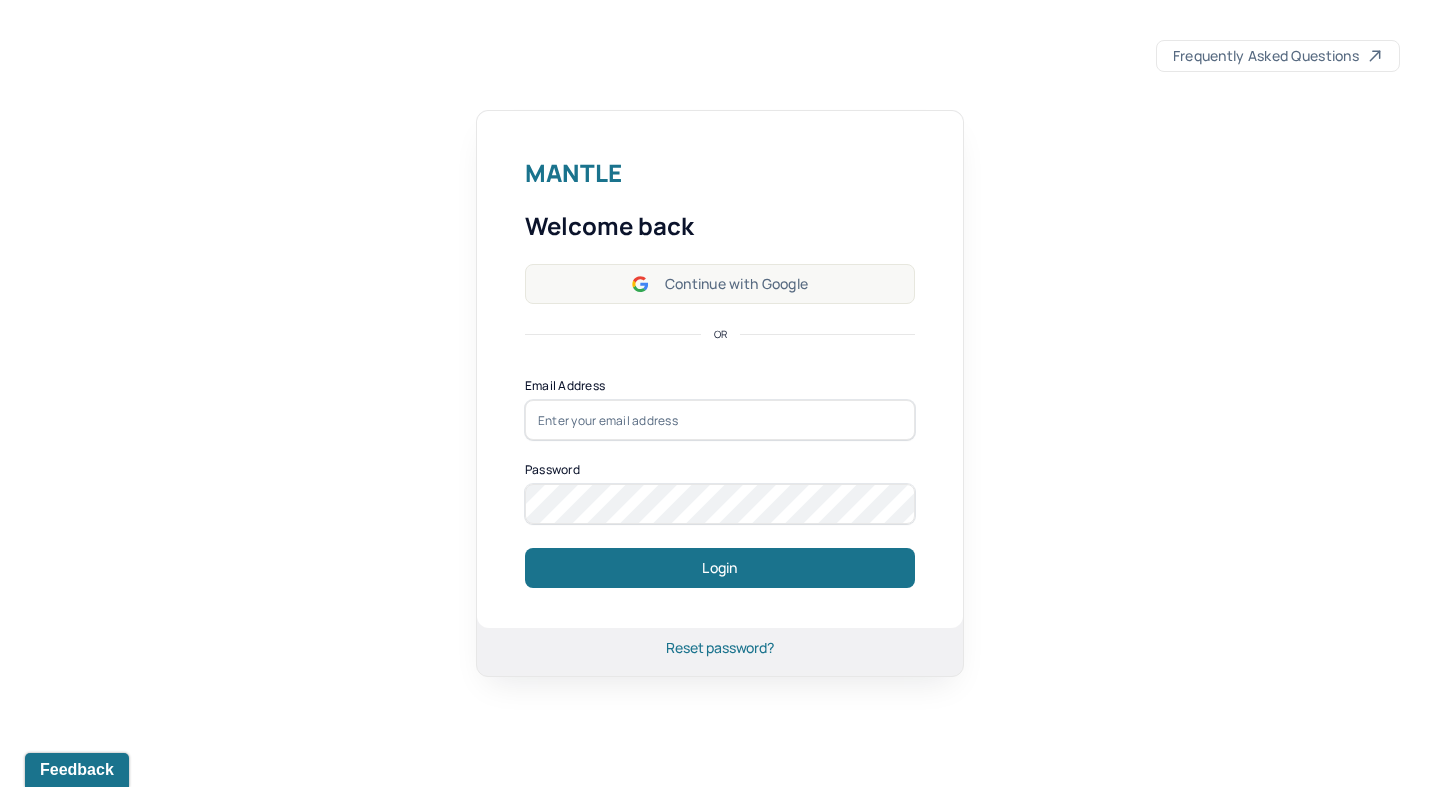 click on "Continue with Google" at bounding box center [720, 284] 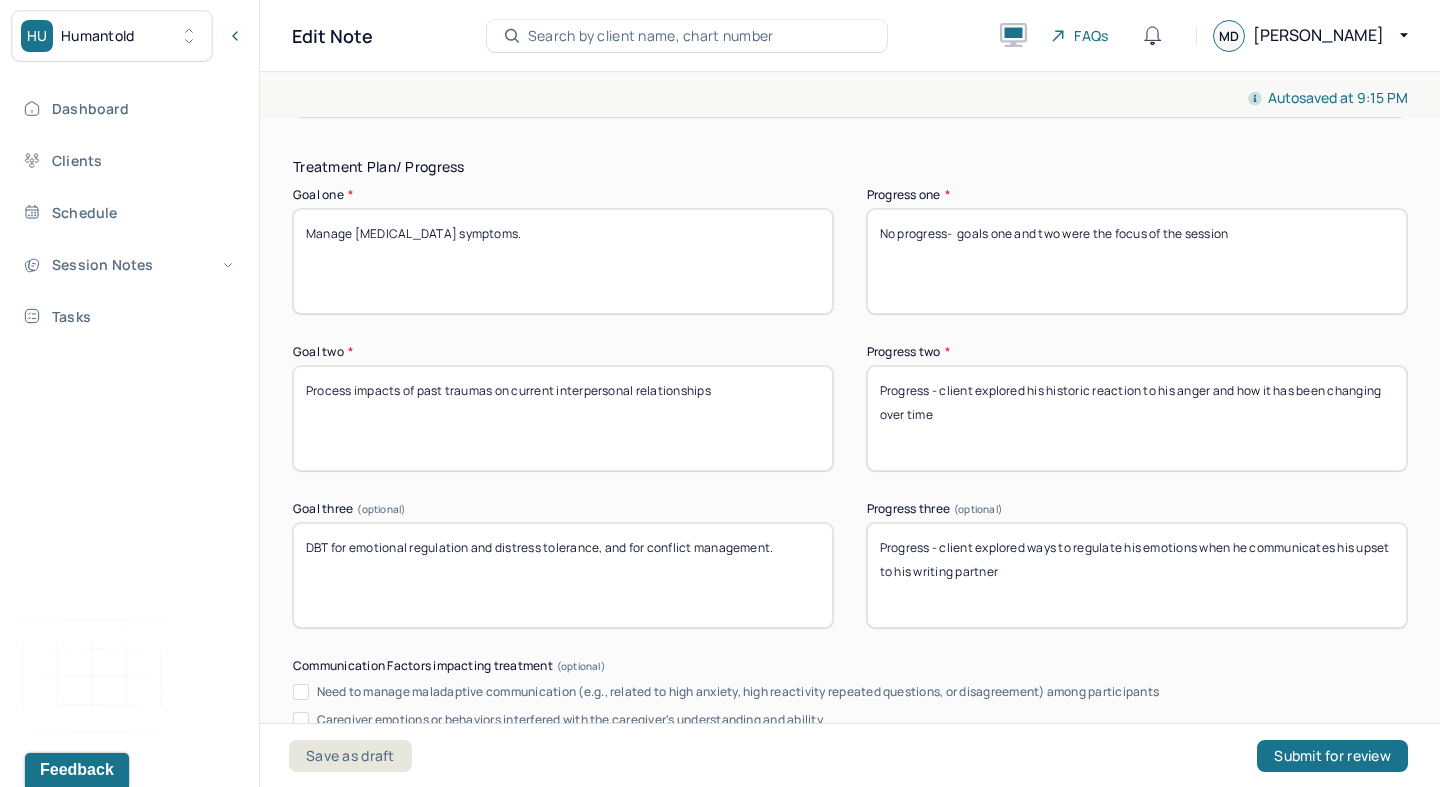 scroll, scrollTop: 3334, scrollLeft: 0, axis: vertical 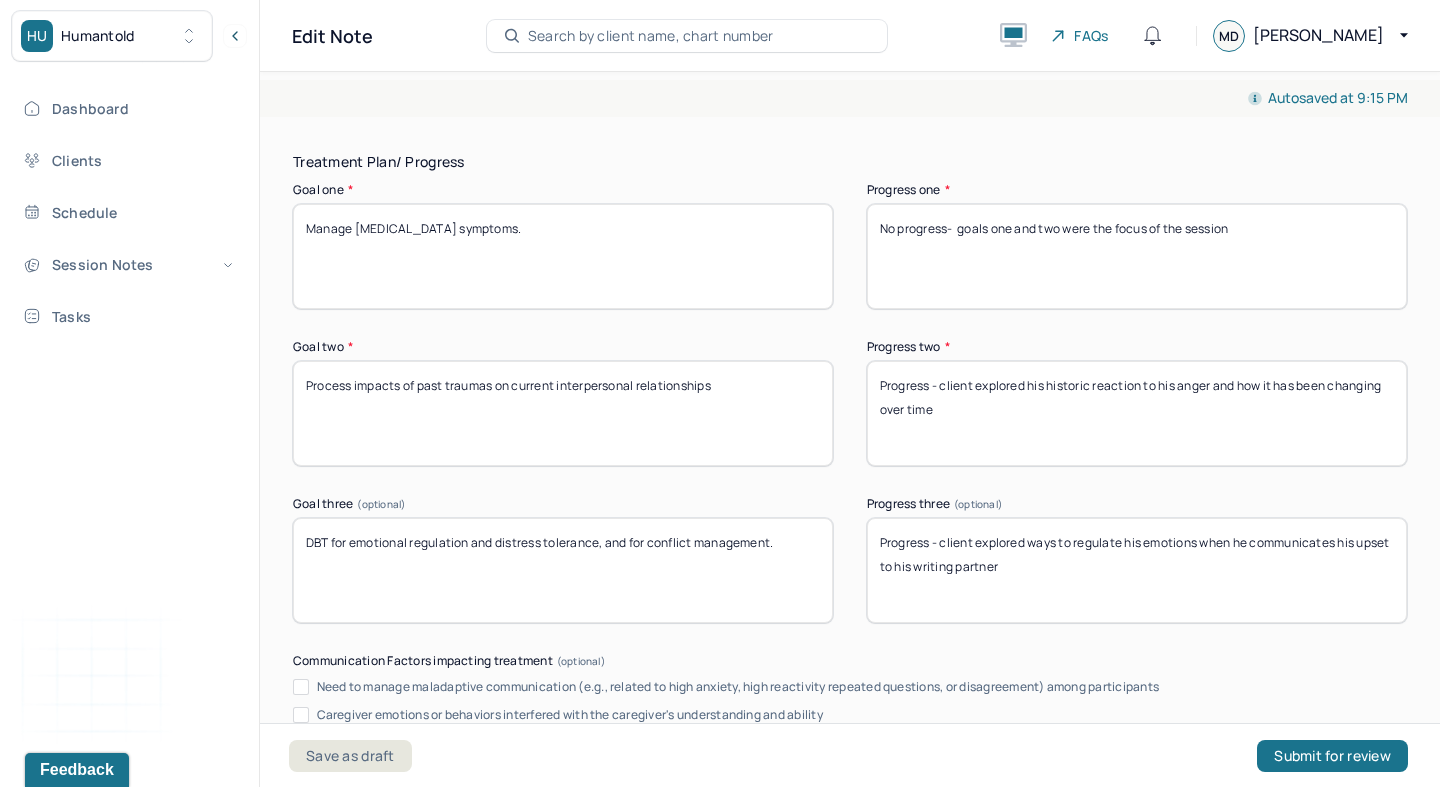 drag, startPoint x: 1030, startPoint y: 367, endPoint x: 1342, endPoint y: 530, distance: 352.0128 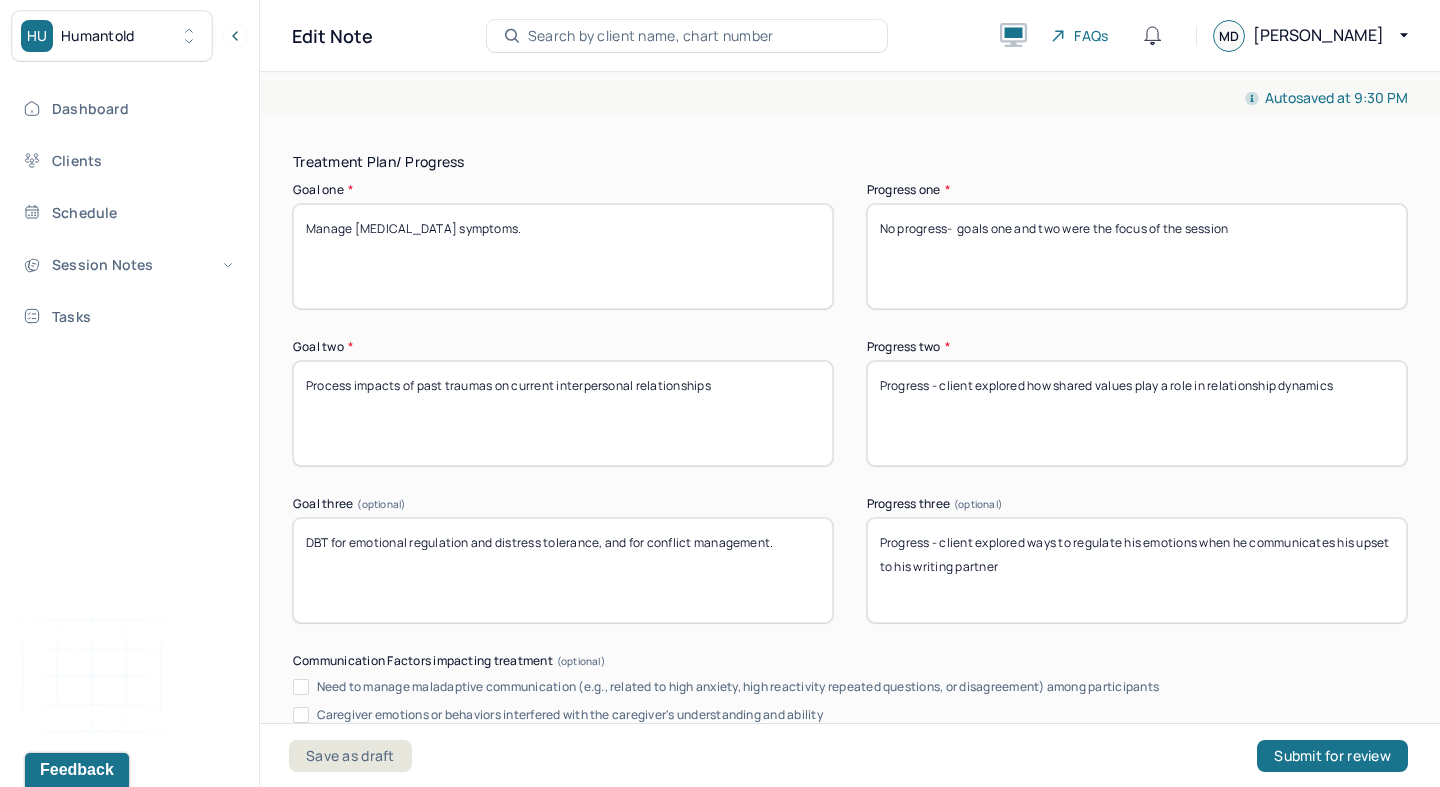 type on "Progress - client explored how shared values play a role in relationship dynamics" 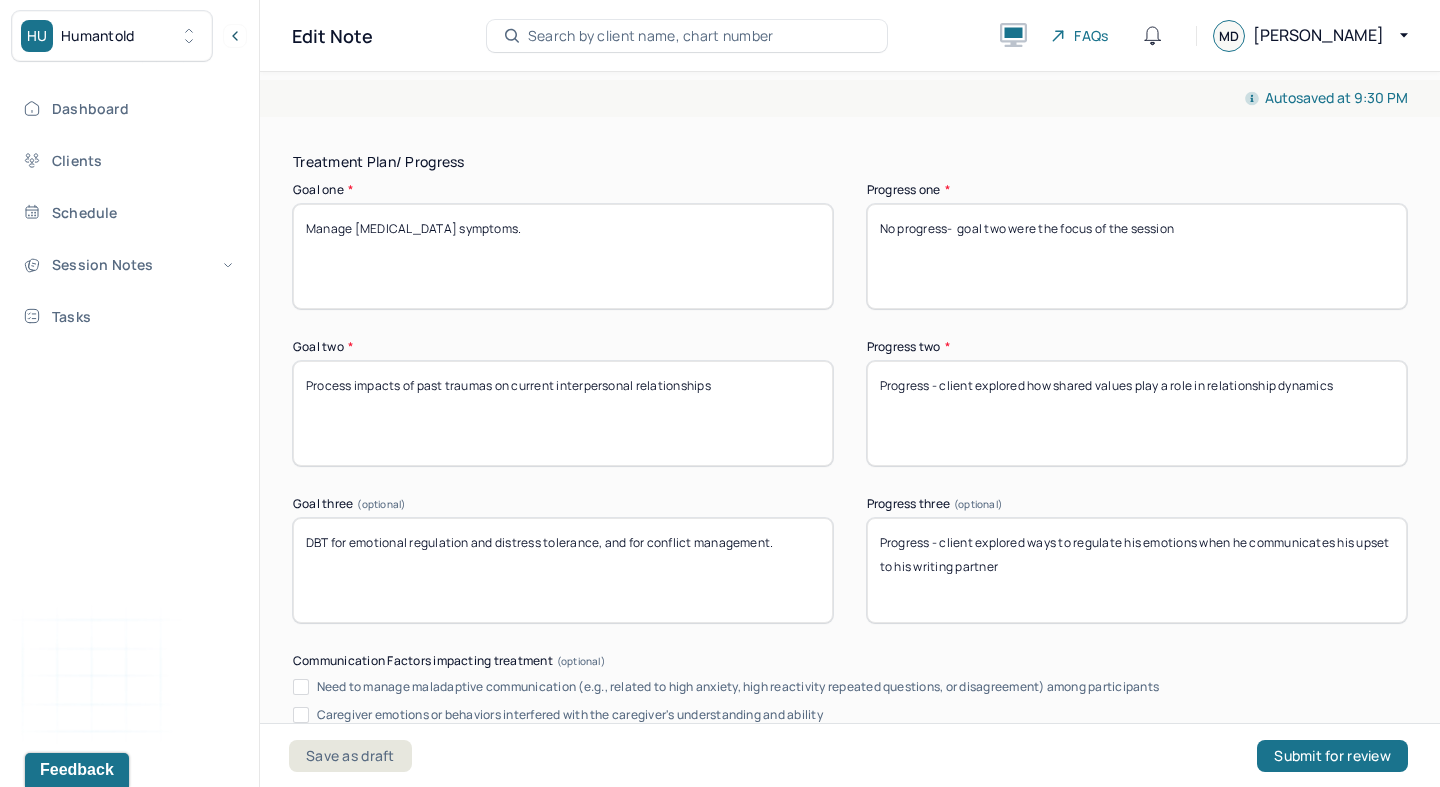 click on "No progress-  goals one and two were the focus of the session" at bounding box center [1137, 256] 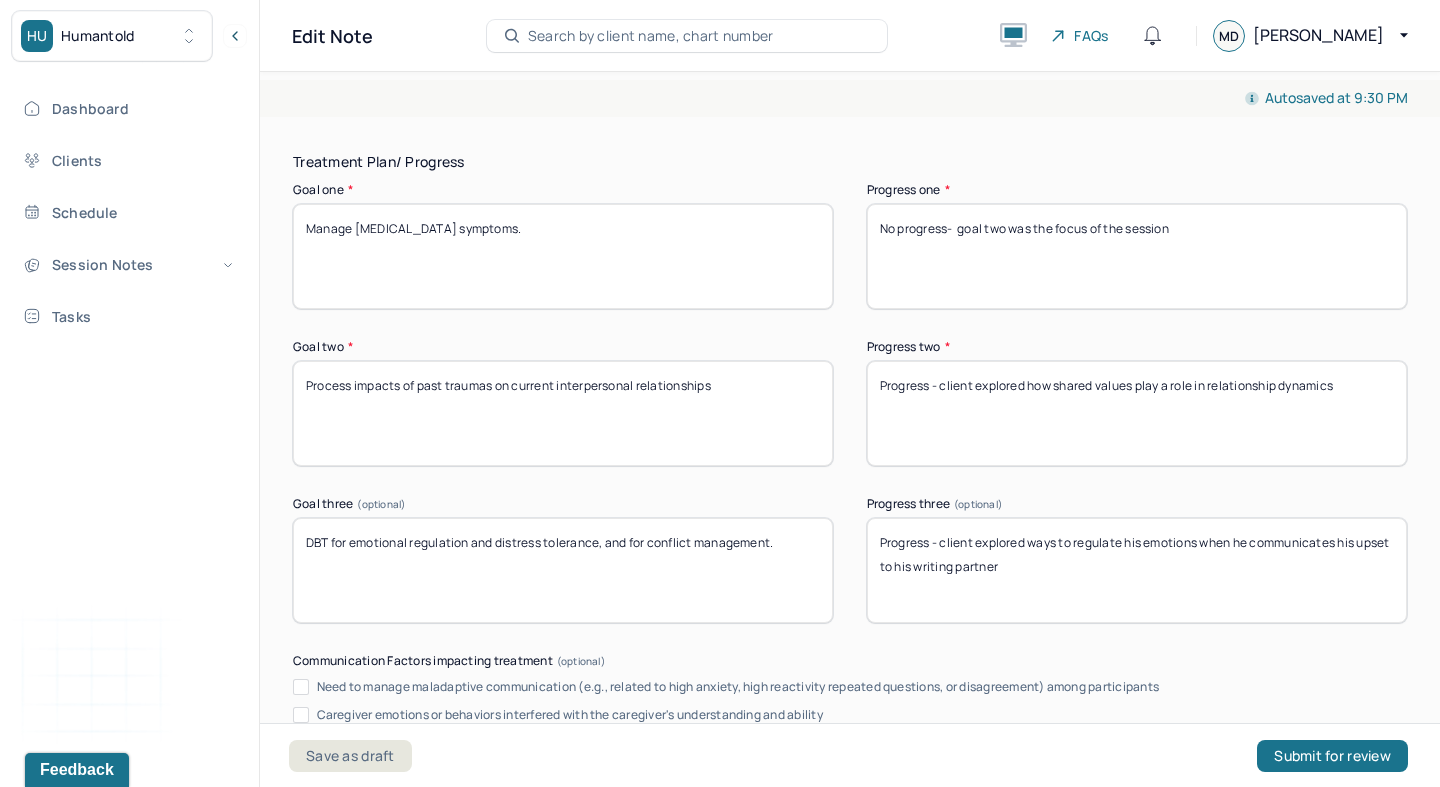 click on "No progress-  goals one and two were the focus of the session" at bounding box center (1137, 256) 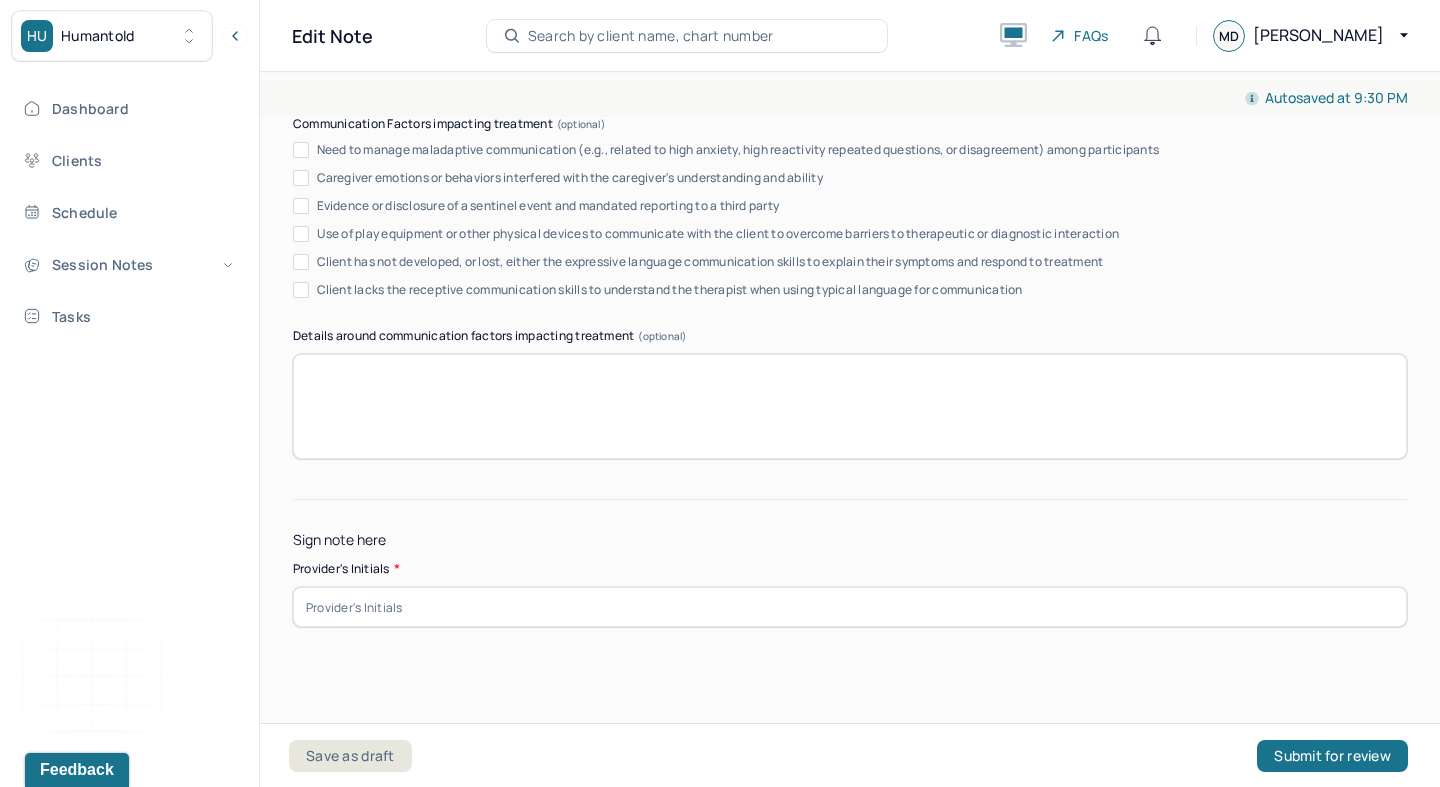 scroll, scrollTop: 3872, scrollLeft: 0, axis: vertical 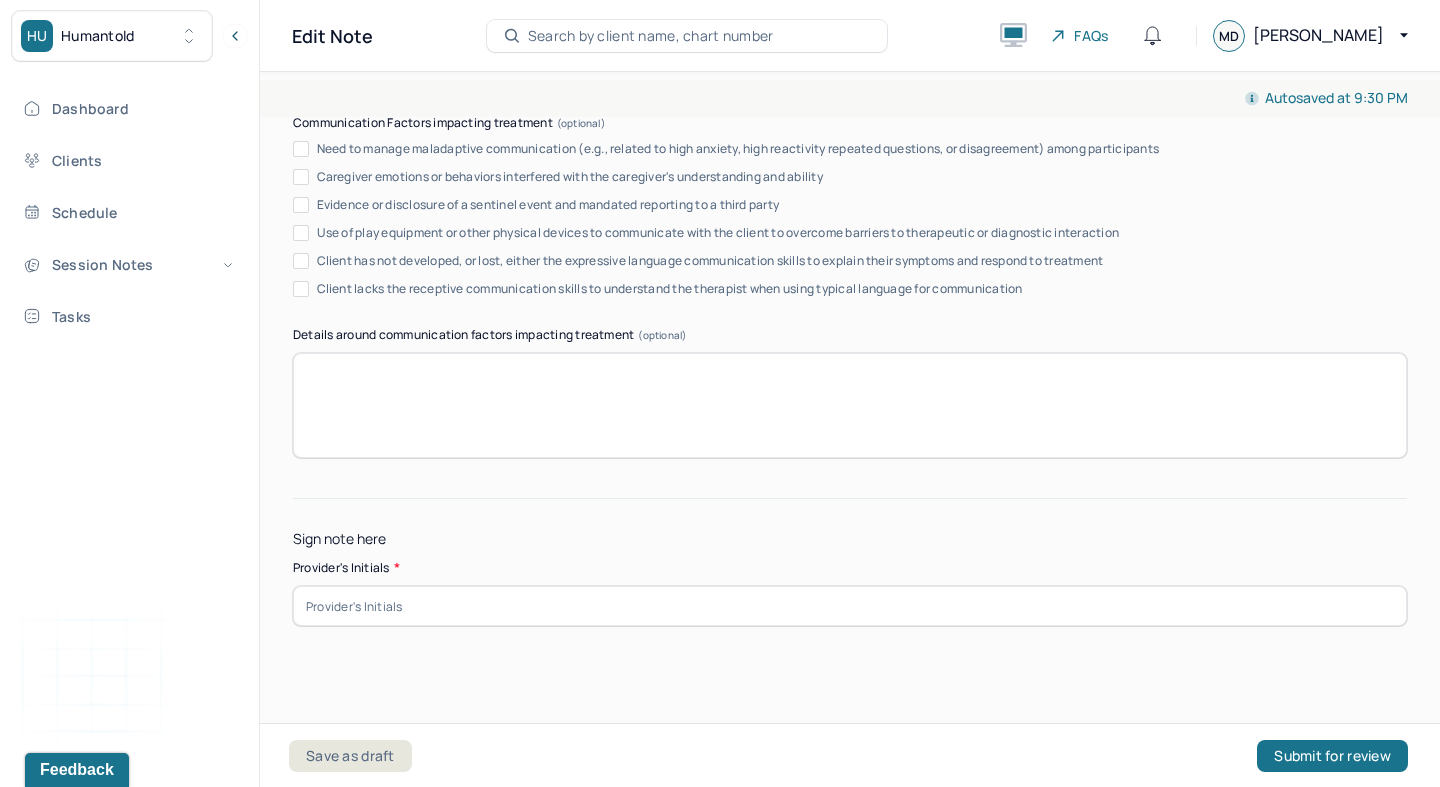 type on "No progress-  goal two was the focus of the session" 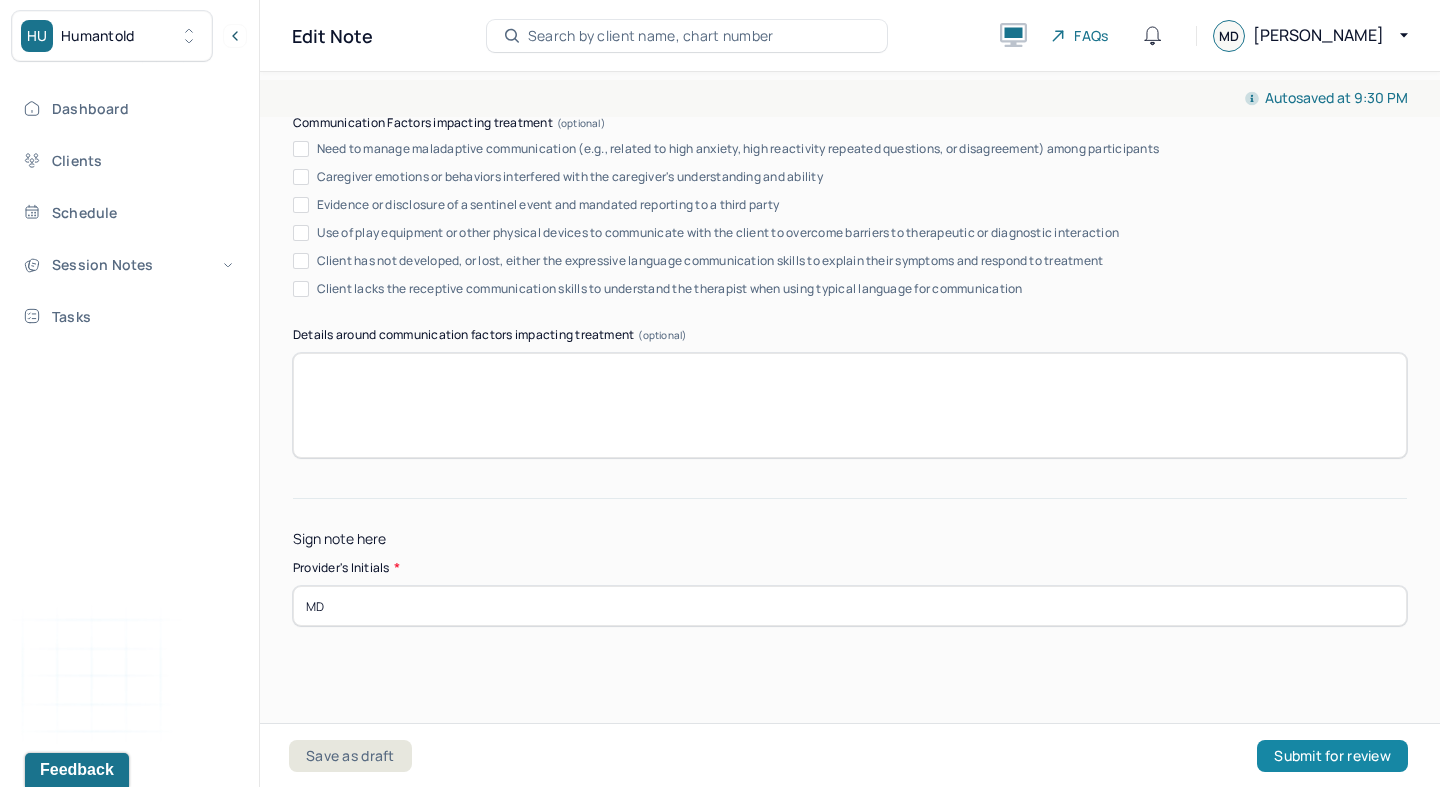 type on "MD" 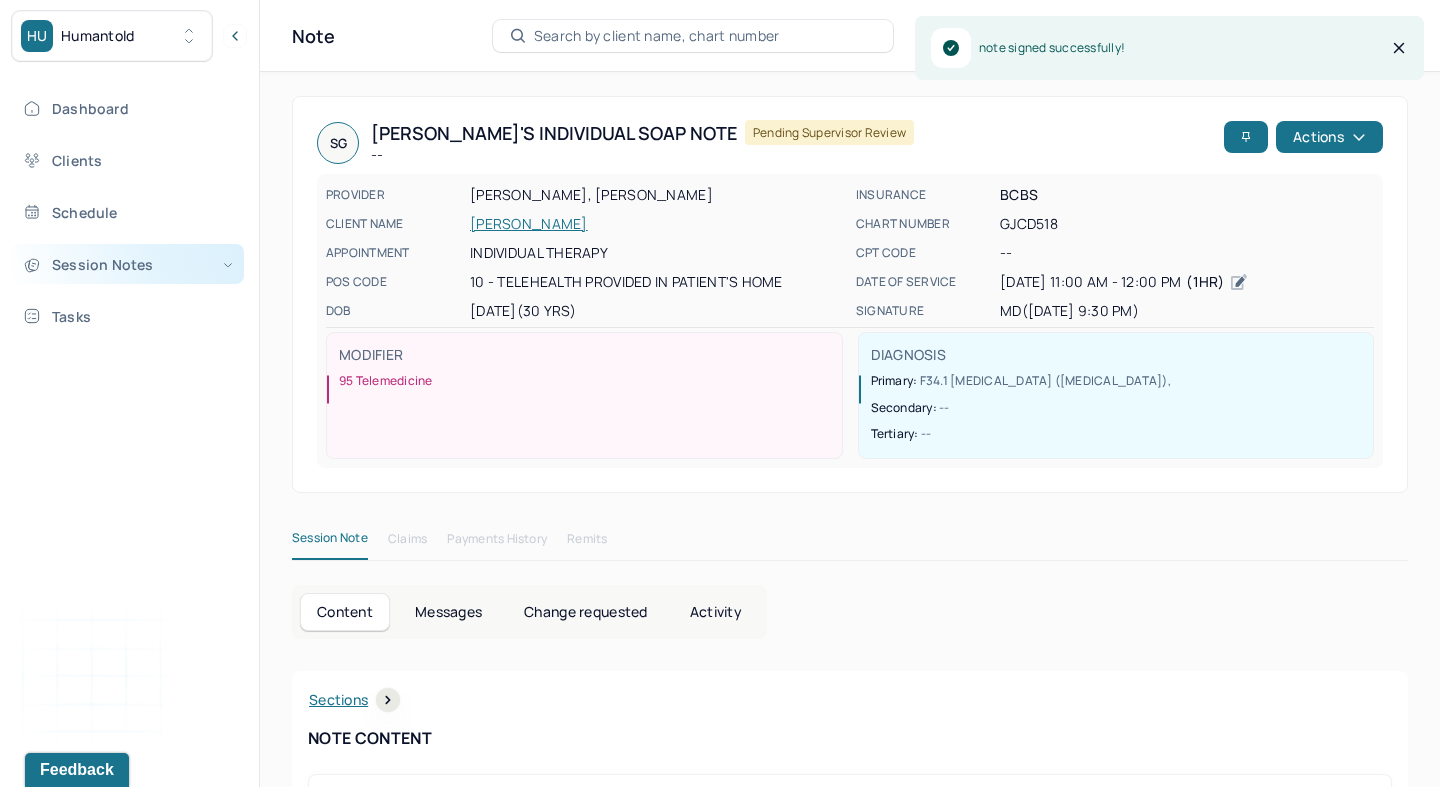 click on "Session Notes" at bounding box center (128, 264) 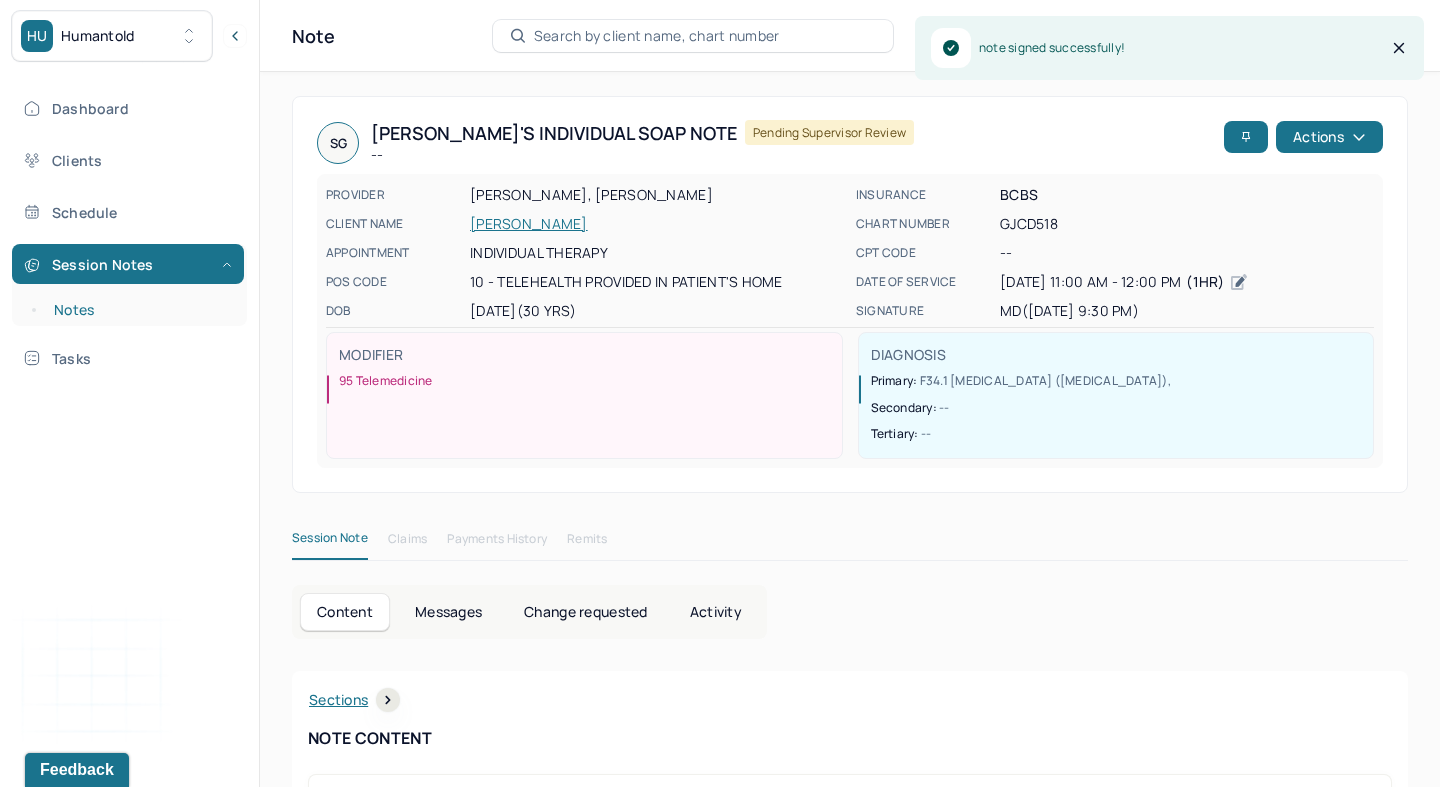 click on "Notes" at bounding box center (139, 310) 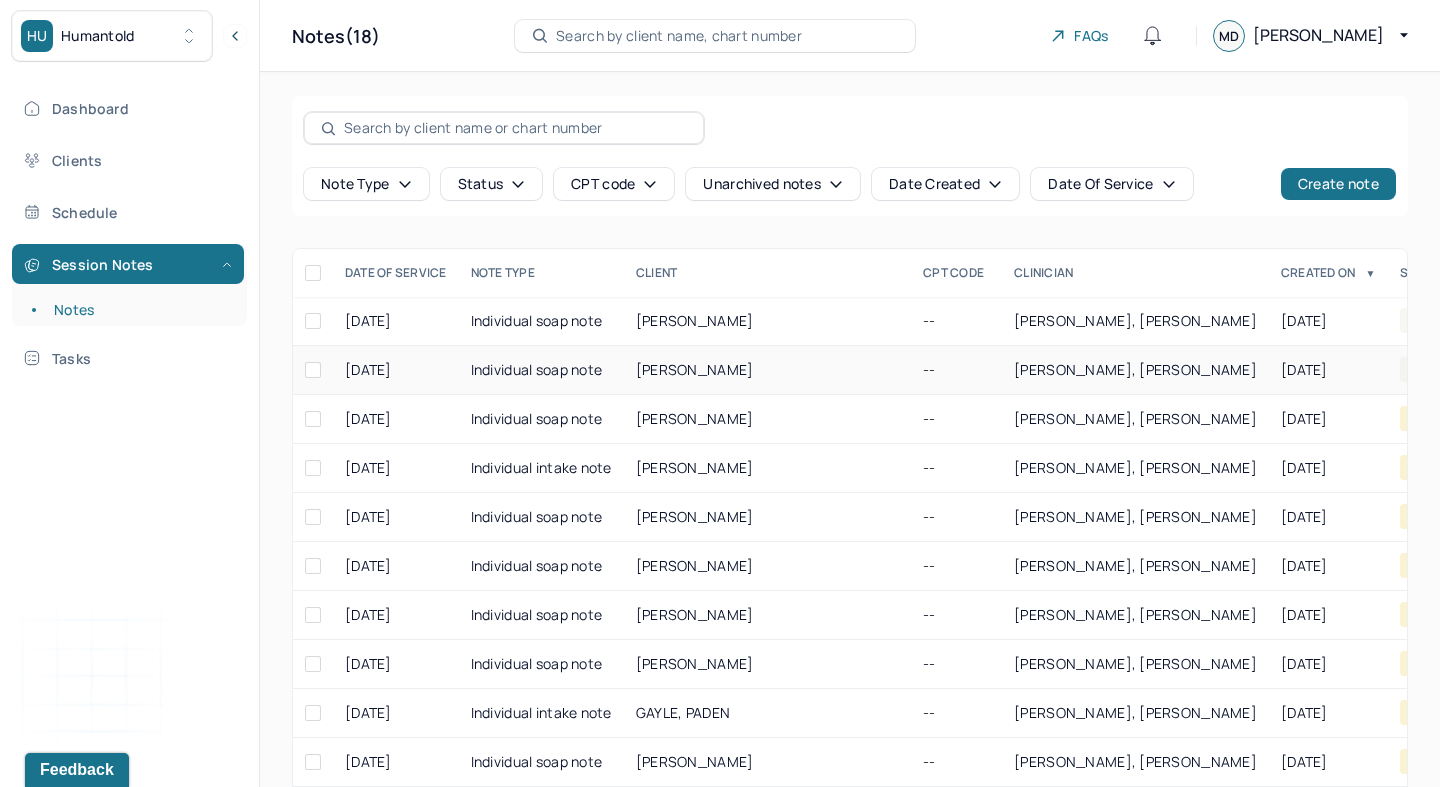 click on "[PERSON_NAME], [PERSON_NAME]" at bounding box center (1135, 370) 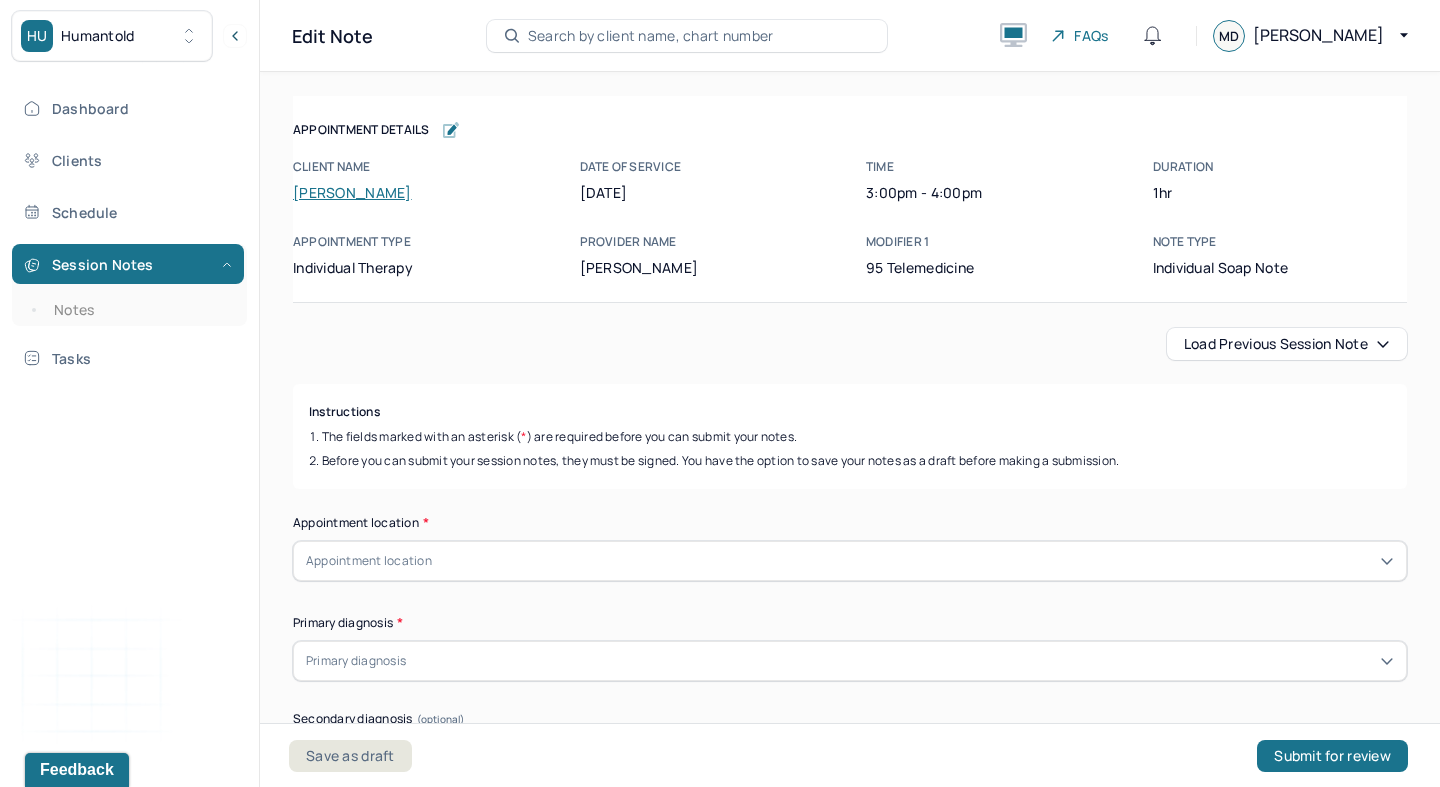 click on "Load previous session note" at bounding box center [1287, 344] 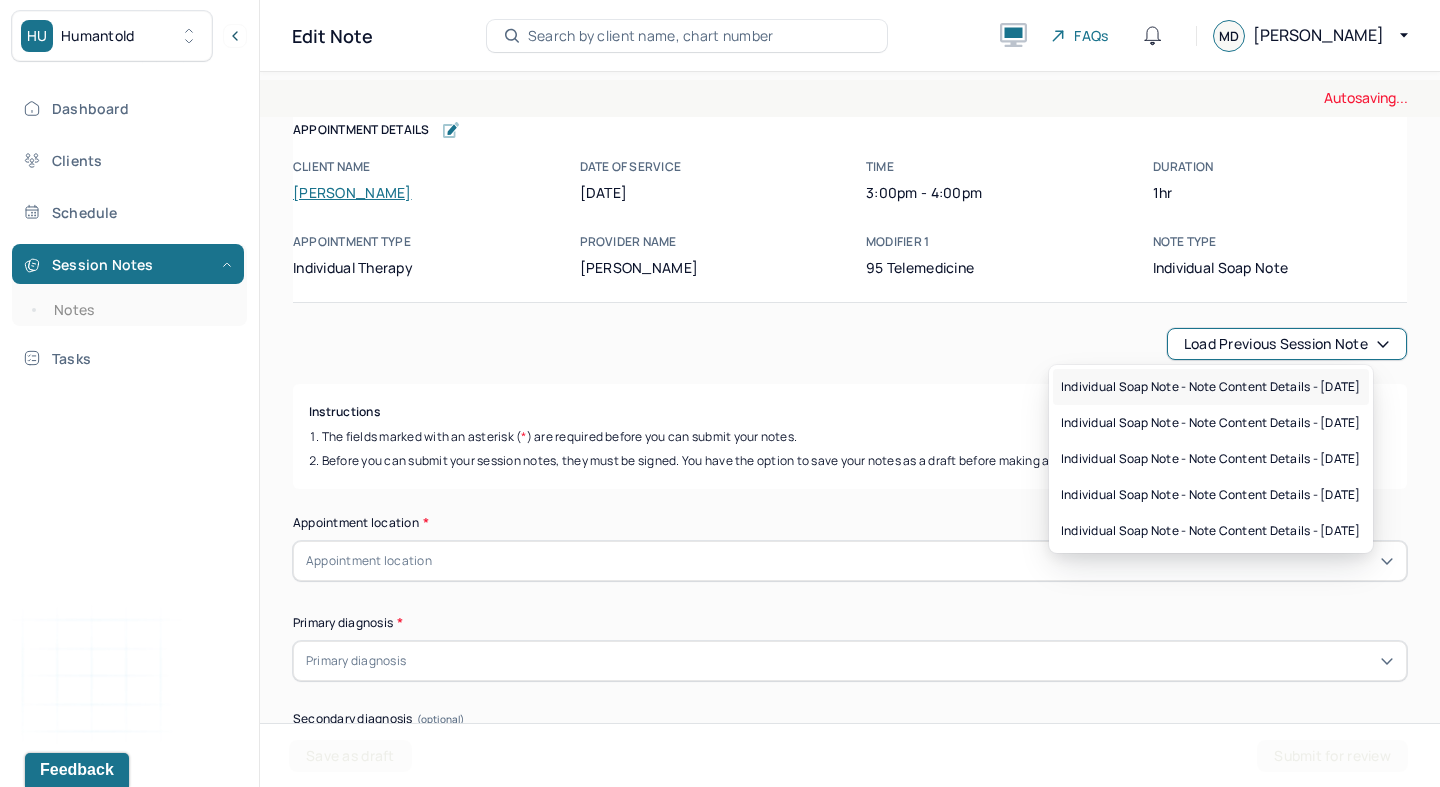 click on "Individual soap note   - Note content Details -   [DATE]" at bounding box center (1211, 387) 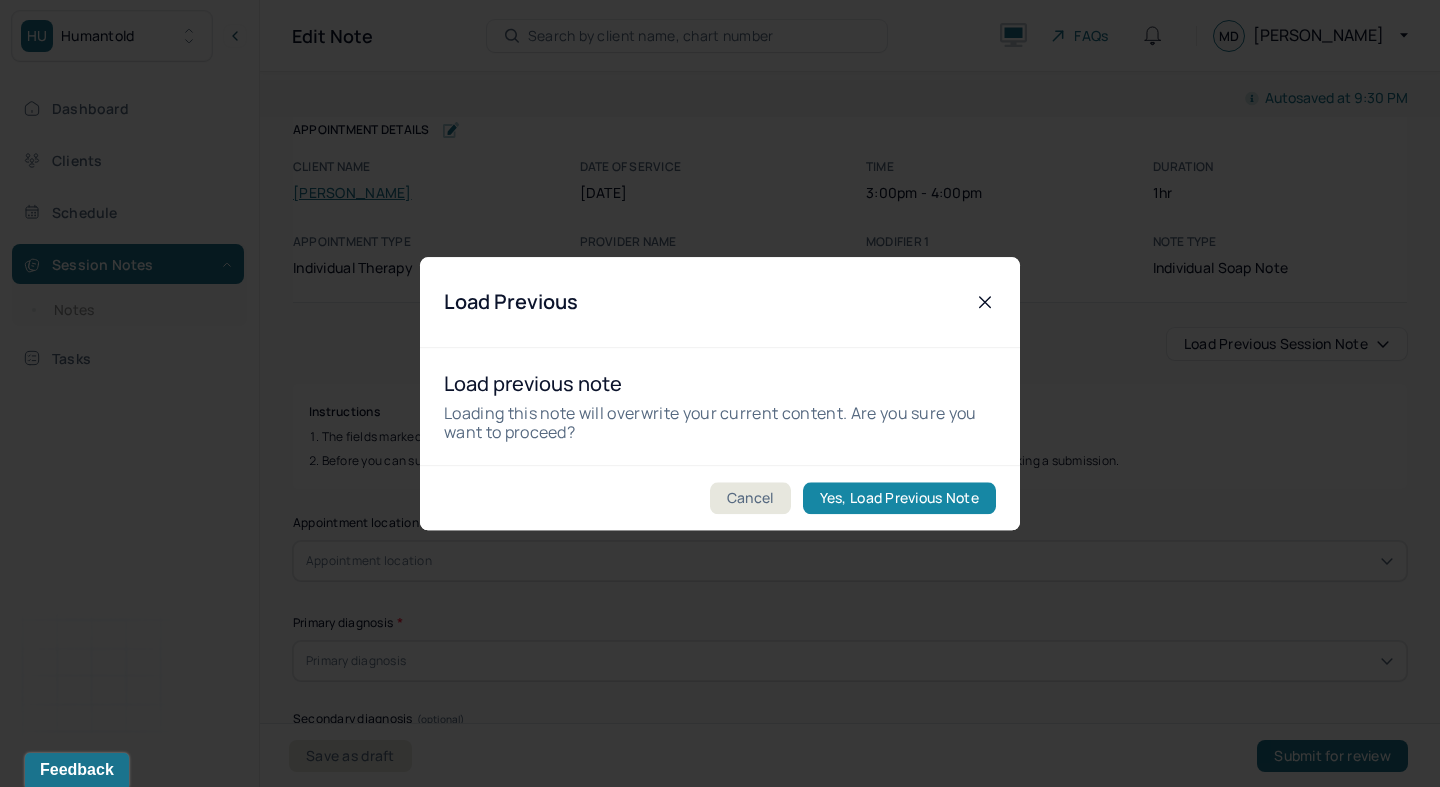 click on "Yes, Load Previous Note" at bounding box center [899, 498] 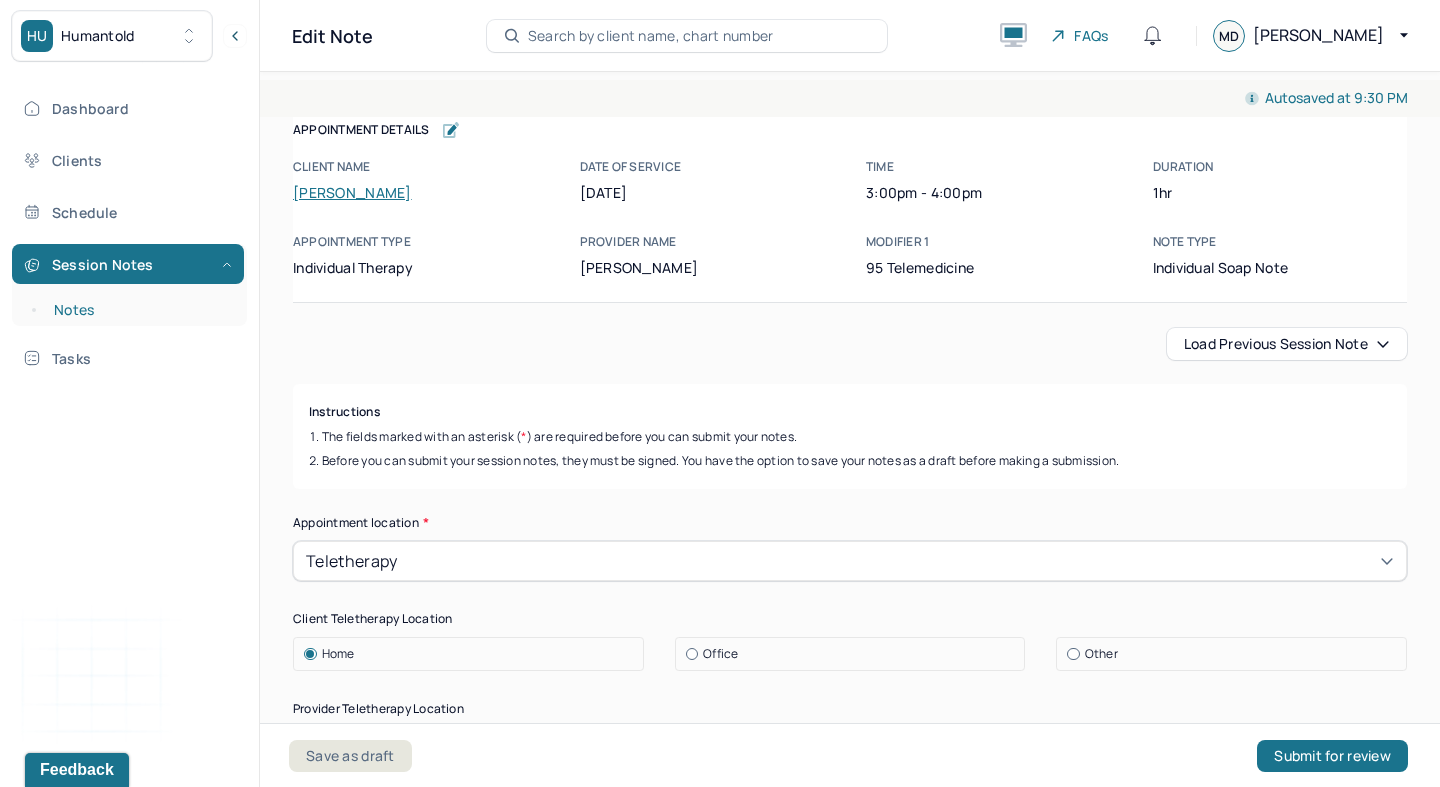 click on "Notes" at bounding box center (139, 310) 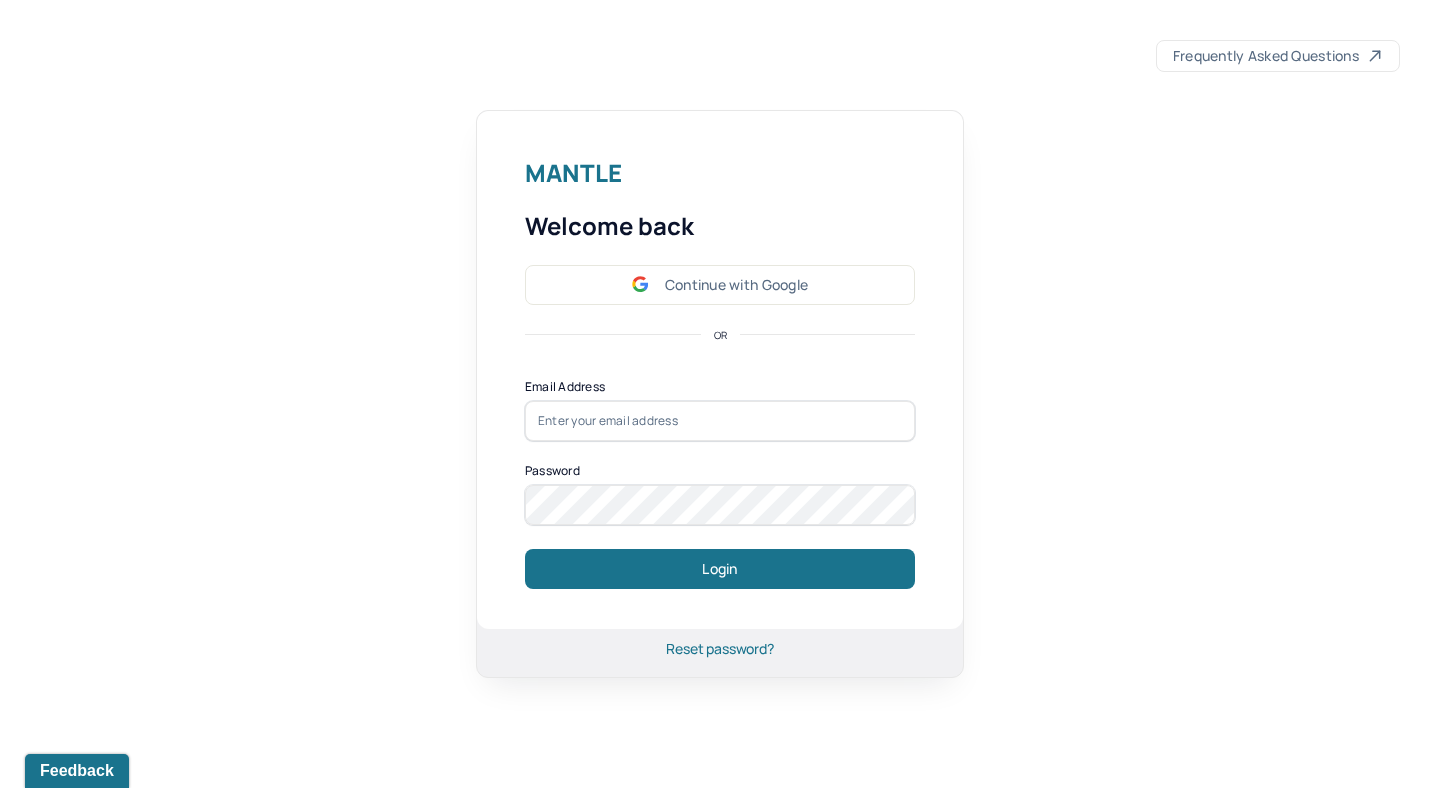 scroll, scrollTop: 0, scrollLeft: 0, axis: both 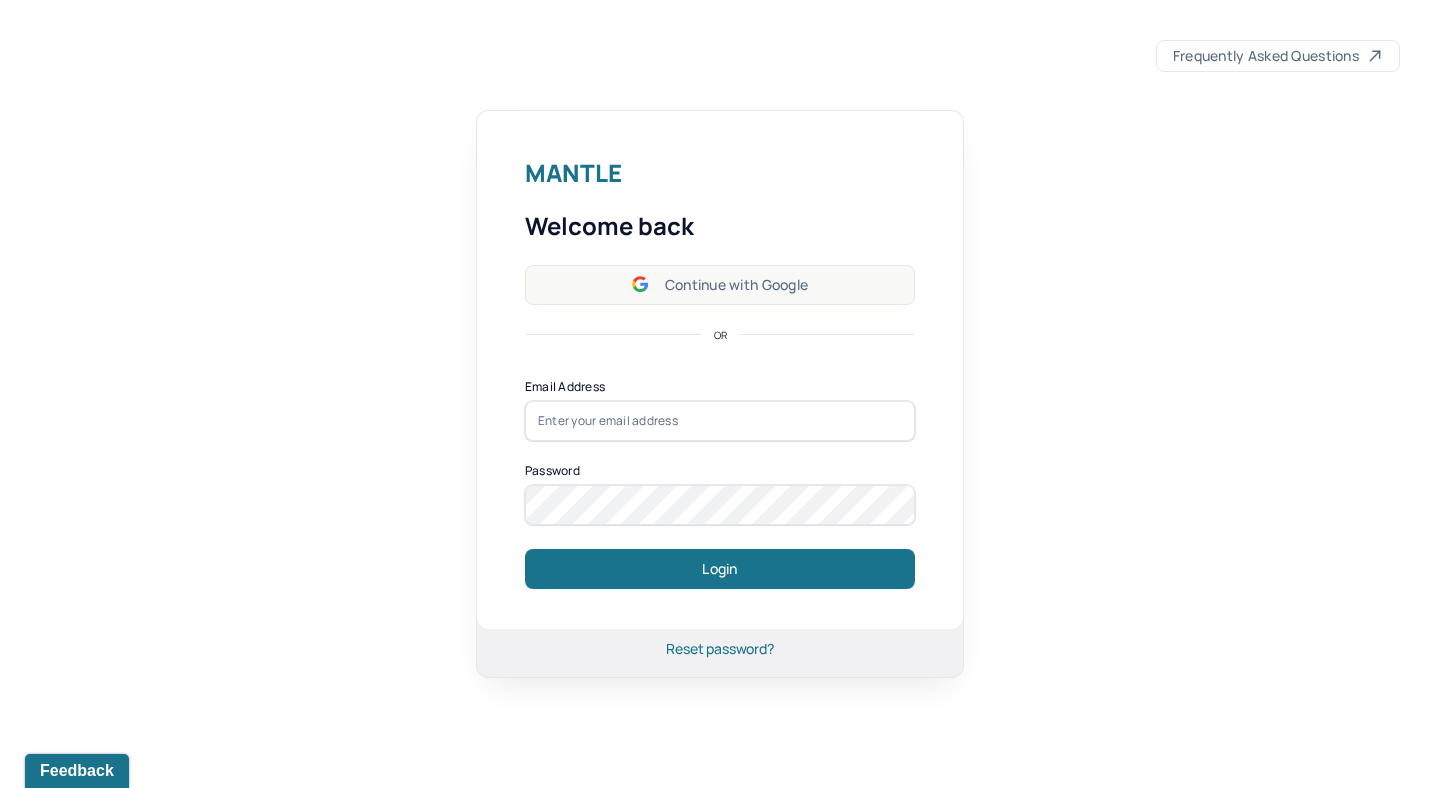 click on "Continue with Google" at bounding box center (720, 285) 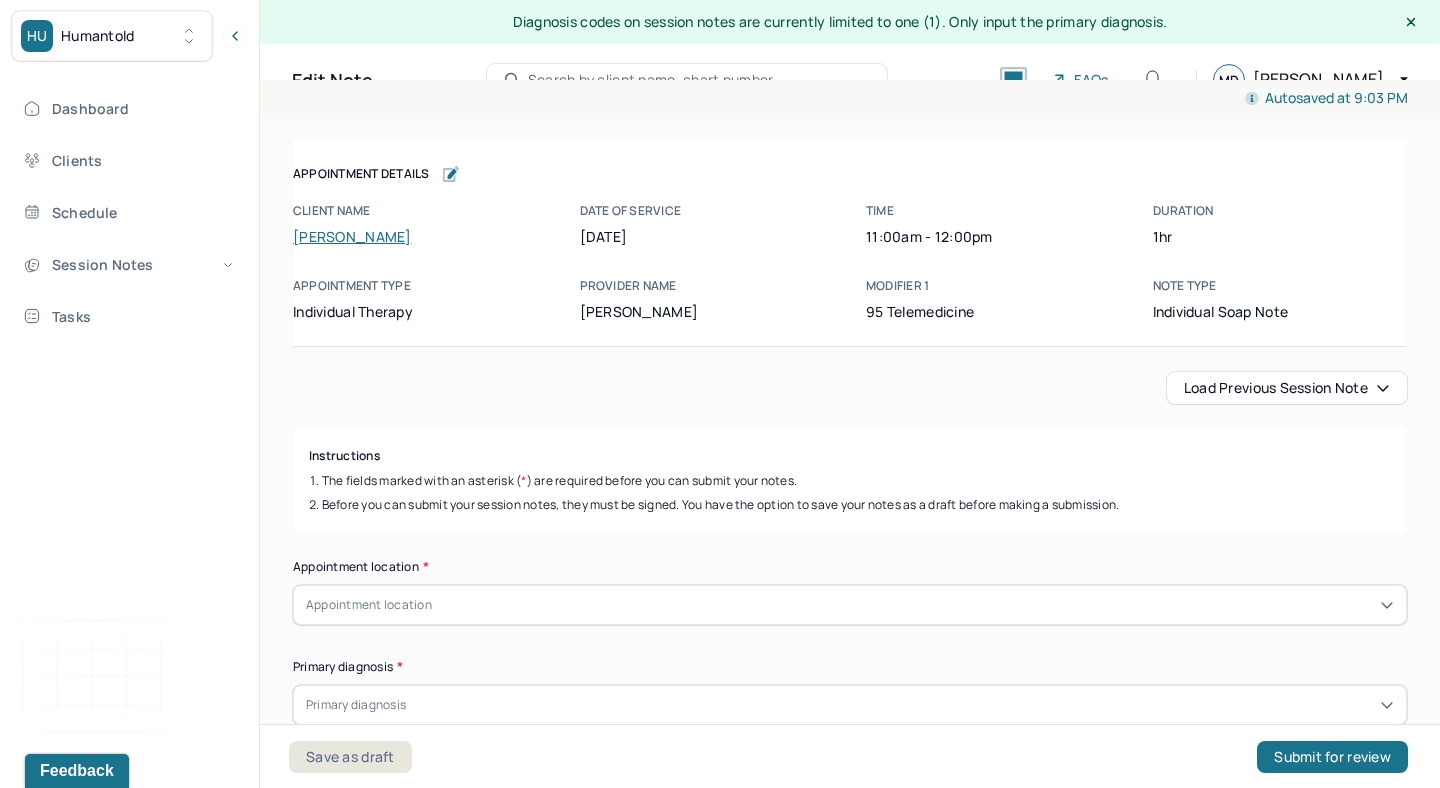 click on "Load previous session note" at bounding box center [1287, 388] 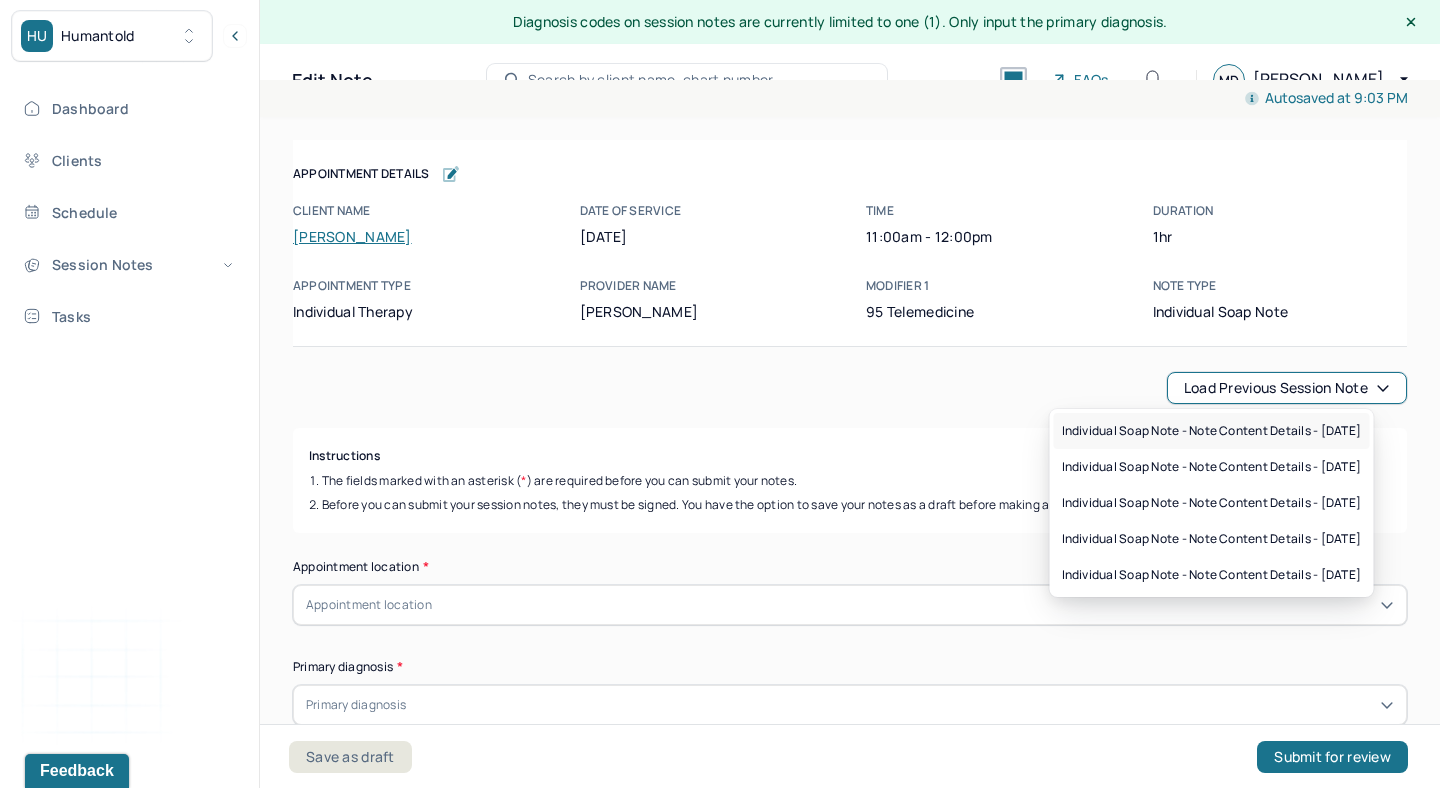click on "Individual soap note   - Note content Details -   [DATE]" at bounding box center (1212, 431) 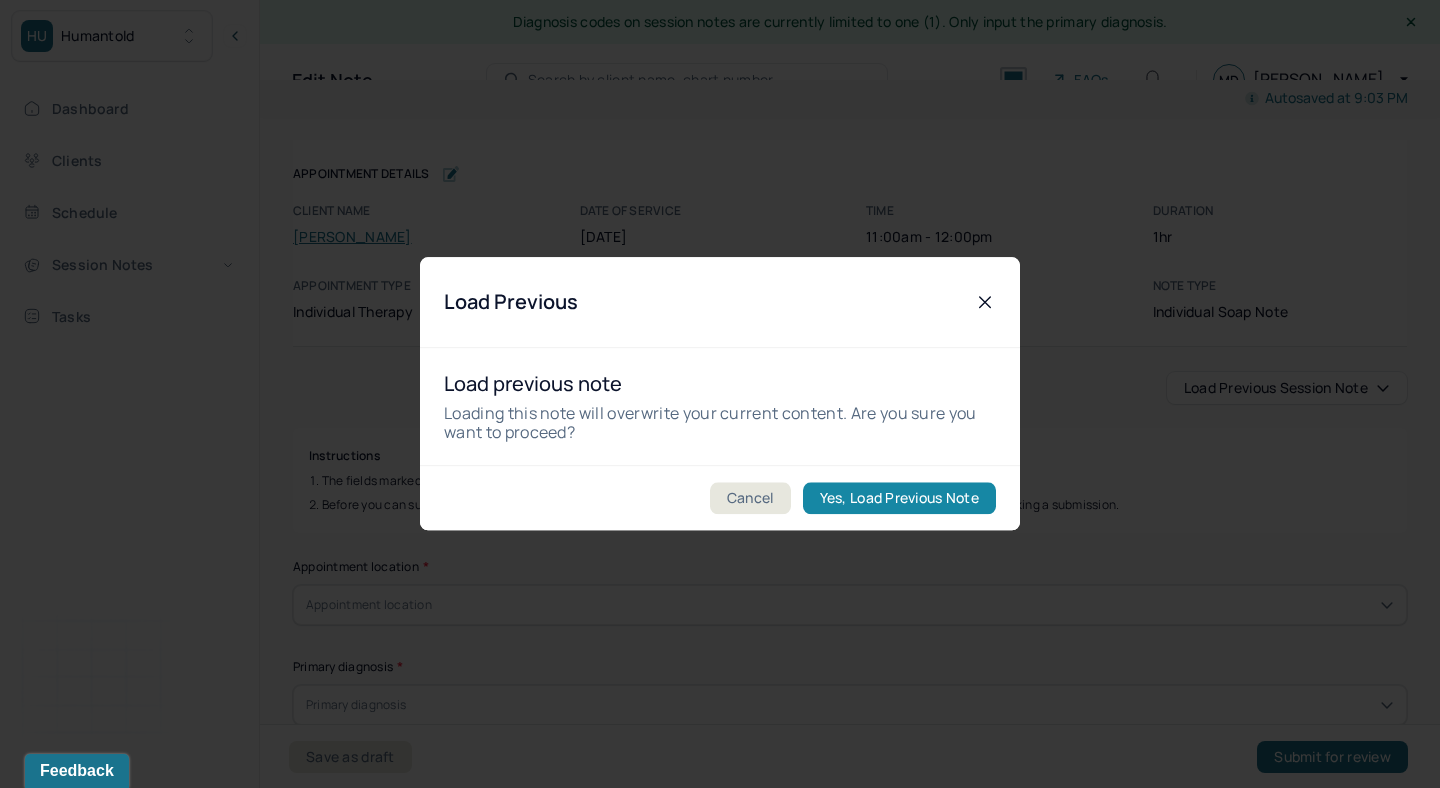 click on "Yes, Load Previous Note" at bounding box center [899, 499] 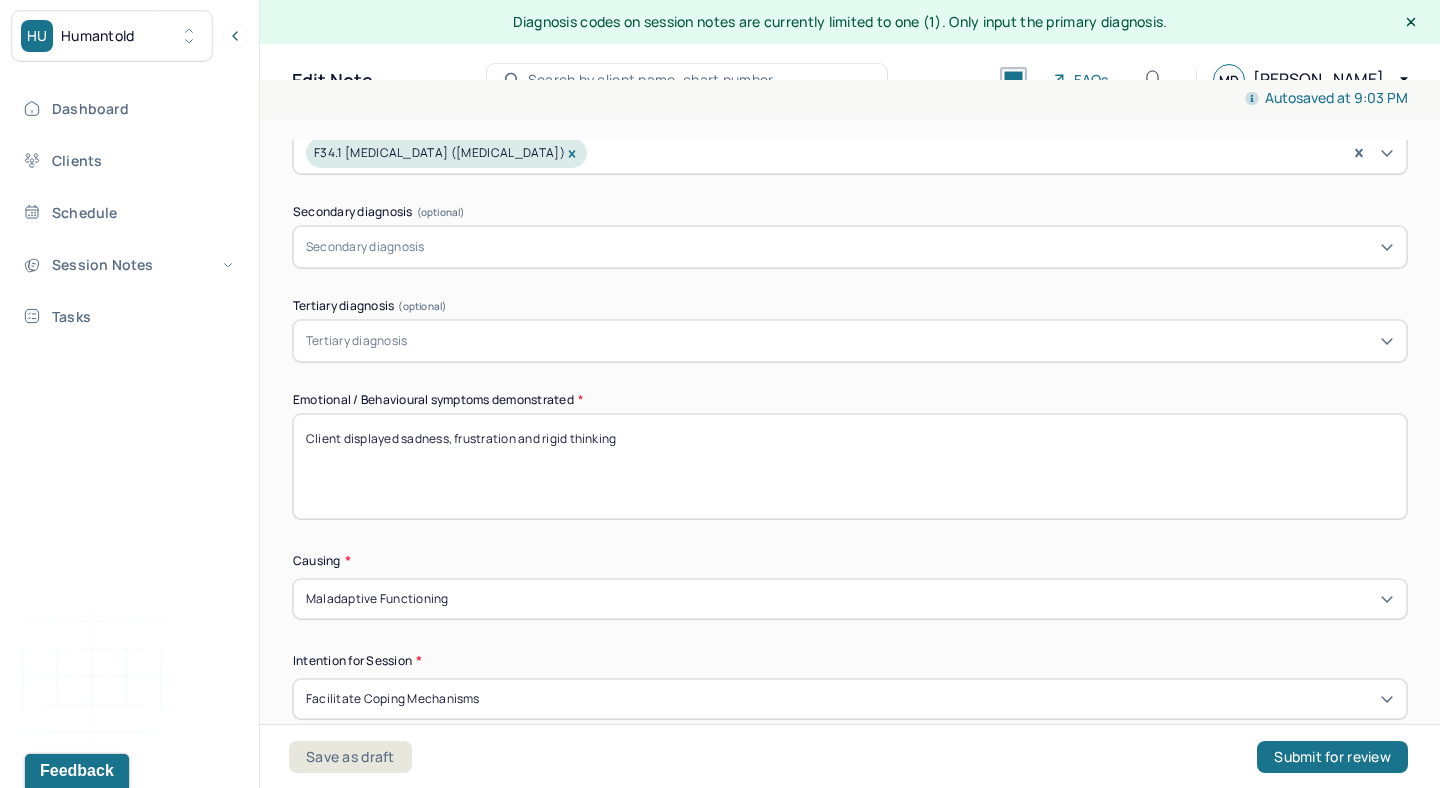 scroll, scrollTop: 809, scrollLeft: 0, axis: vertical 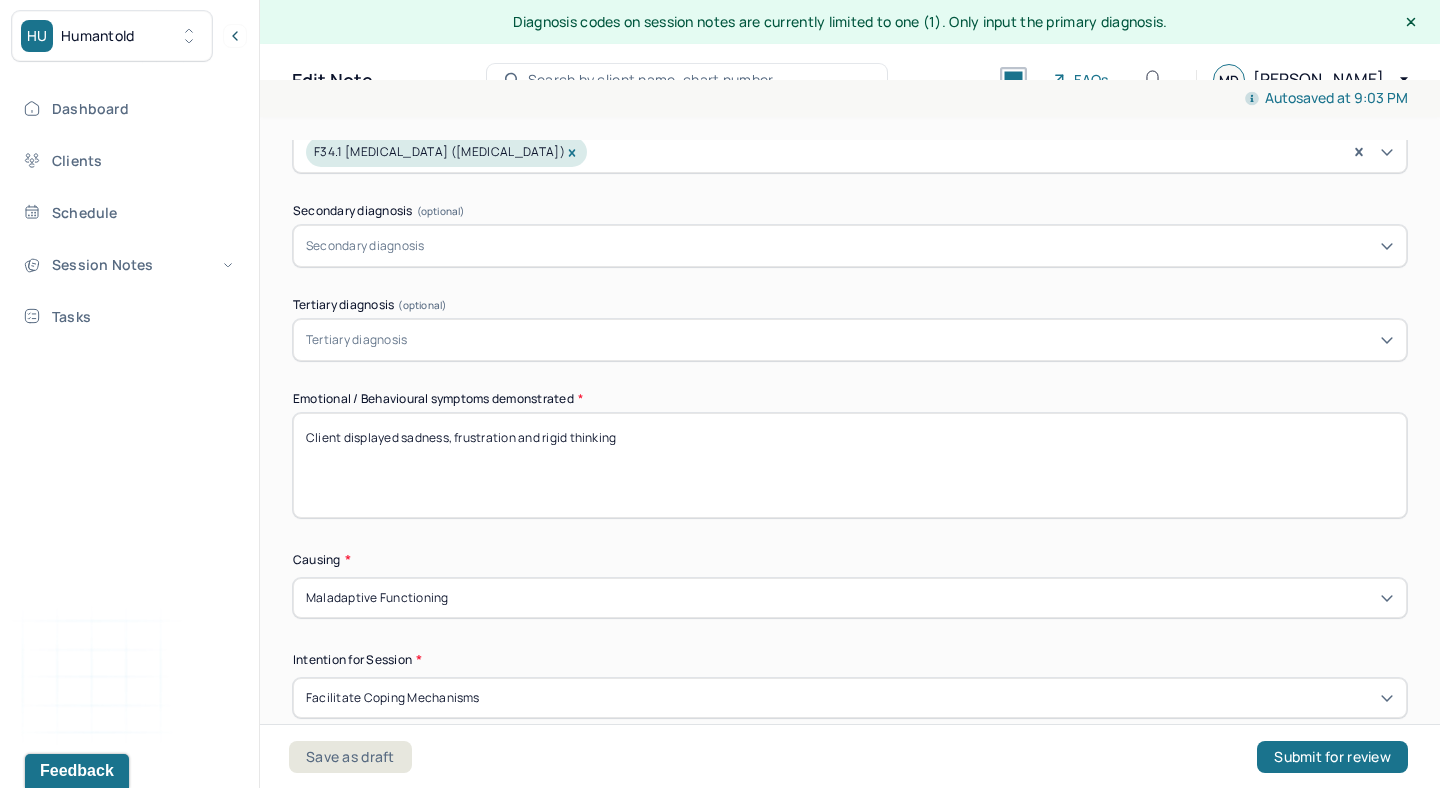 click on "Client displayed sadness, frustration and rigid thinking" at bounding box center [850, 465] 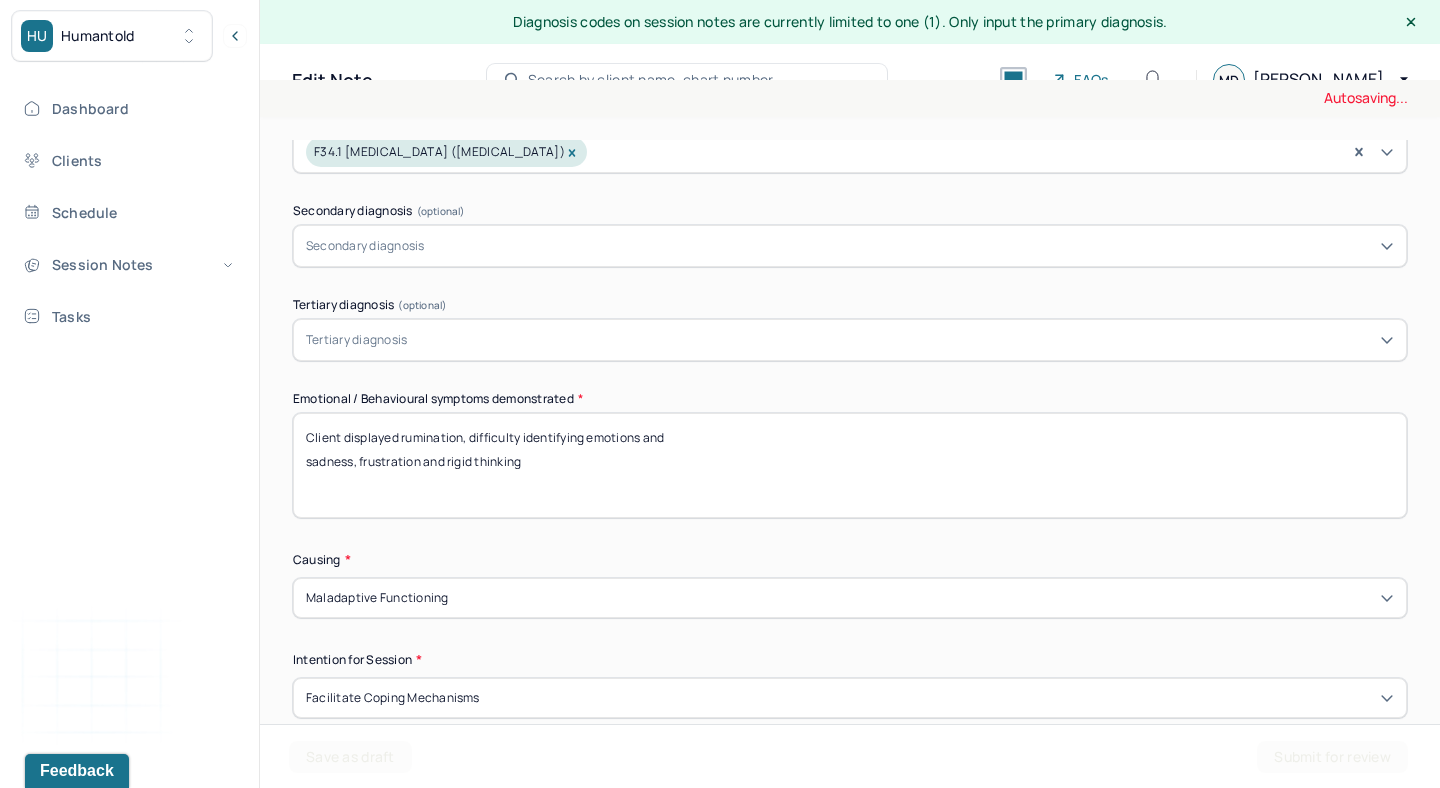 drag, startPoint x: 427, startPoint y: 461, endPoint x: 257, endPoint y: 469, distance: 170.18813 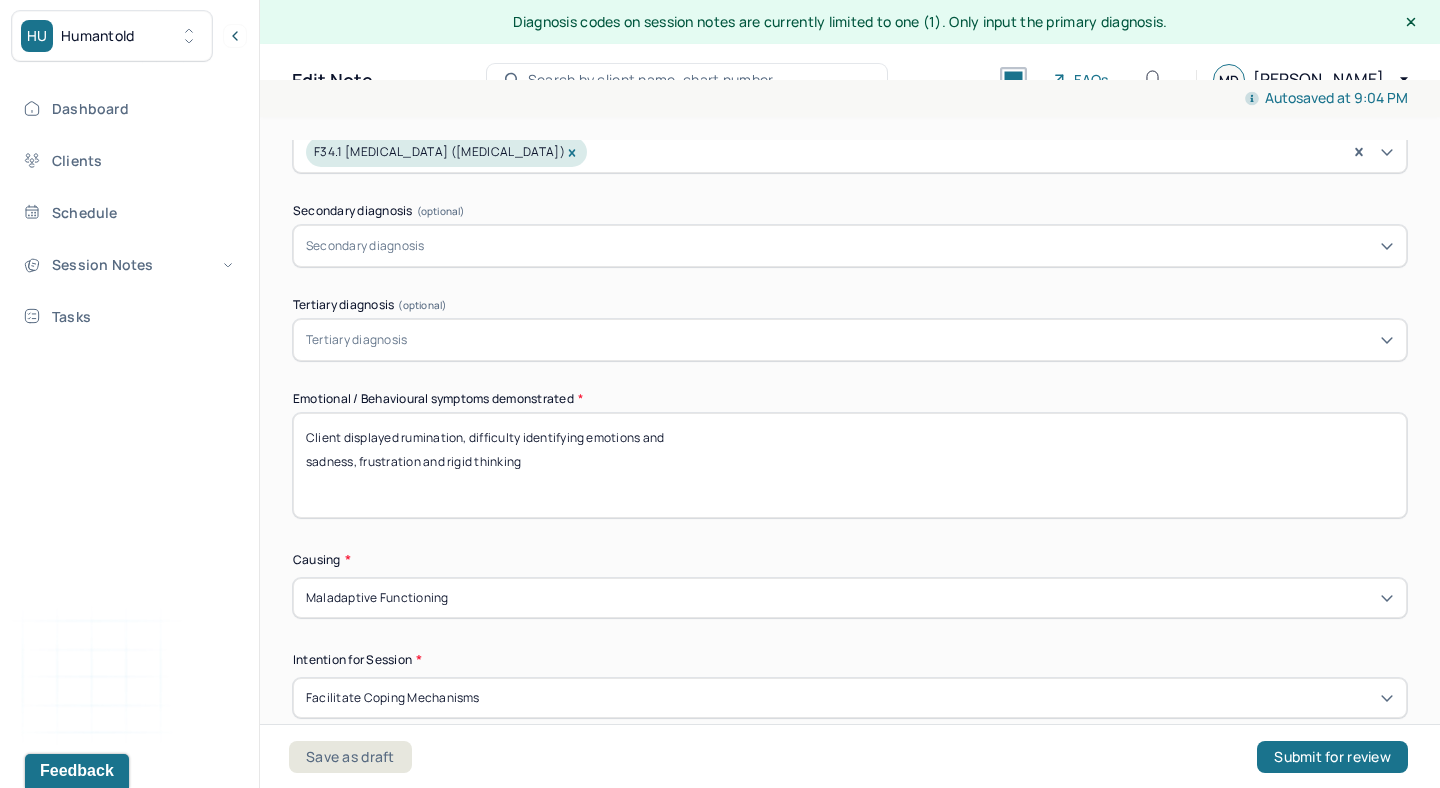 click on "Client displayed rumination, difficulty identifying emotions and
sadness, frustration and rigid thinking" at bounding box center [850, 465] 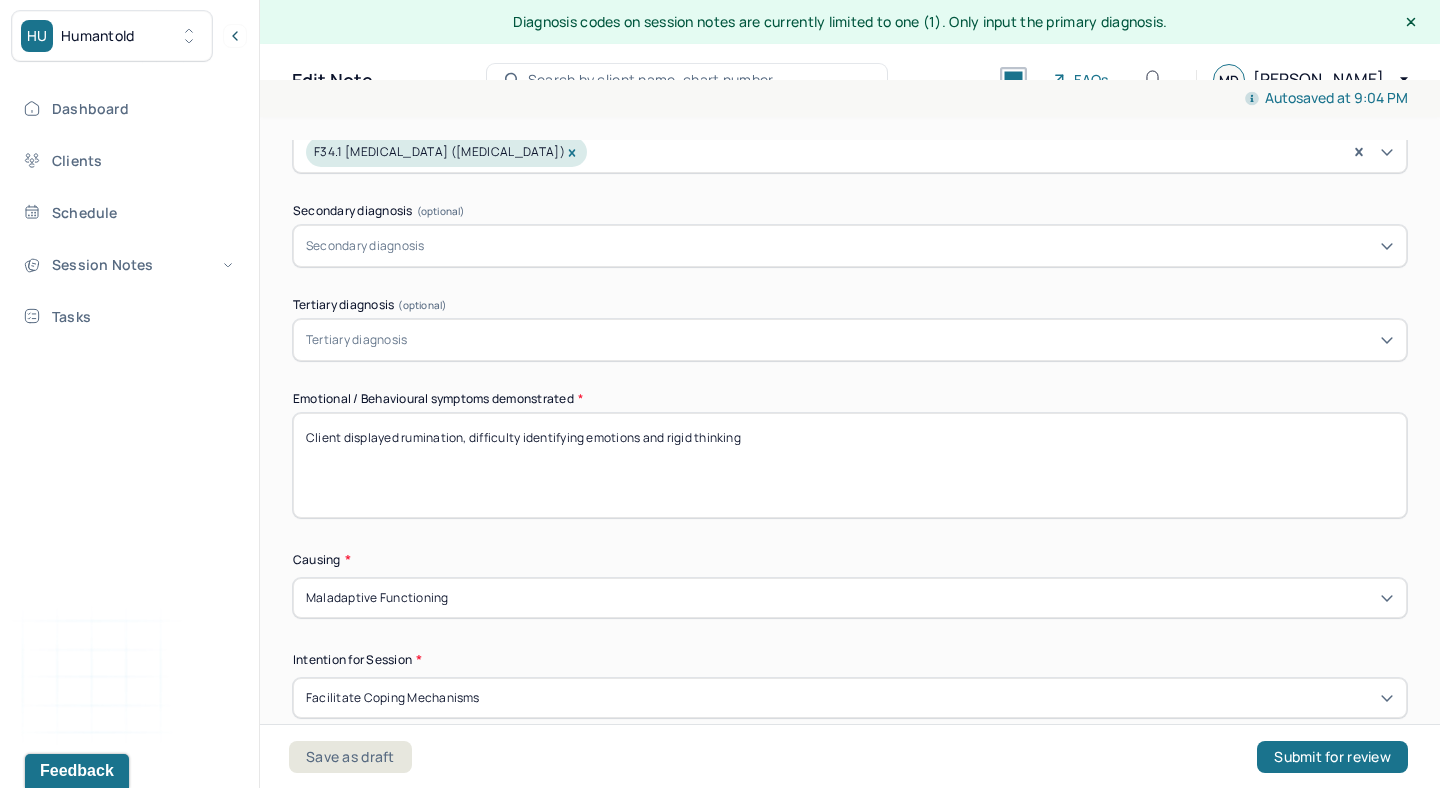 drag, startPoint x: 747, startPoint y: 434, endPoint x: 400, endPoint y: 433, distance: 347.00143 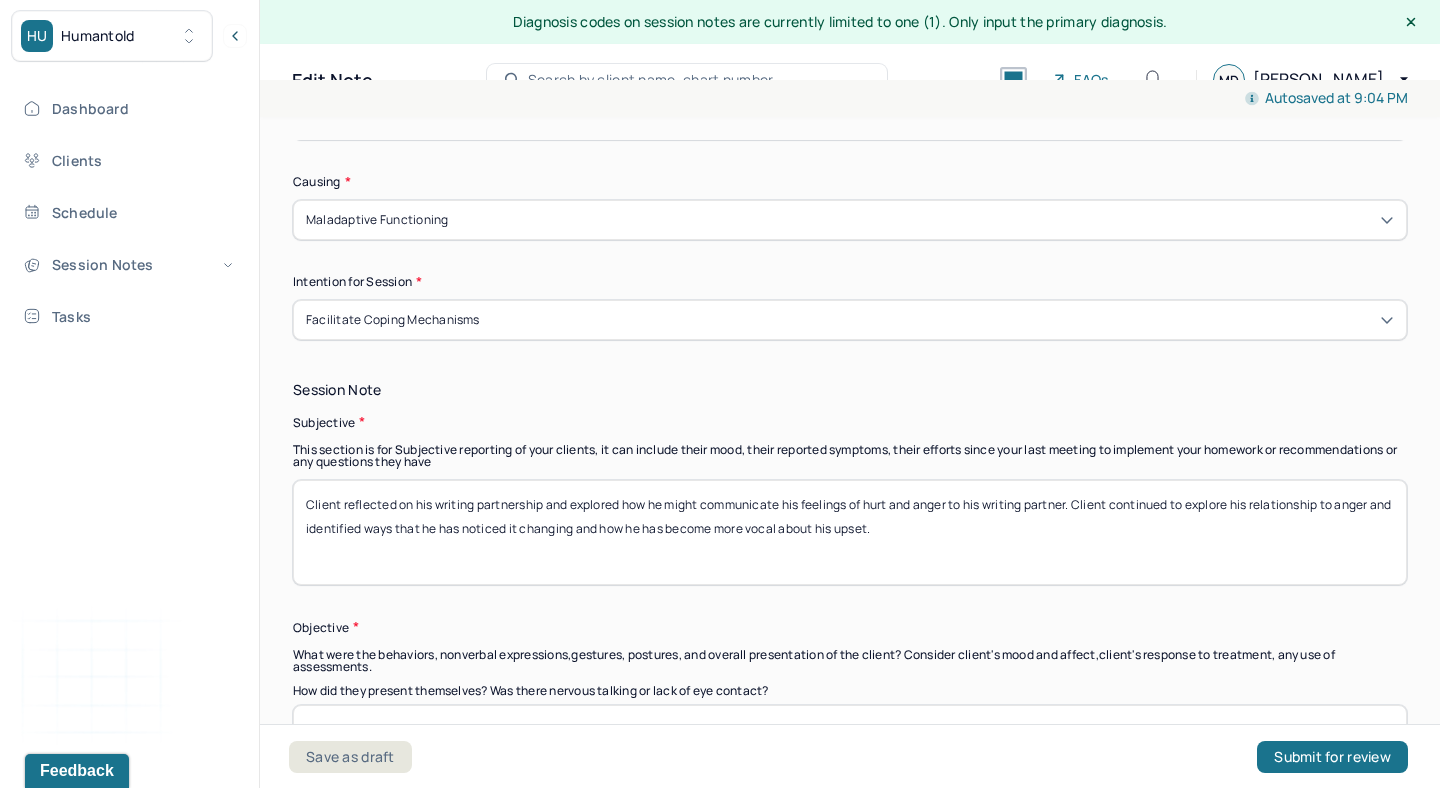 scroll, scrollTop: 1230, scrollLeft: 0, axis: vertical 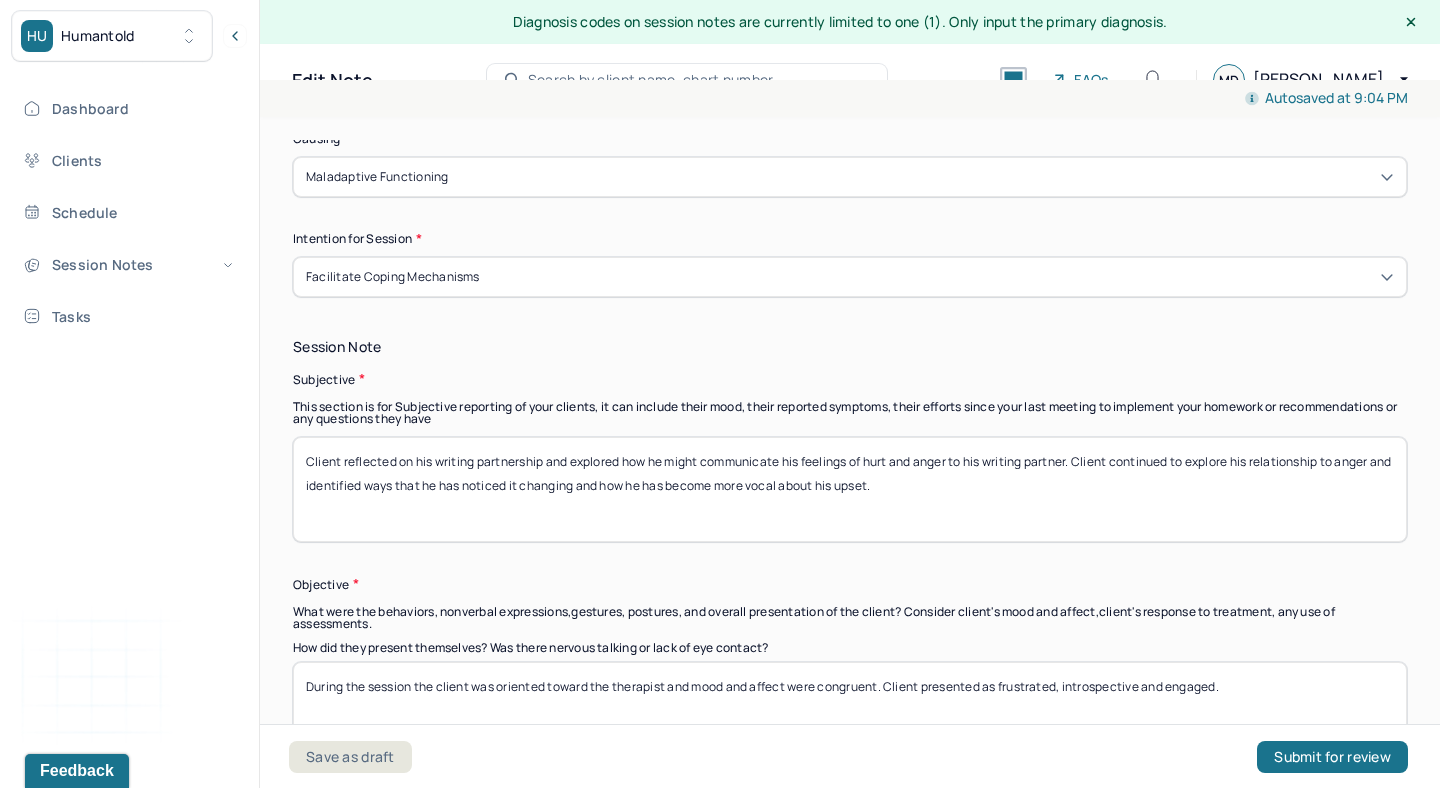 type on "Client displayed rumination, difficulty identifying emotions and rigid thinking" 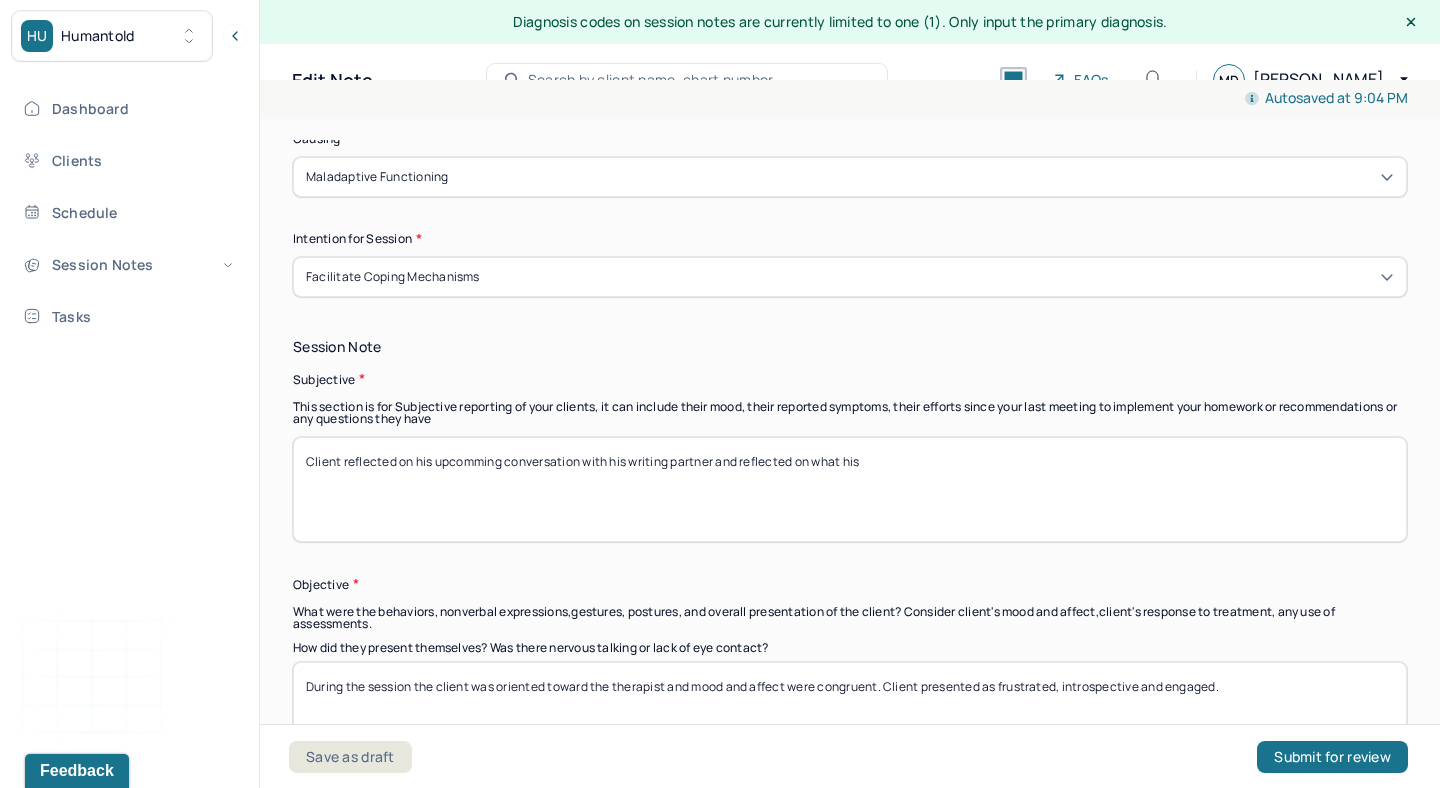 click on "Client reflected on his upcomming conversation with his writing partner and reflected on what his" at bounding box center [850, 489] 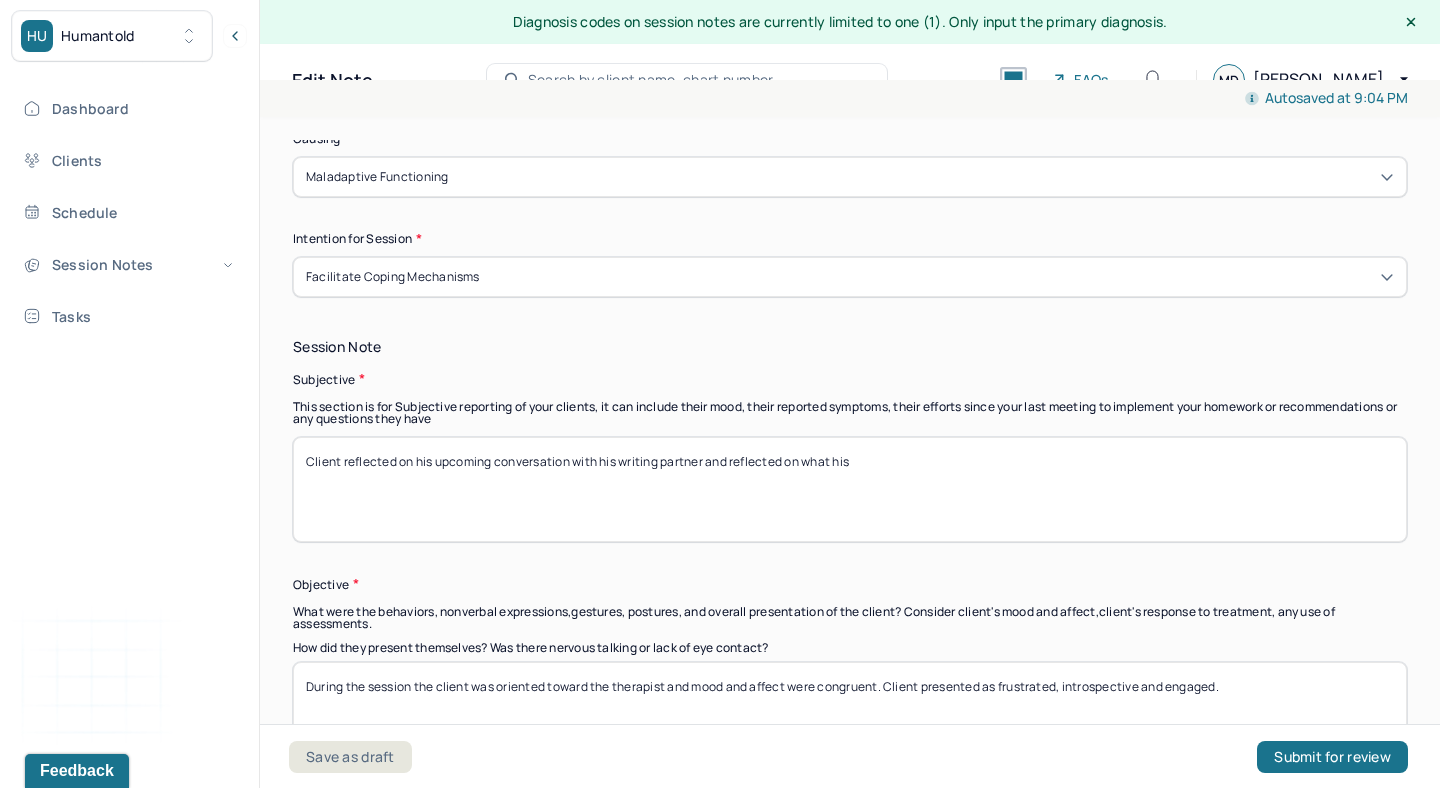 click on "Client reflected on his upcomming conversation with his writing partner and reflected on what his" at bounding box center (850, 489) 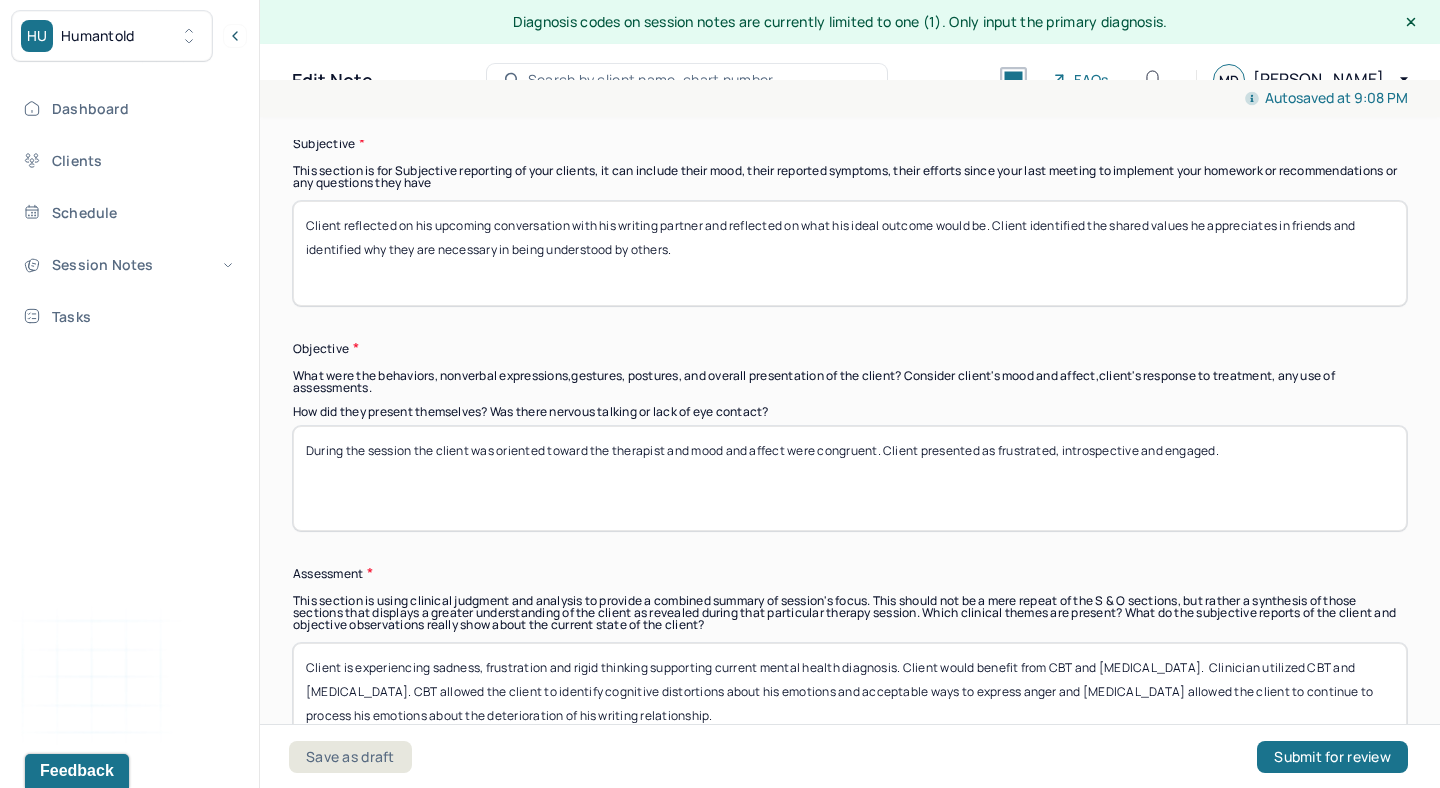 scroll, scrollTop: 1473, scrollLeft: 0, axis: vertical 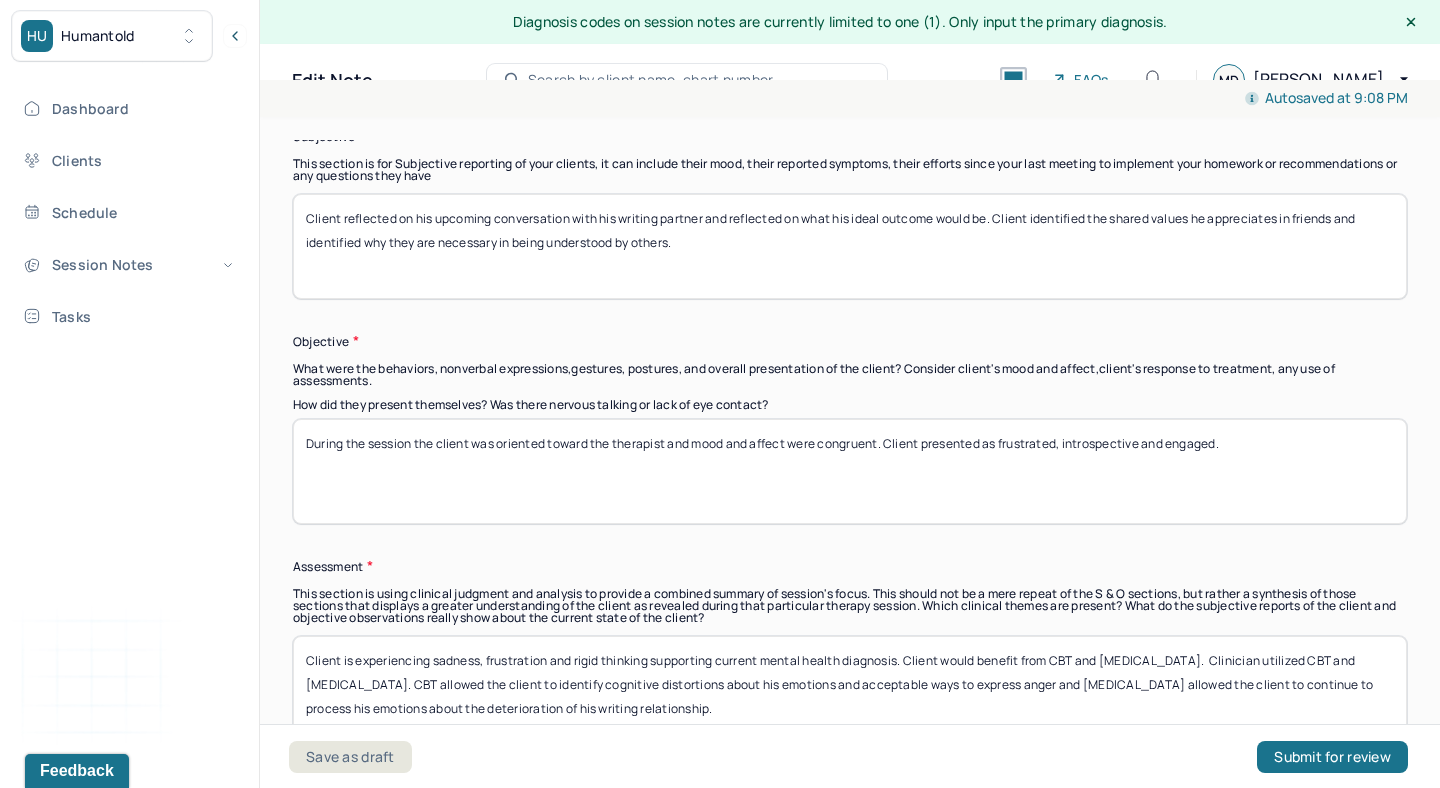 type on "Client reflected on his upcoming conversation with his writing partner and reflected on what his ideal outcome would be. Client identified the shared values he appreciates in friends and identified why they are necessary in being understood by others." 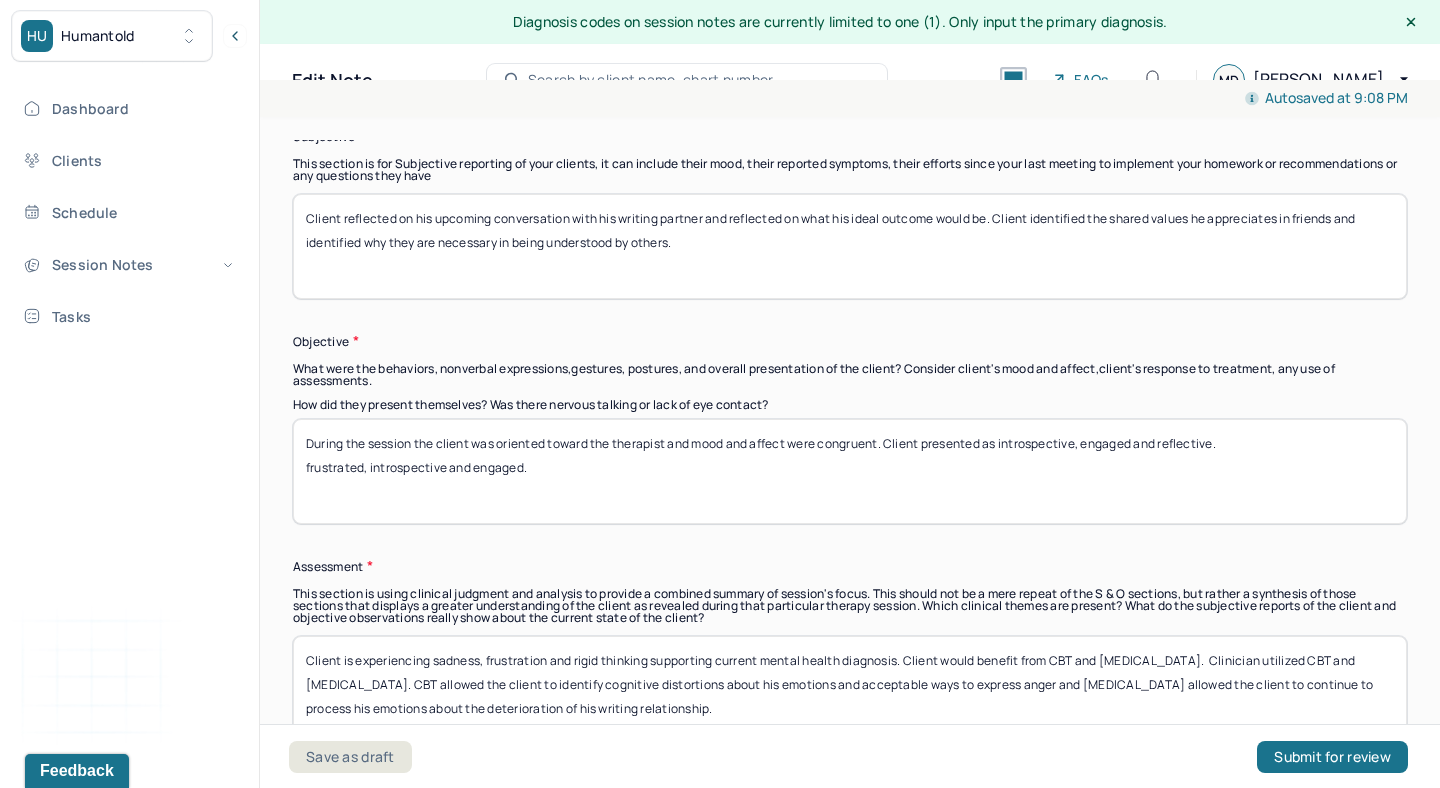 click on "During the session the client was oriented toward the therapist and mood and affect were congruent. Client presented as frustrated, introspective and engaged." at bounding box center [850, 471] 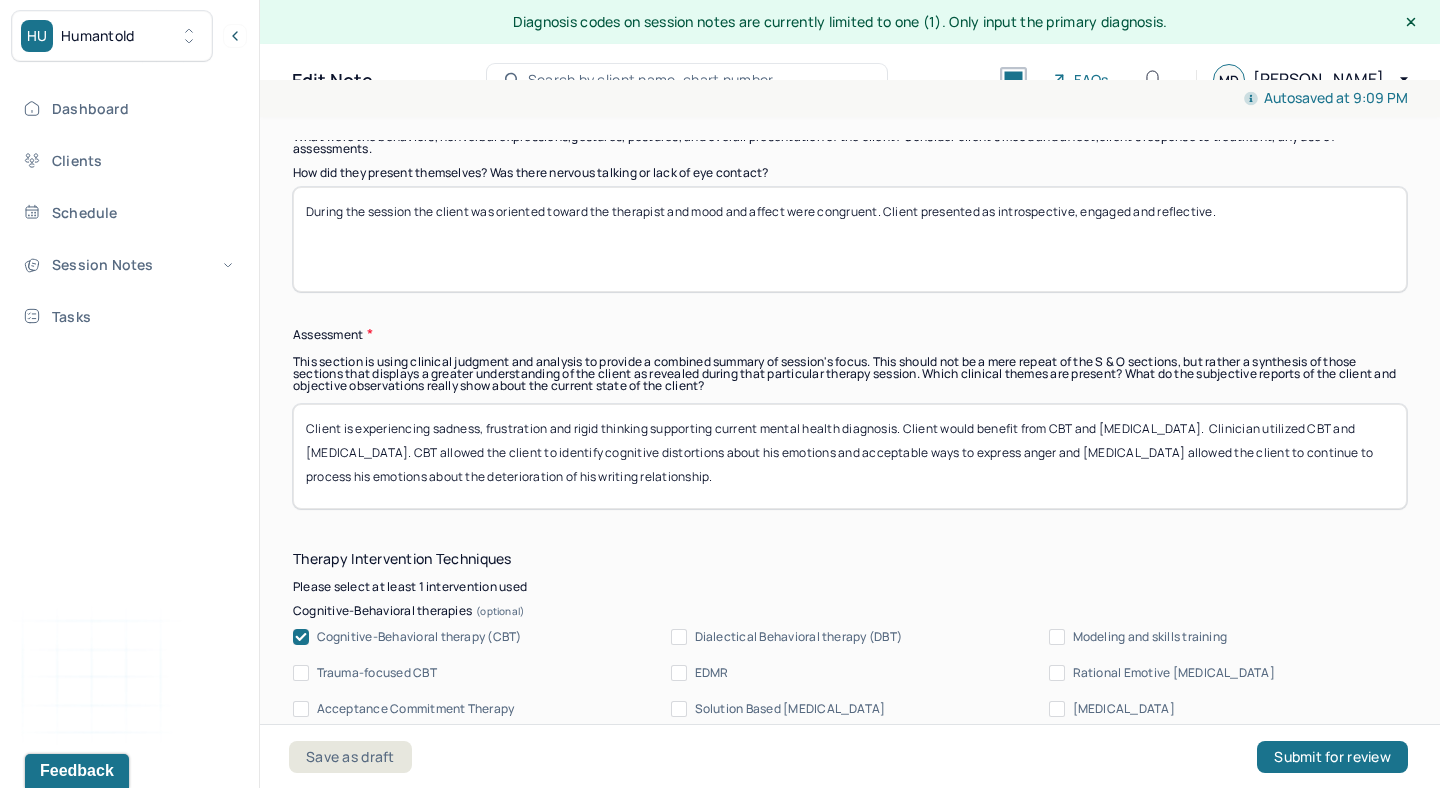 scroll, scrollTop: 1722, scrollLeft: 0, axis: vertical 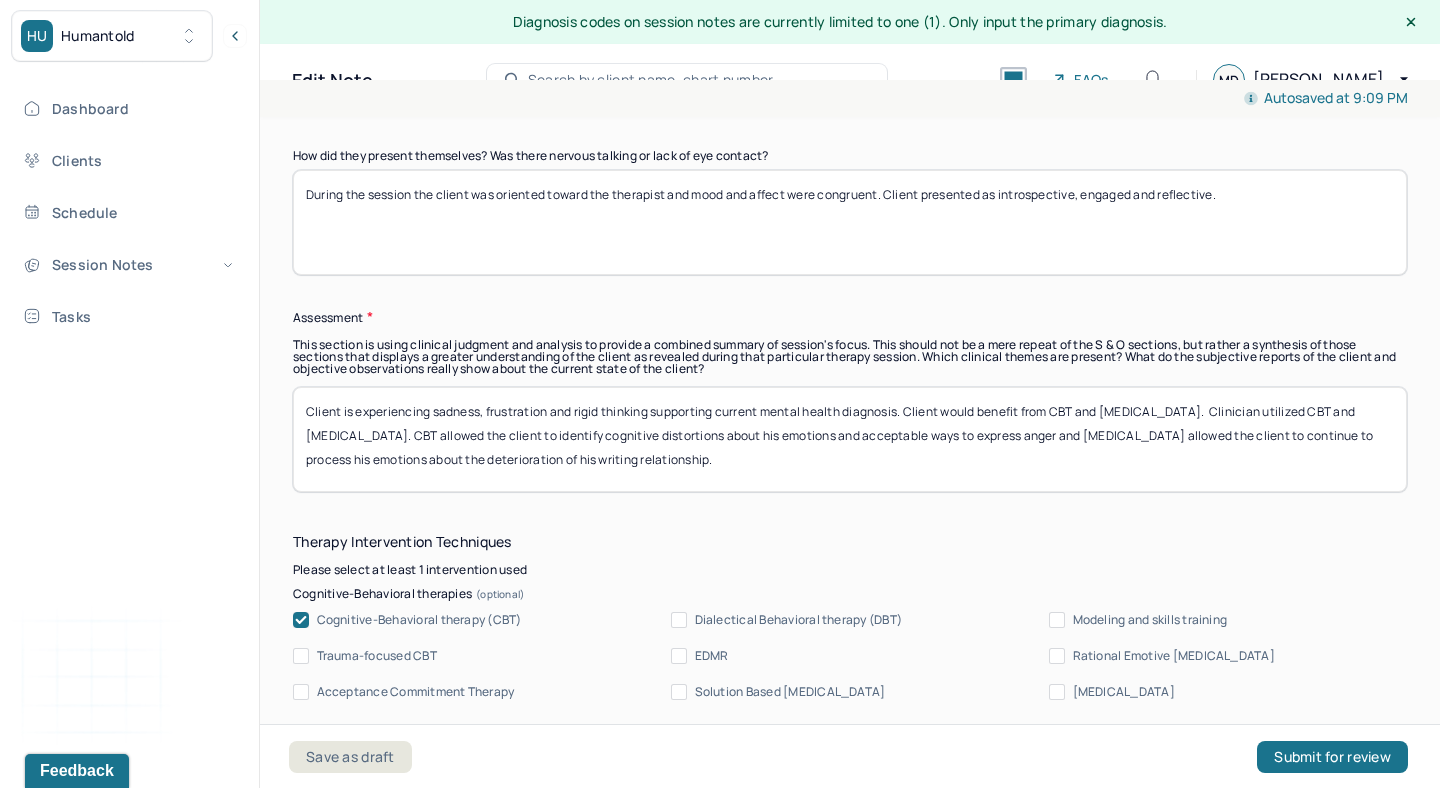 type on "During the session the client was oriented toward the therapist and mood and affect were congruent. Client presented as introspective, engaged and reflective." 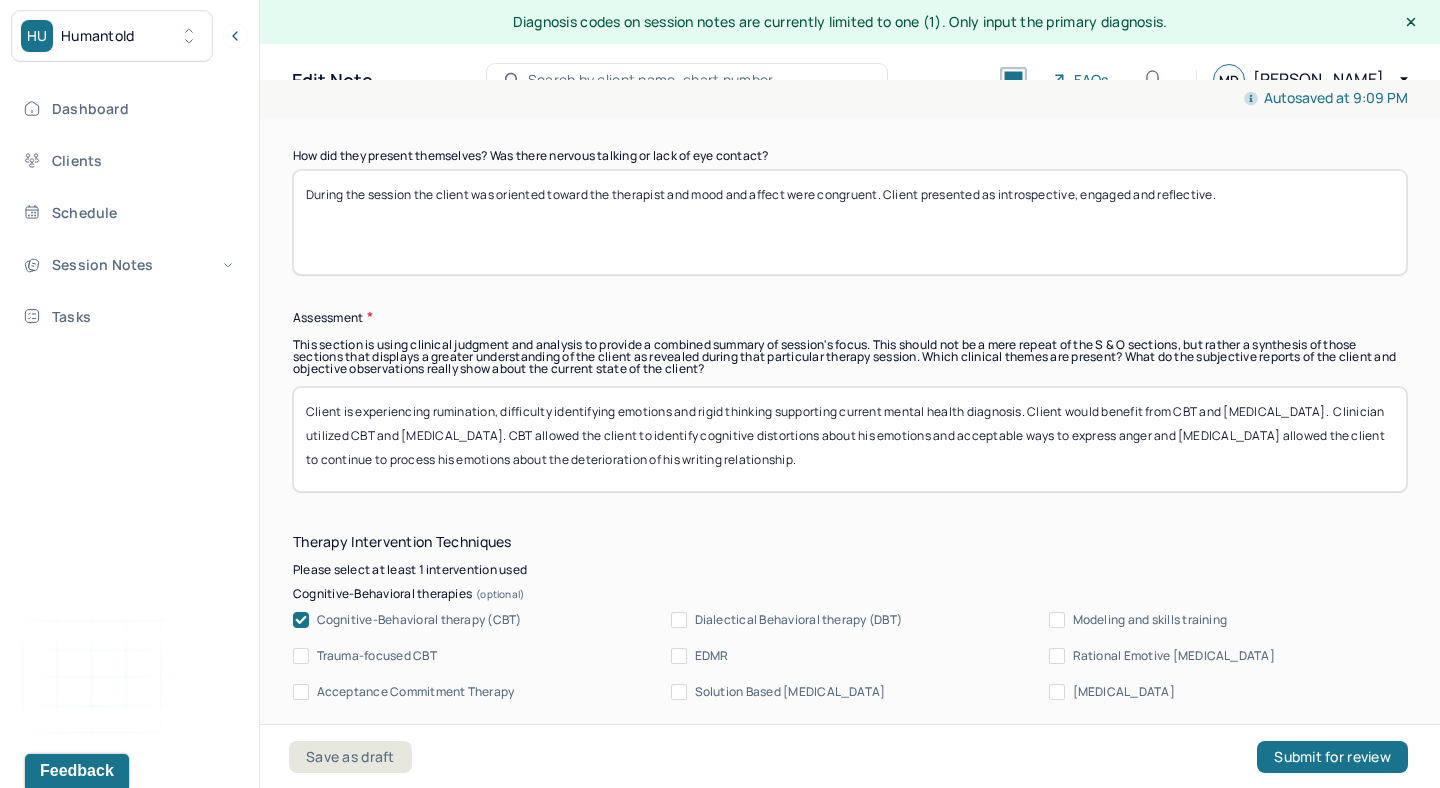 click on "Client is experiencing rumination, difficulty identifying emotions and rigid thinking supporting current mental health diagnosis. Client would benefit from CBT and narrative therapy.  Clinician utilized CBT and narrative therapy. CBT allowed the client to identify cognitive distortions about his emotions and acceptable ways to express anger and narrative therapy allowed the client to continue to process his emotions about the deterioration of his writing relationship." at bounding box center (850, 439) 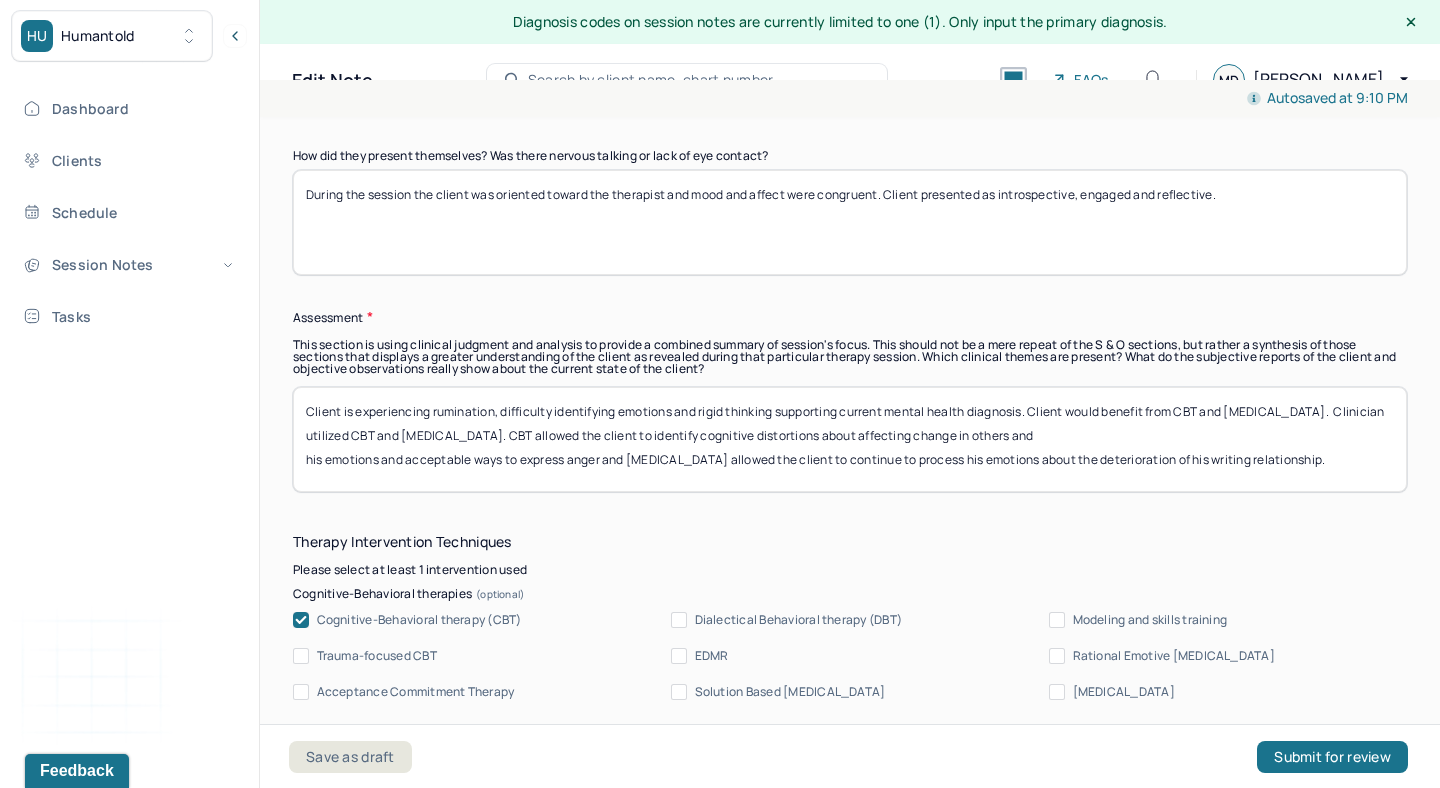 drag, startPoint x: 630, startPoint y: 452, endPoint x: 276, endPoint y: 450, distance: 354.00565 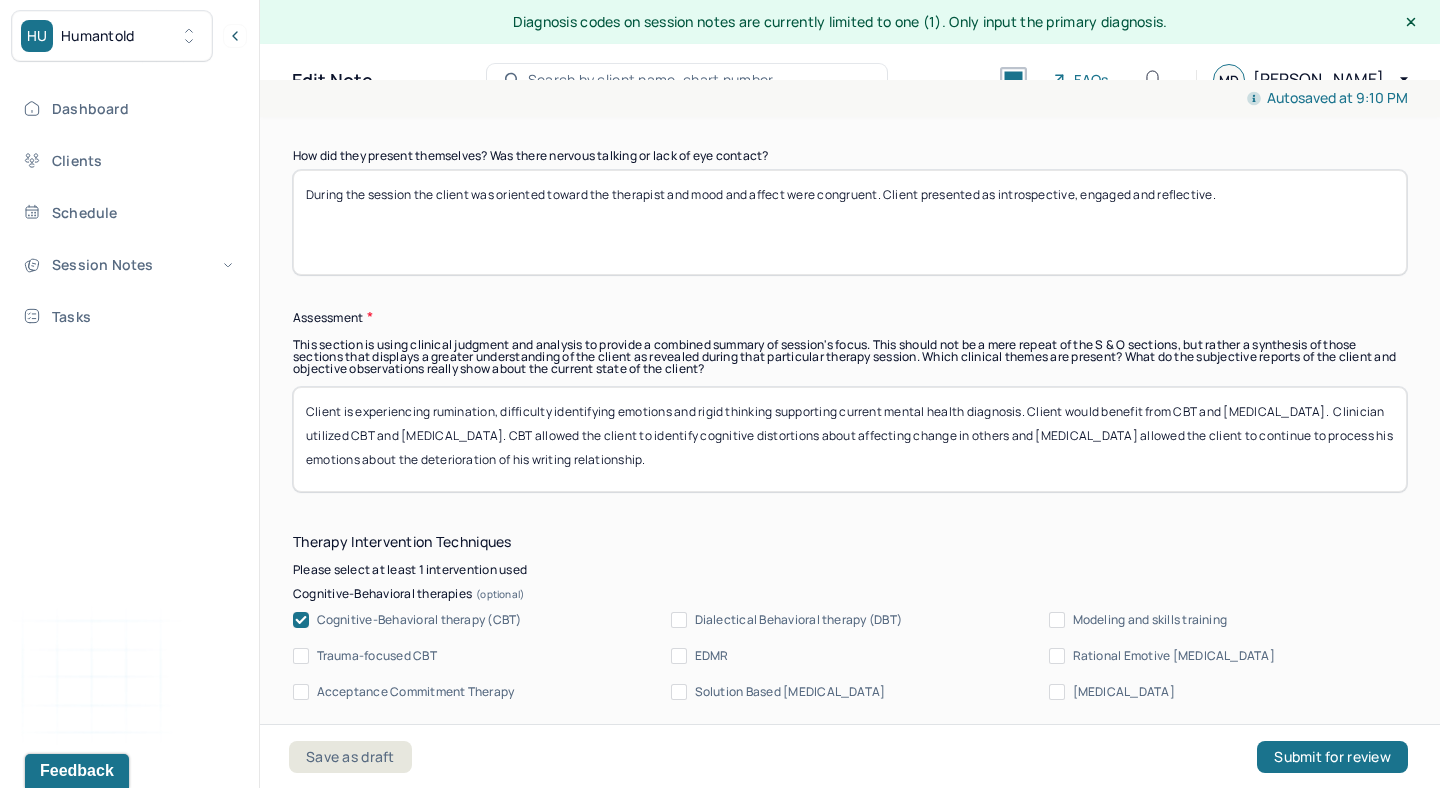 drag, startPoint x: 1252, startPoint y: 434, endPoint x: 1433, endPoint y: 548, distance: 213.90886 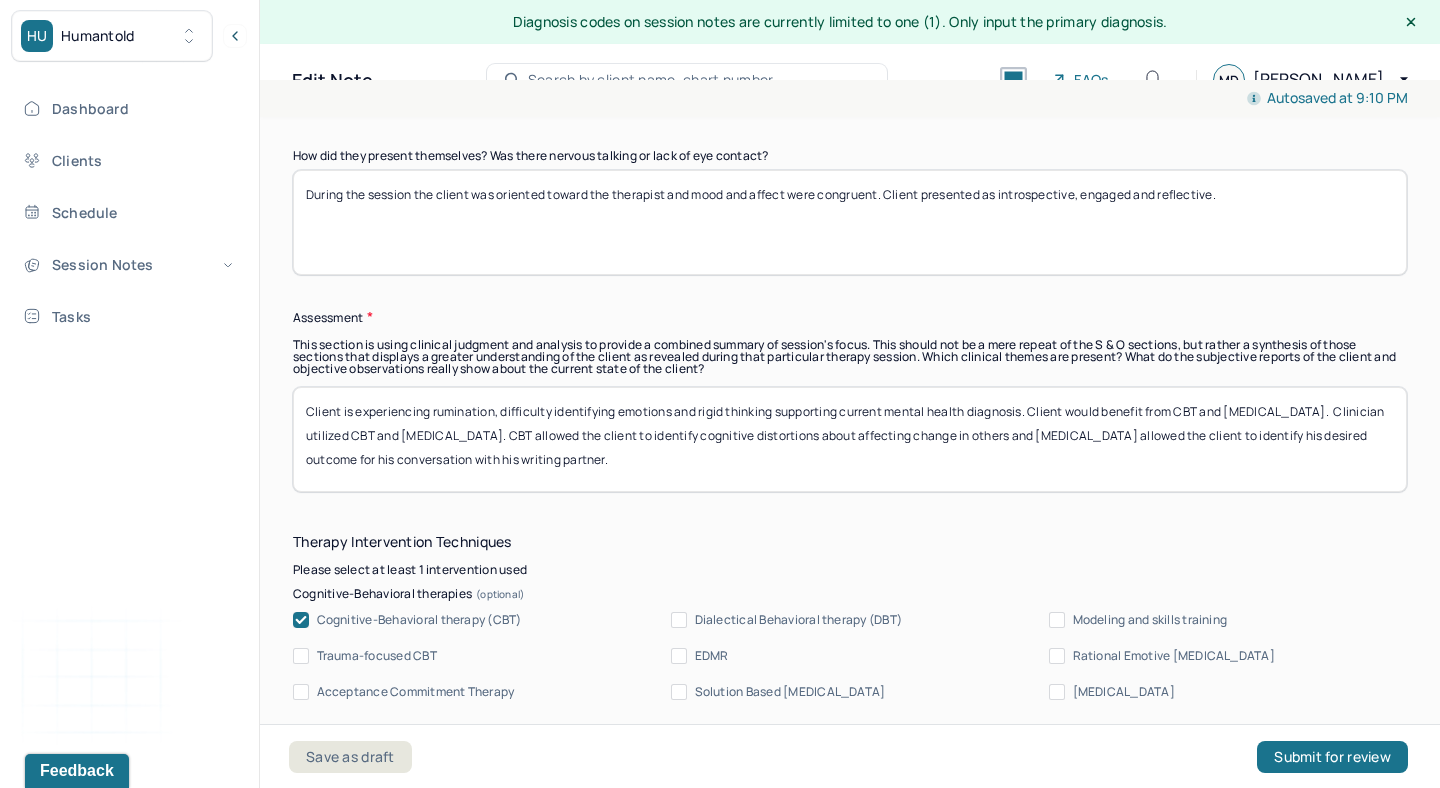 click on "Client is experiencing rumination, difficulty identifying emotions and rigid thinking supporting current mental health diagnosis. Client would benefit from CBT and narrative therapy.  Clinician utilized CBT and narrative therapy. CBT allowed the client to identify cognitive distortions about affecting change in others and narrative therapy allowed the client to identify his desired outcome for his conversation with his writting partner." at bounding box center (850, 439) 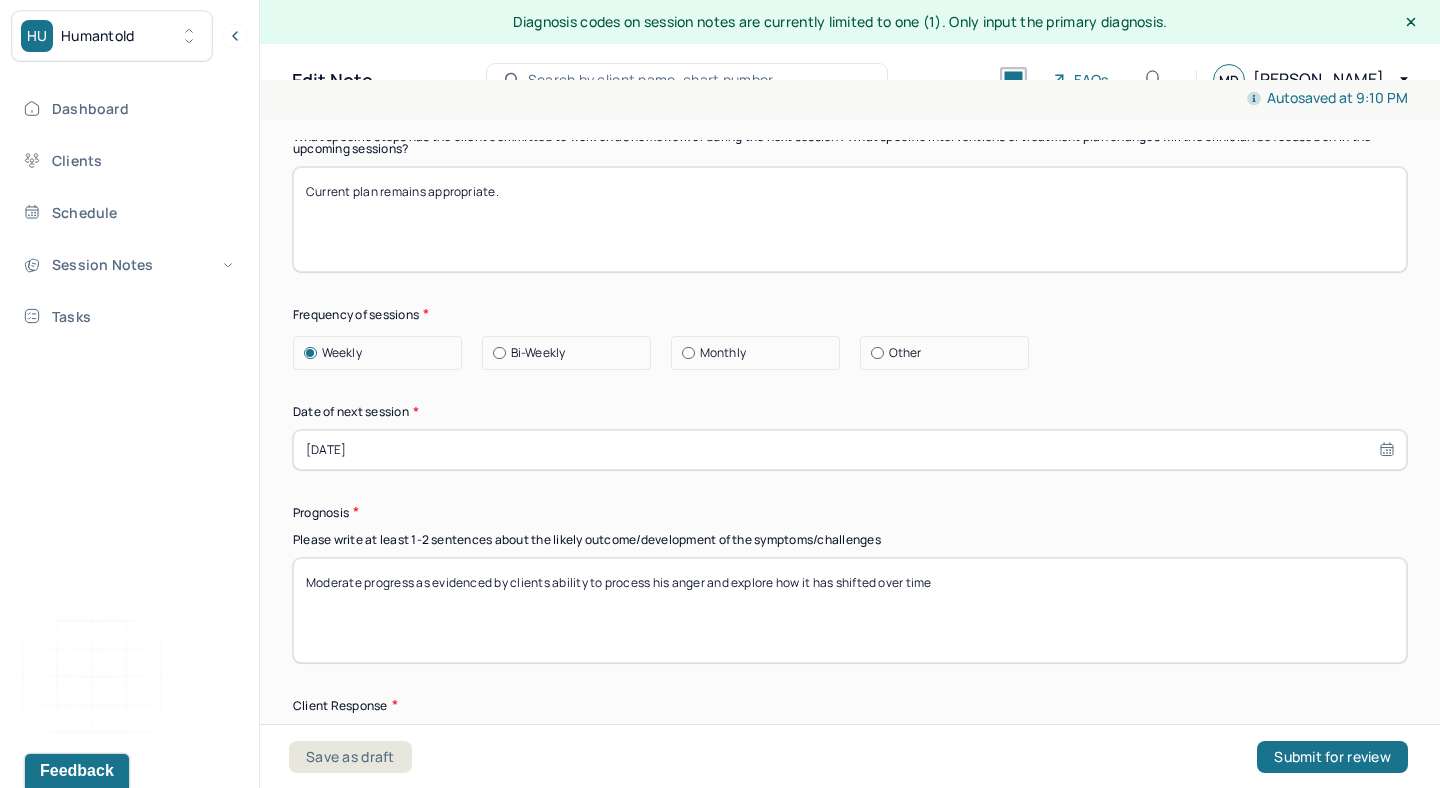 scroll, scrollTop: 2648, scrollLeft: 0, axis: vertical 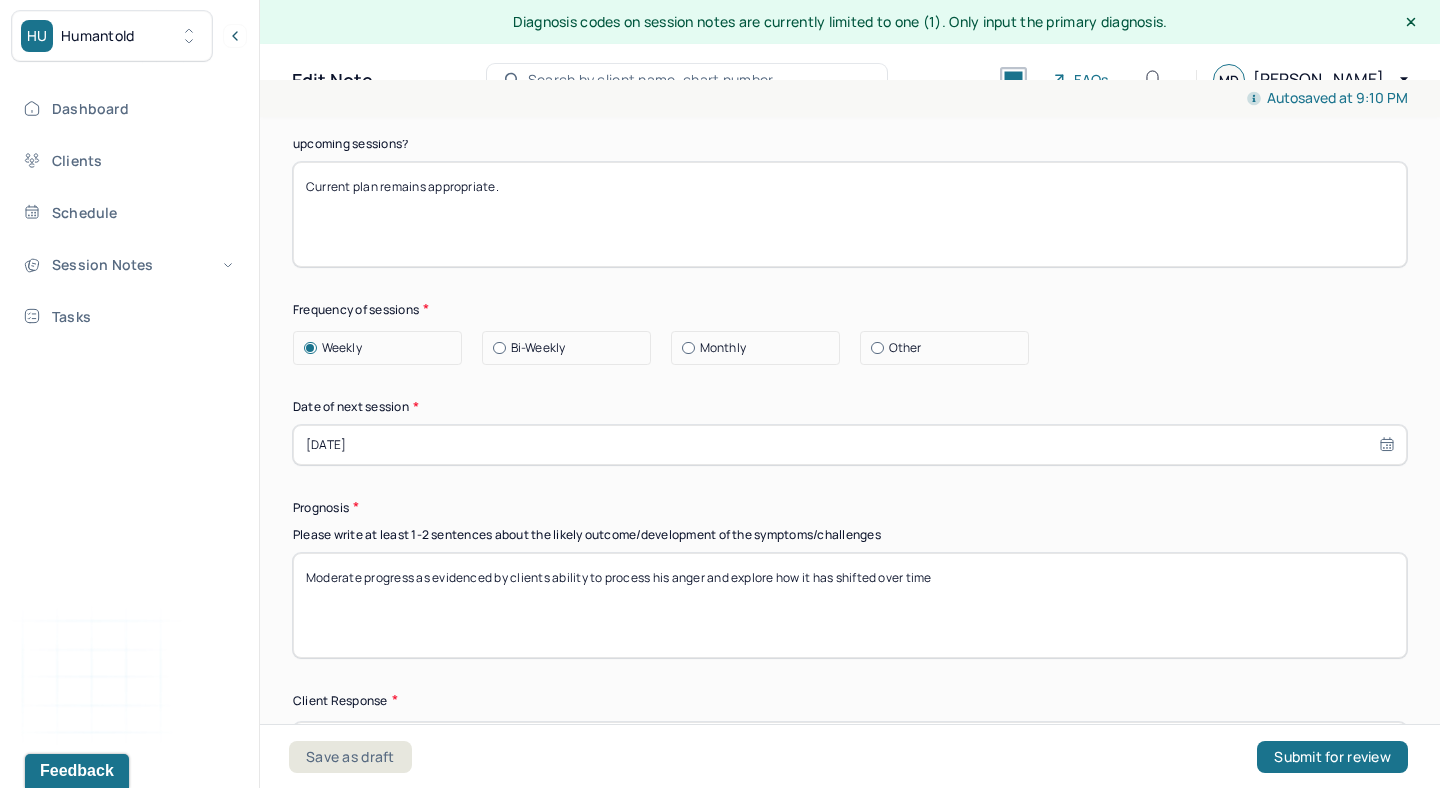 type on "Client is experiencing rumination, difficulty identifying emotions and rigid thinking supporting current mental health diagnosis. Client would benefit from CBT and [MEDICAL_DATA].  Clinician utilized CBT and [MEDICAL_DATA]. CBT allowed the client to identify cognitive distortions about affecting change in others and [MEDICAL_DATA] allowed the client to identify his desired outcome for his conversation with his writing partner." 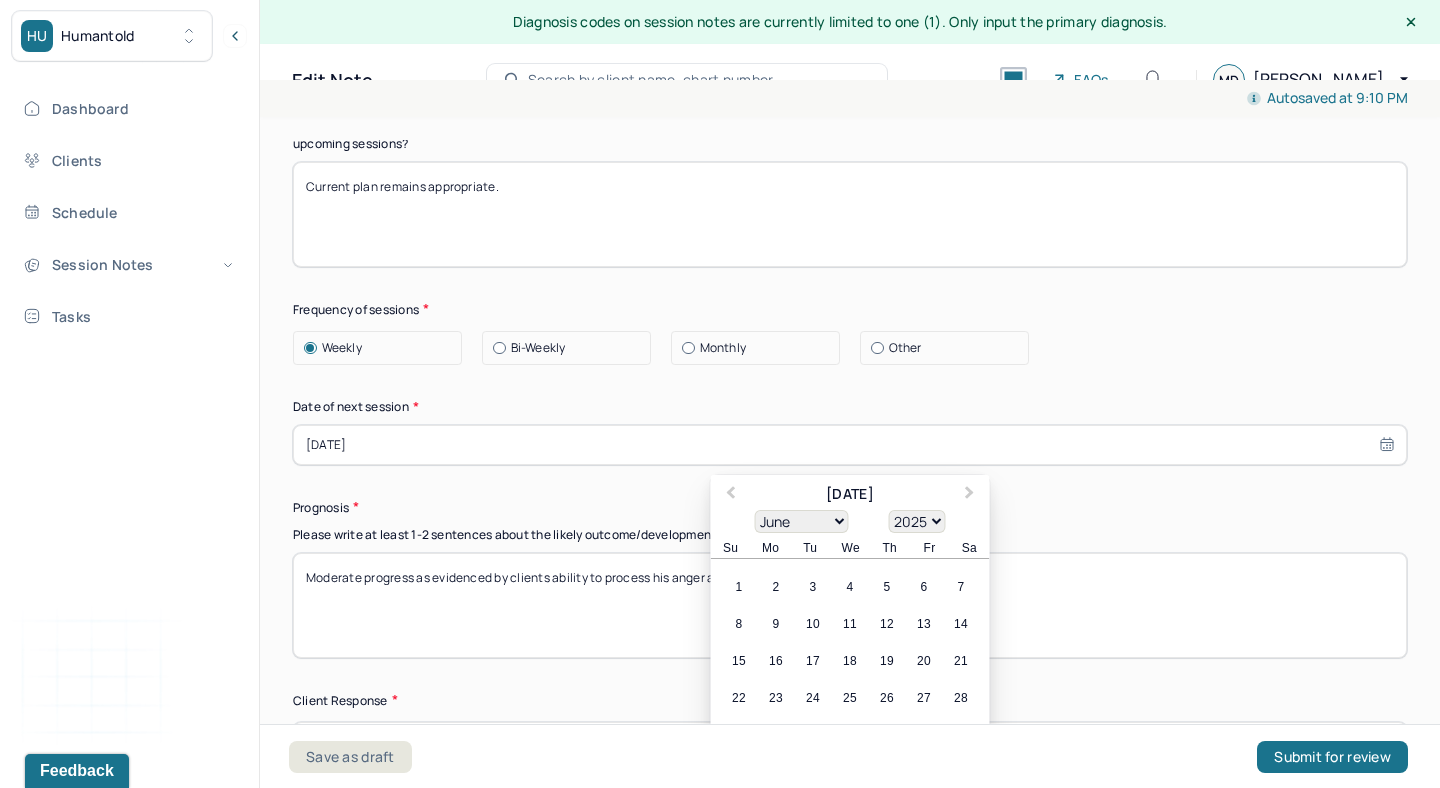 click on "[DATE]" at bounding box center [850, 445] 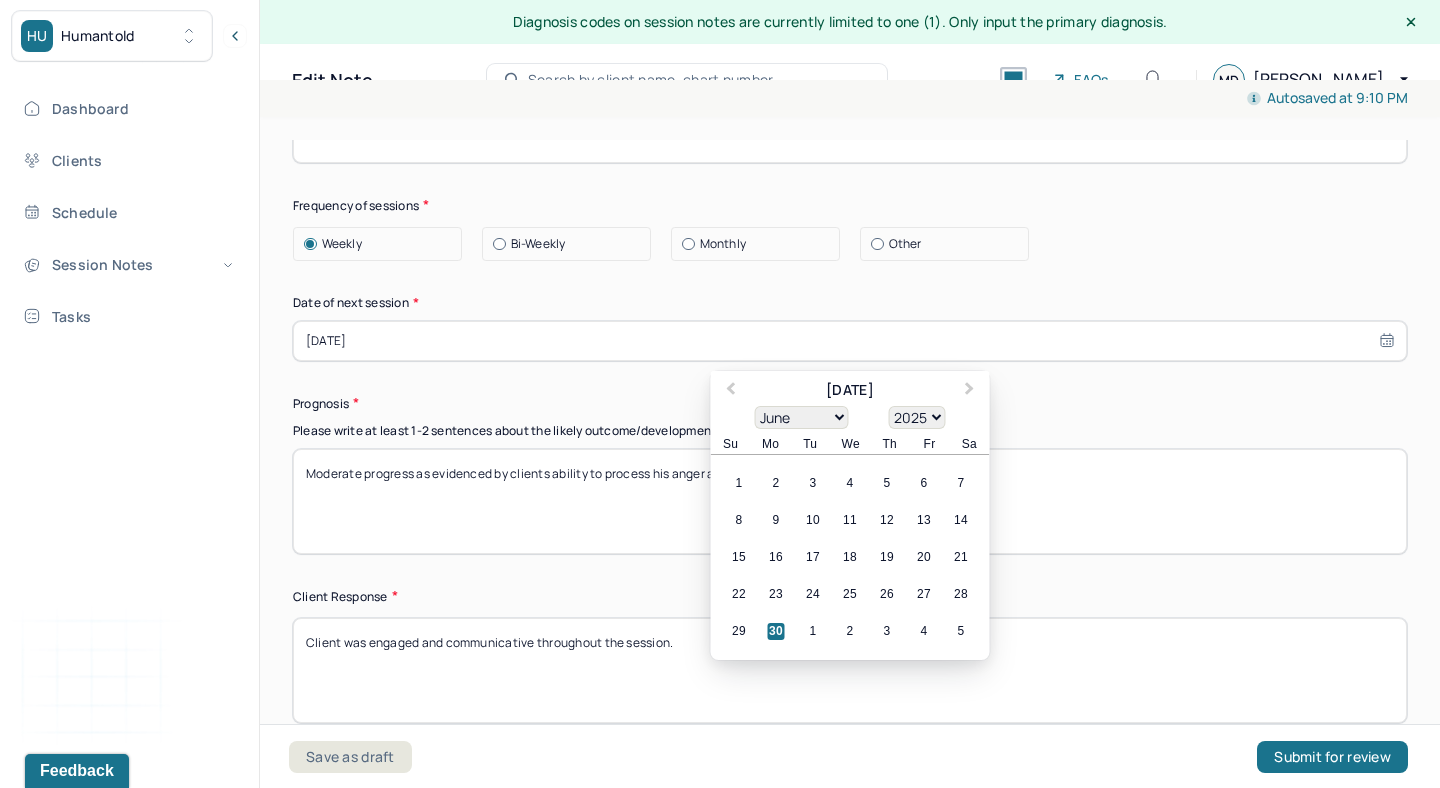 scroll, scrollTop: 2759, scrollLeft: 0, axis: vertical 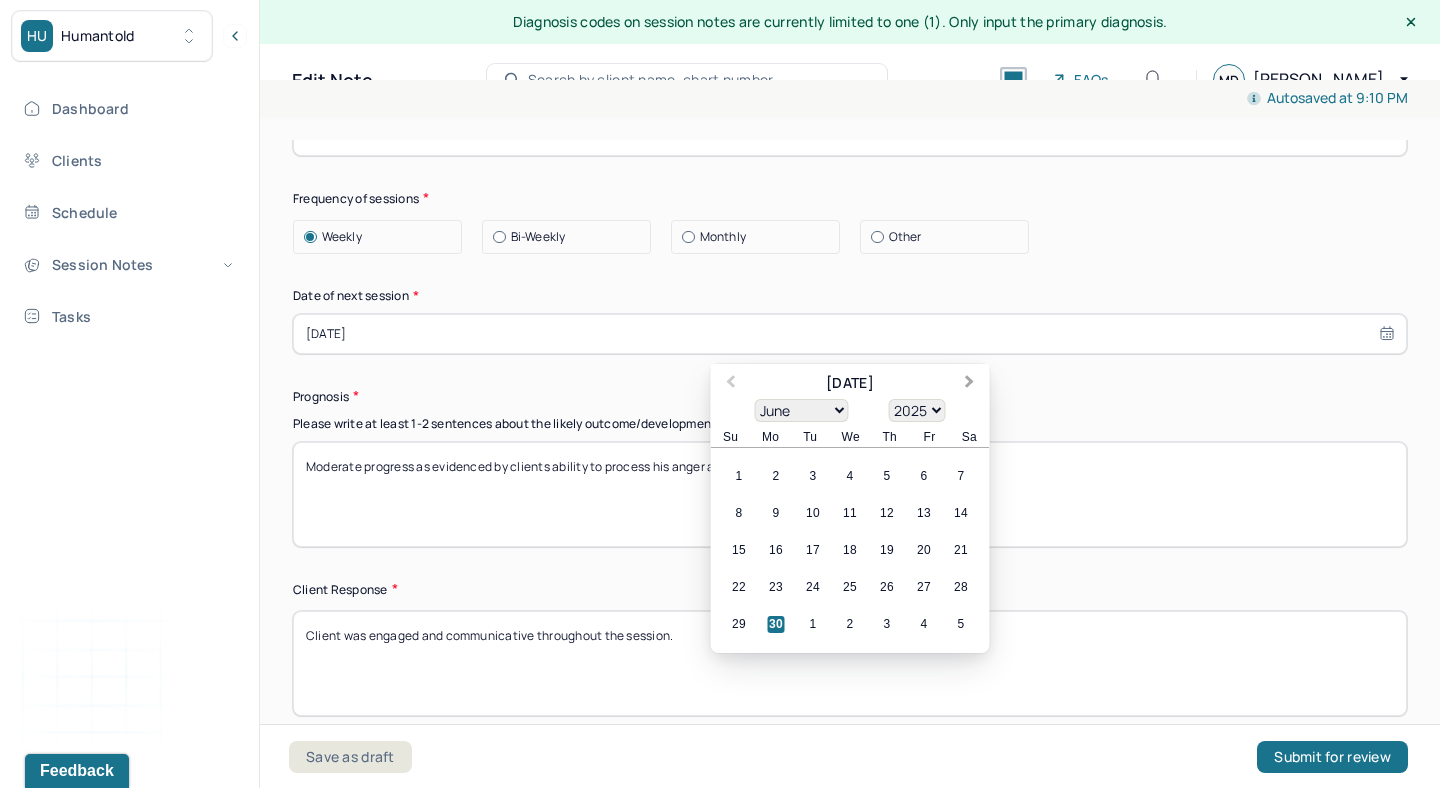 click on "Next Month" at bounding box center [970, 383] 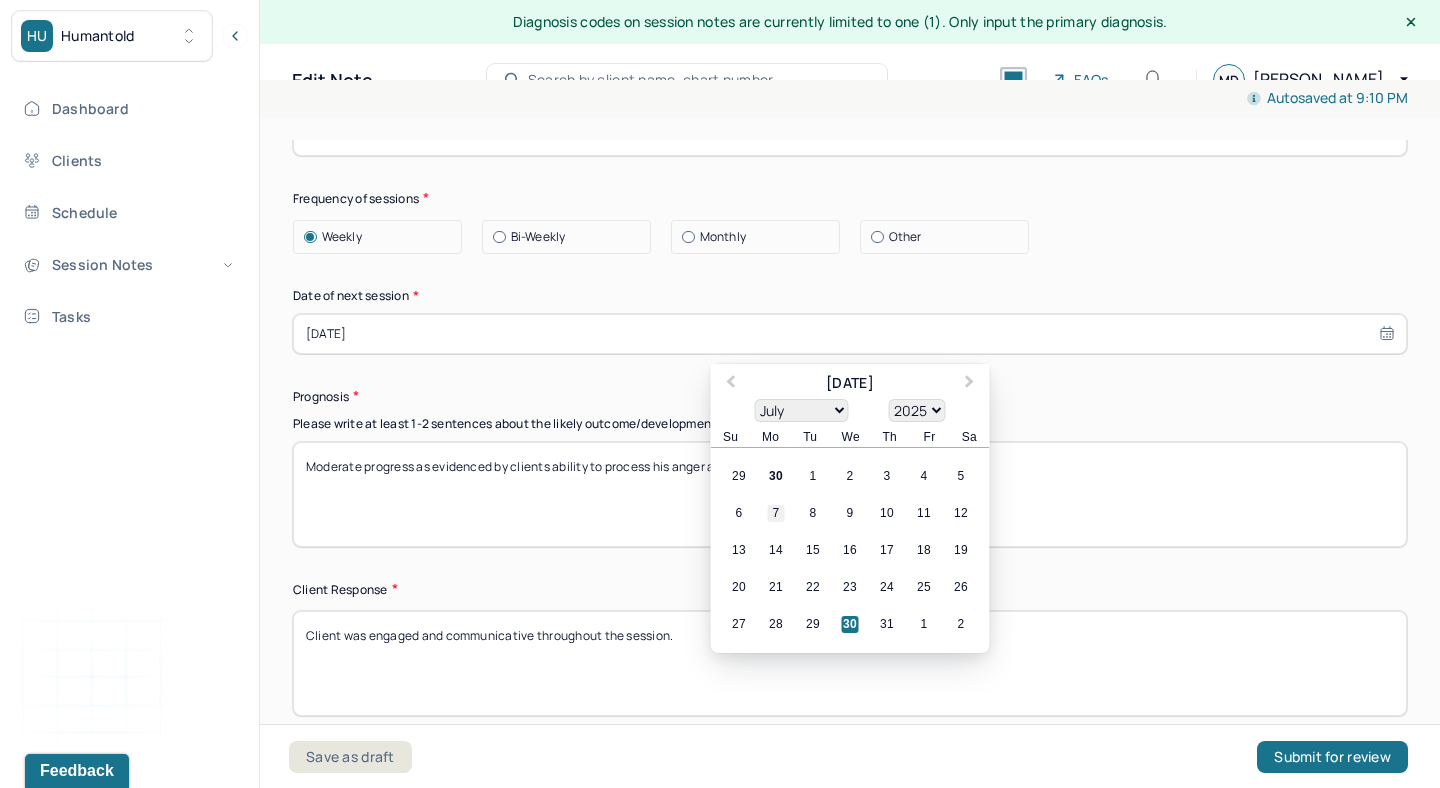 click on "7" at bounding box center (776, 513) 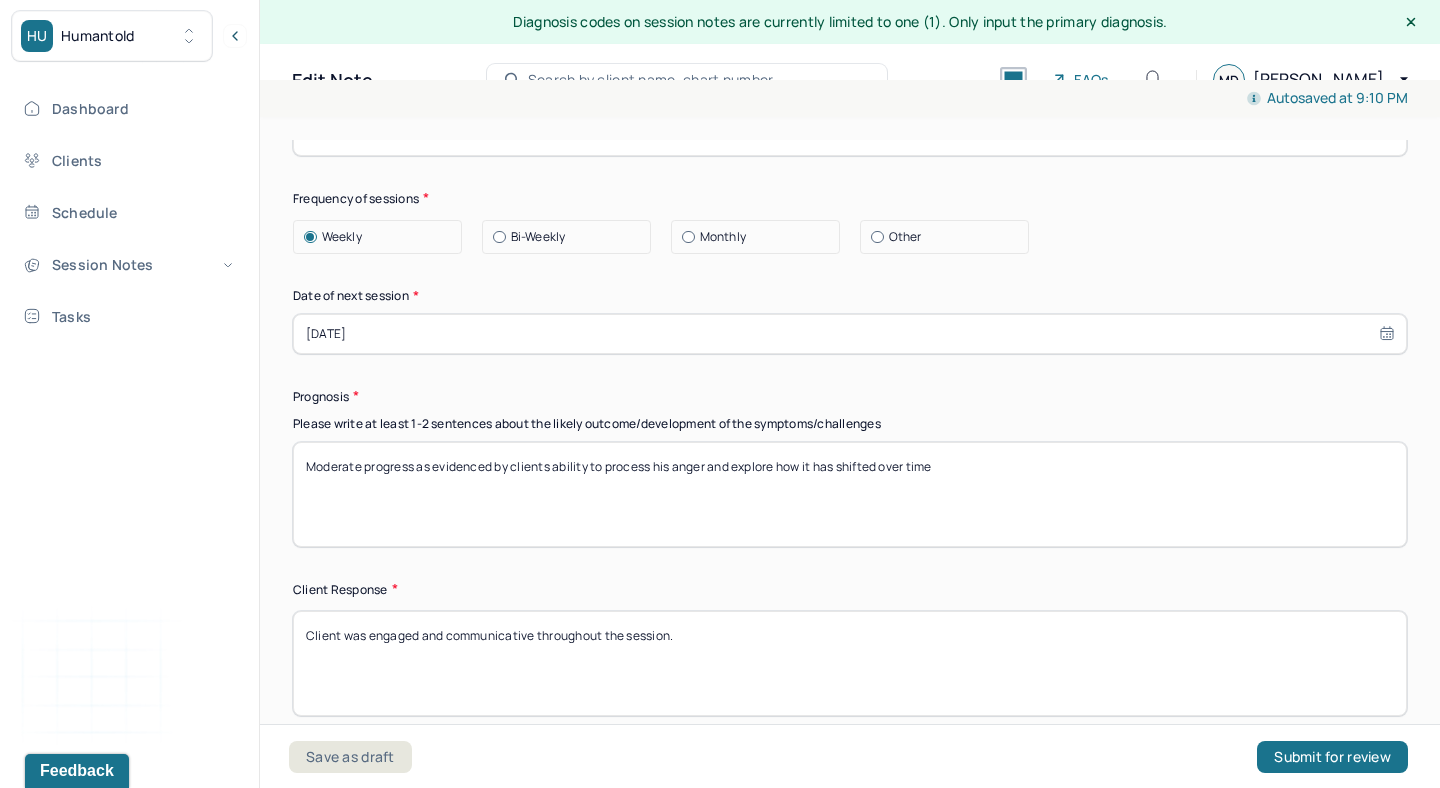 drag, startPoint x: 554, startPoint y: 456, endPoint x: 1199, endPoint y: 590, distance: 658.77234 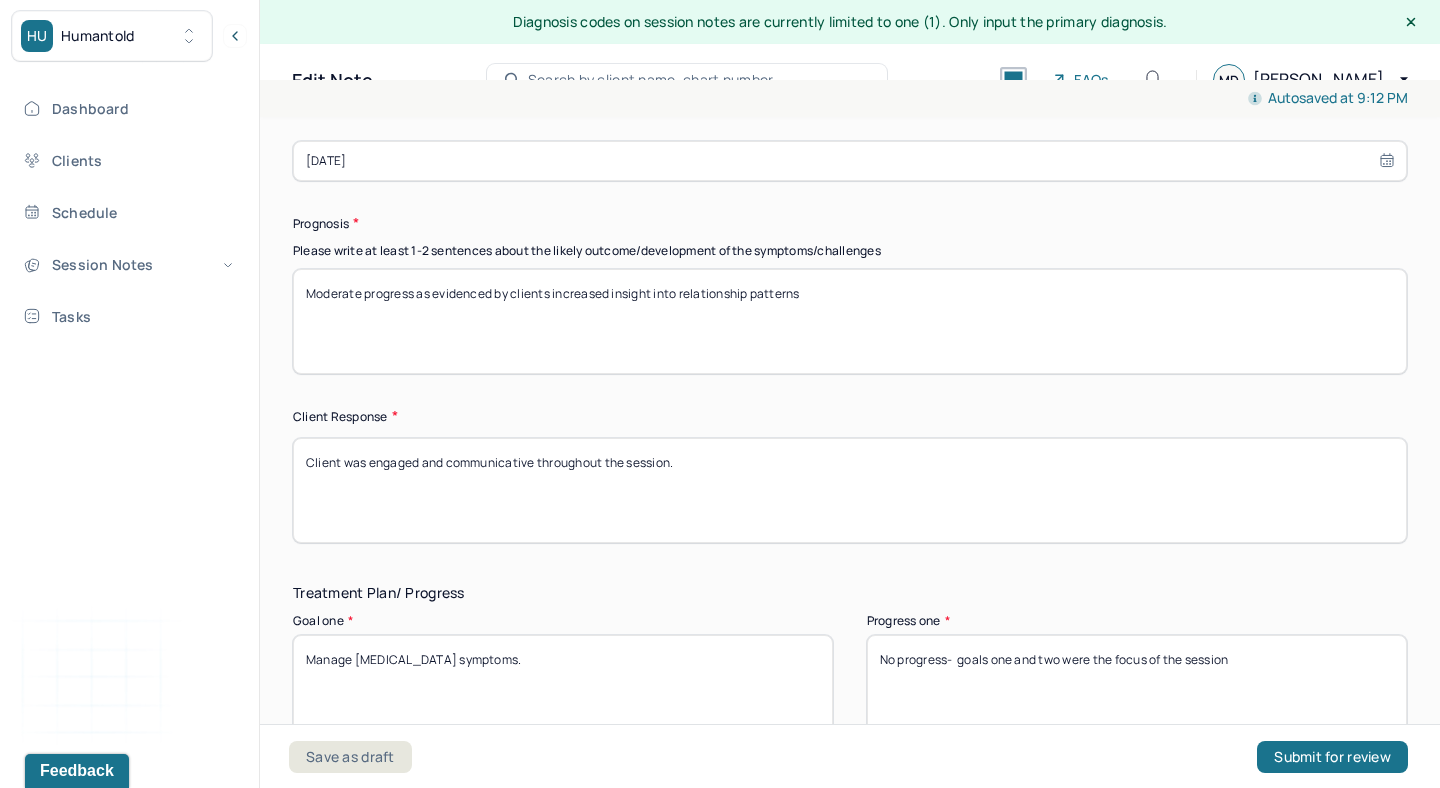 scroll, scrollTop: 2934, scrollLeft: 0, axis: vertical 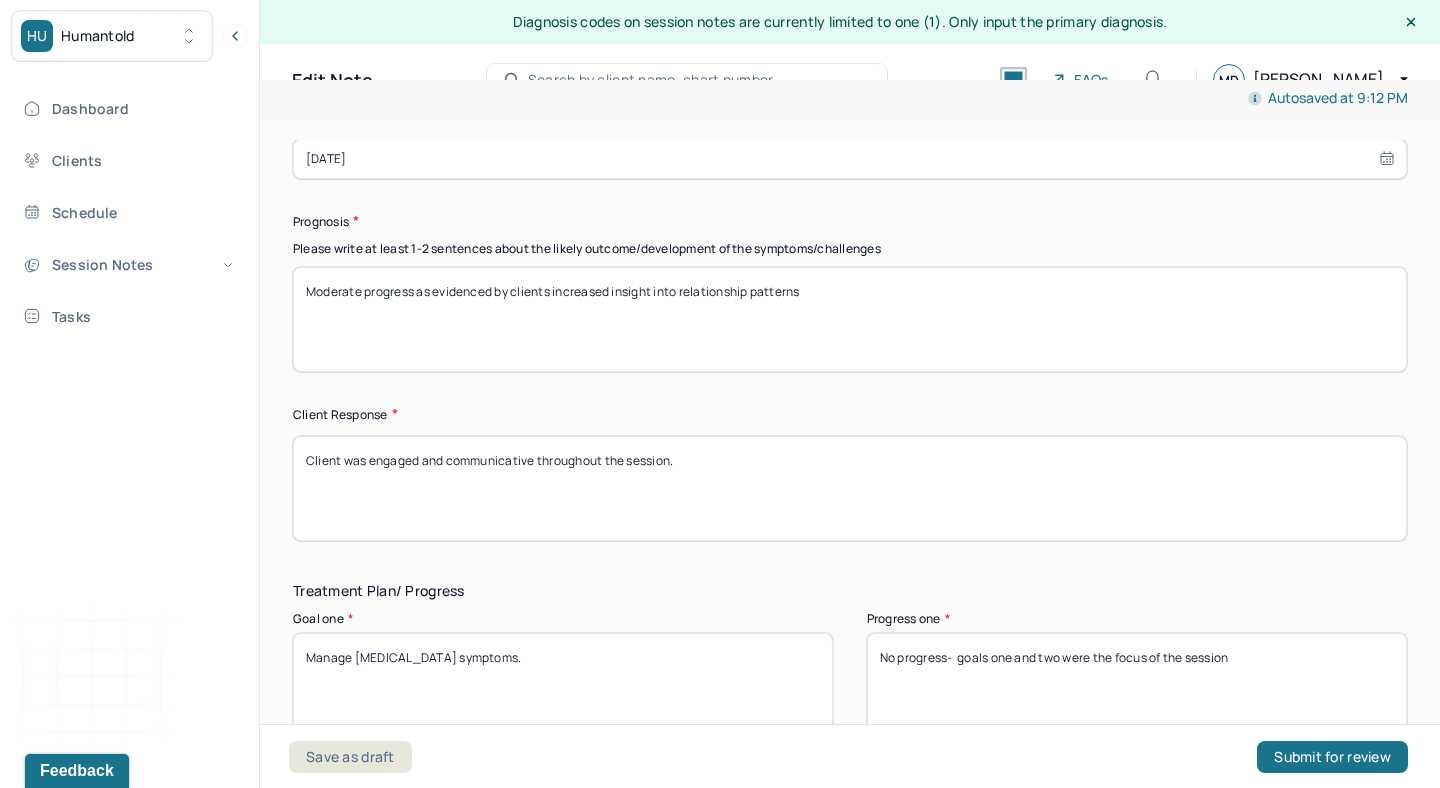type on "Moderate progress as evidenced by clients increased insight into relationship patterns" 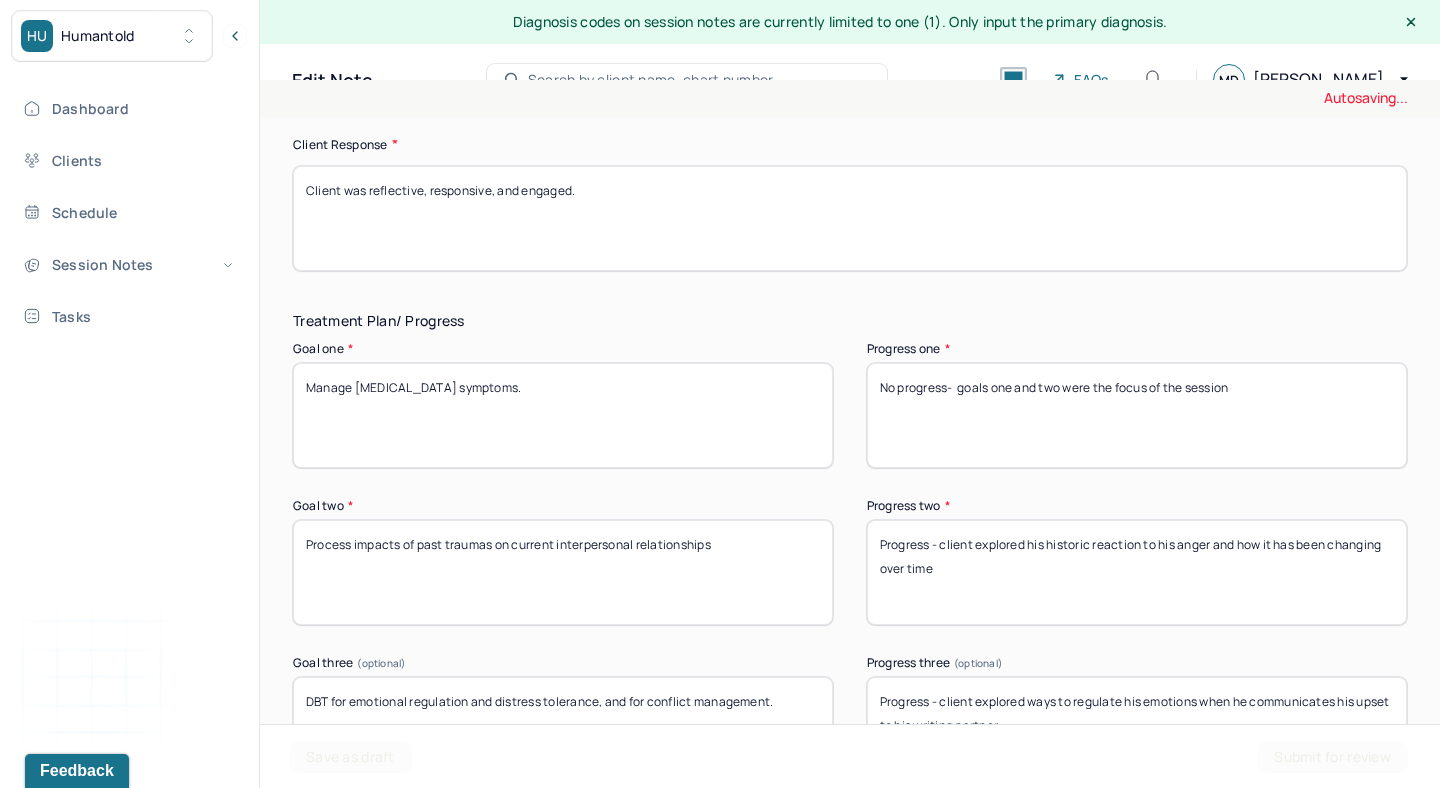 scroll, scrollTop: 3243, scrollLeft: 0, axis: vertical 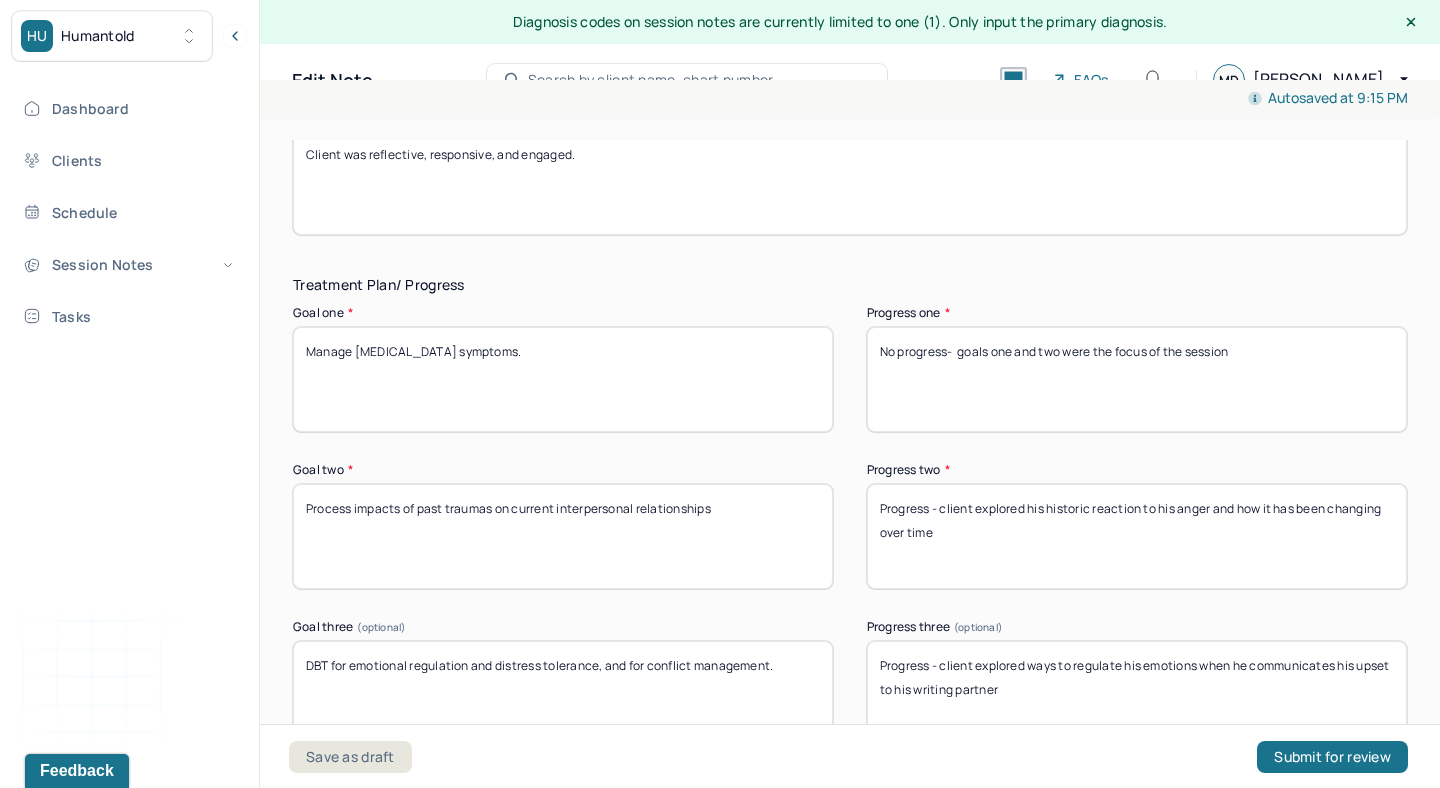 type on "Client was reflective, responsive, and engaged." 